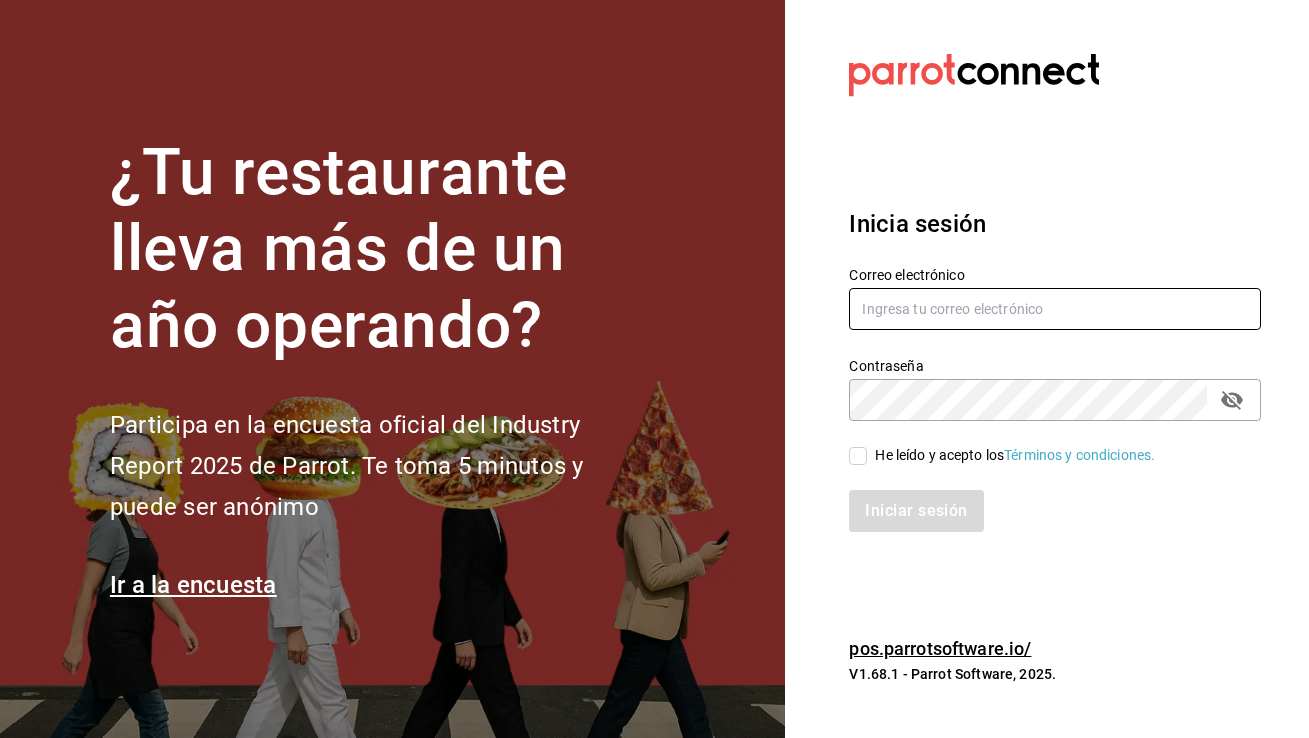 scroll, scrollTop: 0, scrollLeft: 0, axis: both 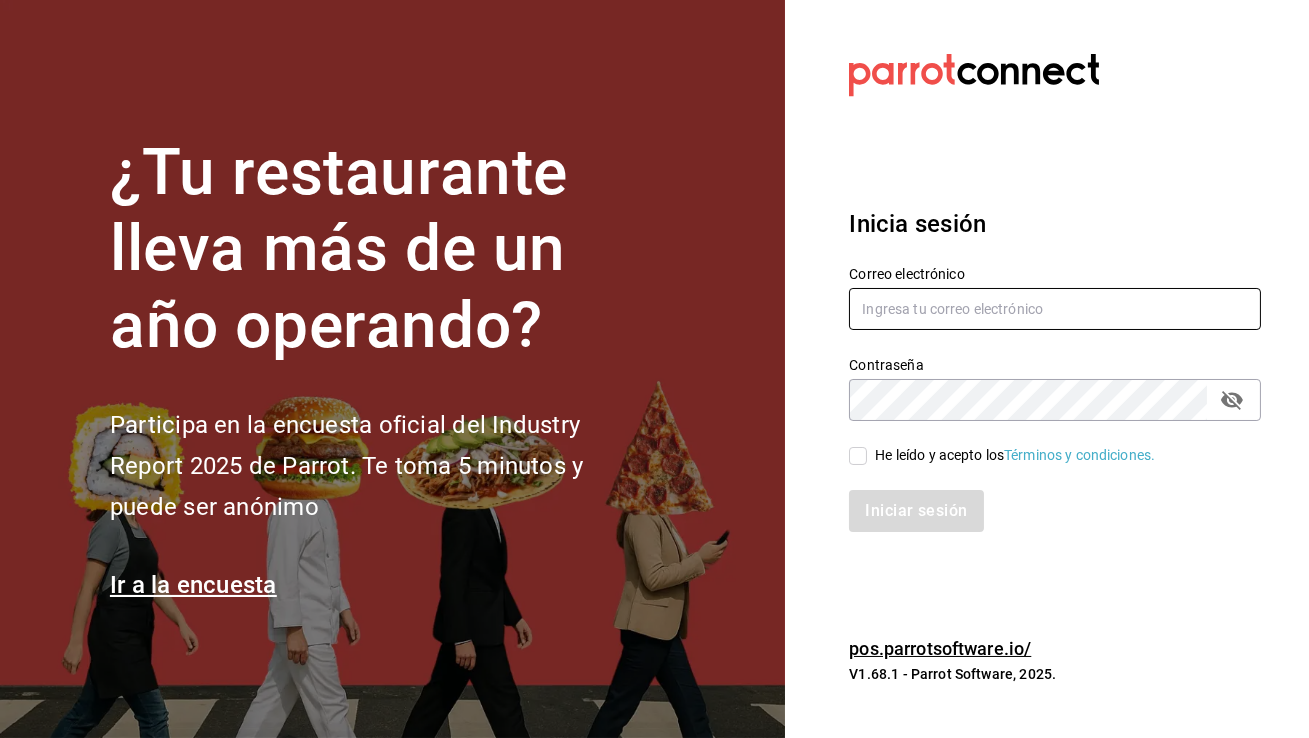 click at bounding box center (1055, 309) 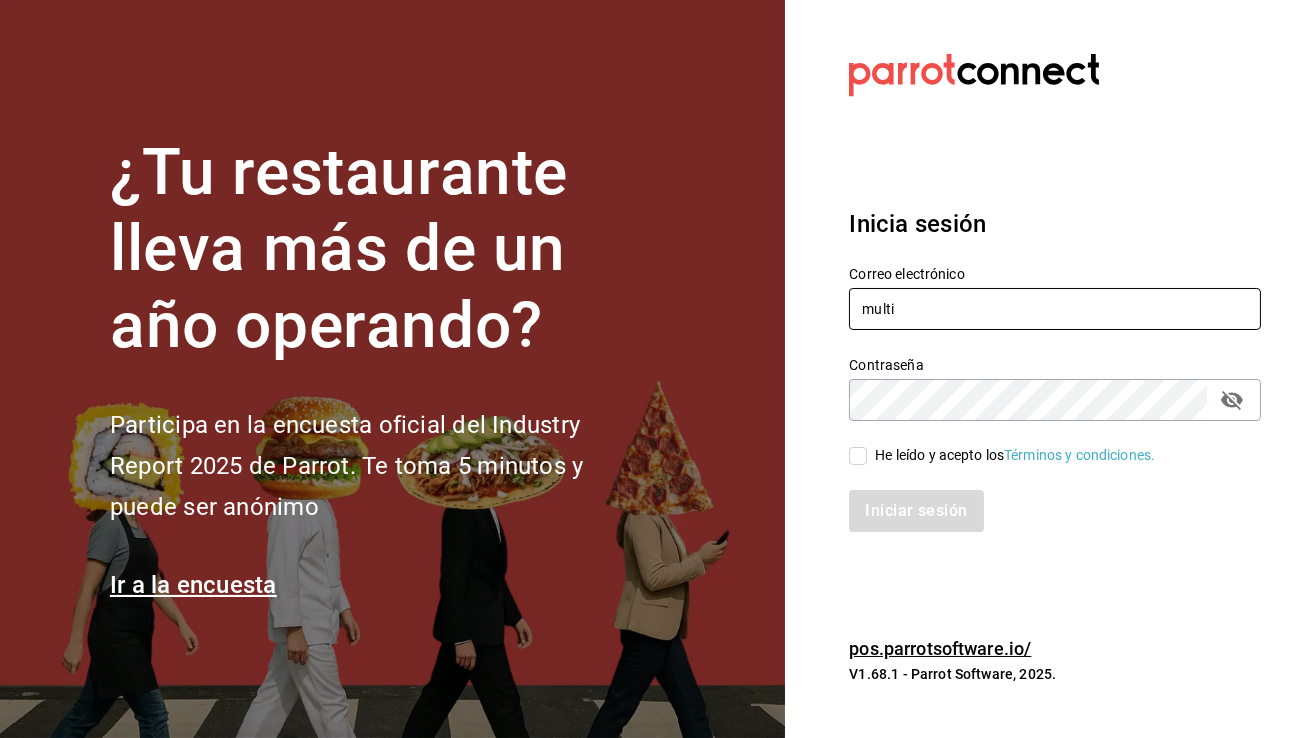 type on "[USERNAME]@example.com" 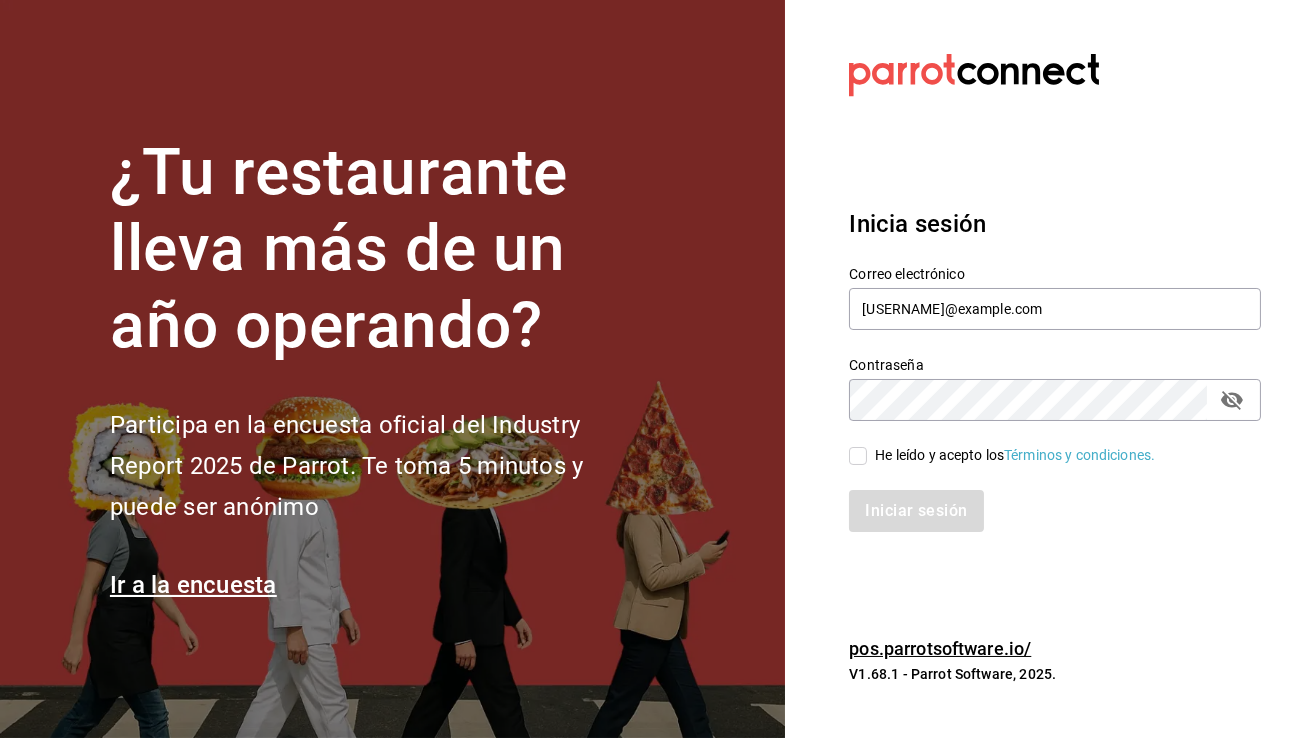click on "He leído y acepto los  Términos y condiciones." at bounding box center [858, 456] 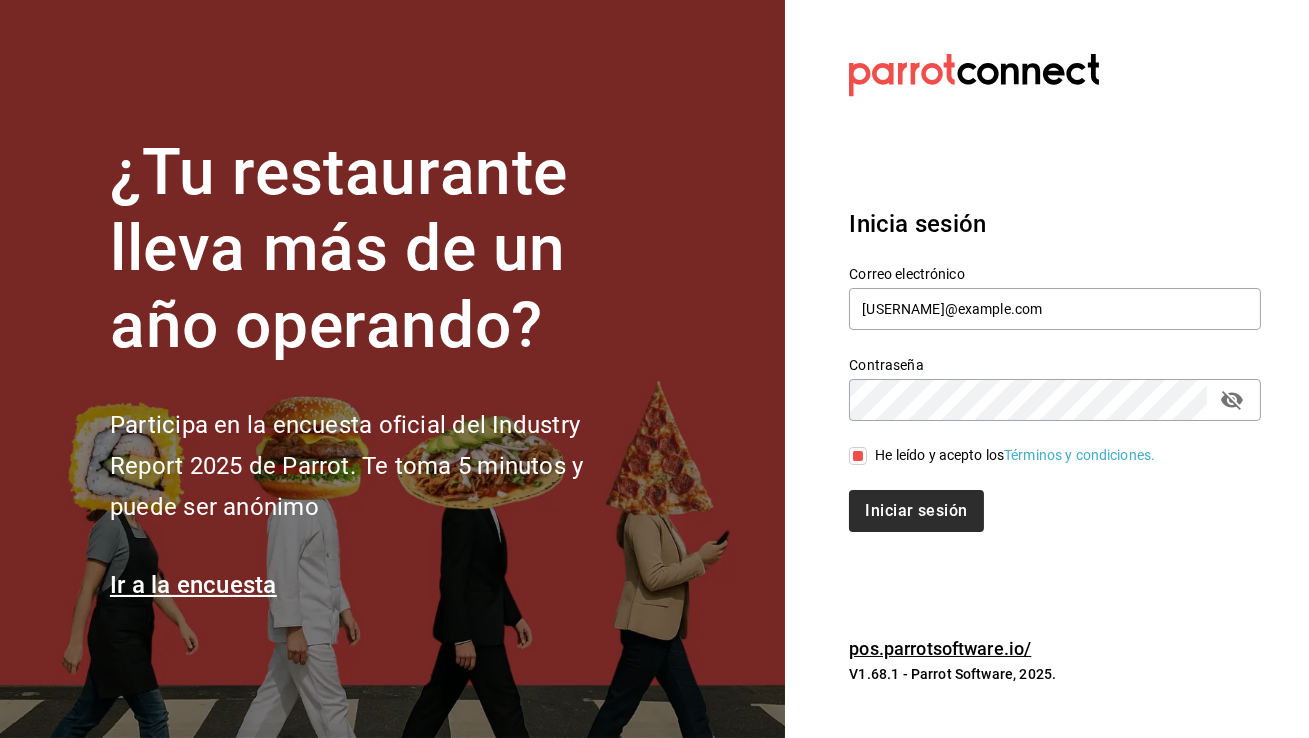 click on "Iniciar sesión" at bounding box center [916, 511] 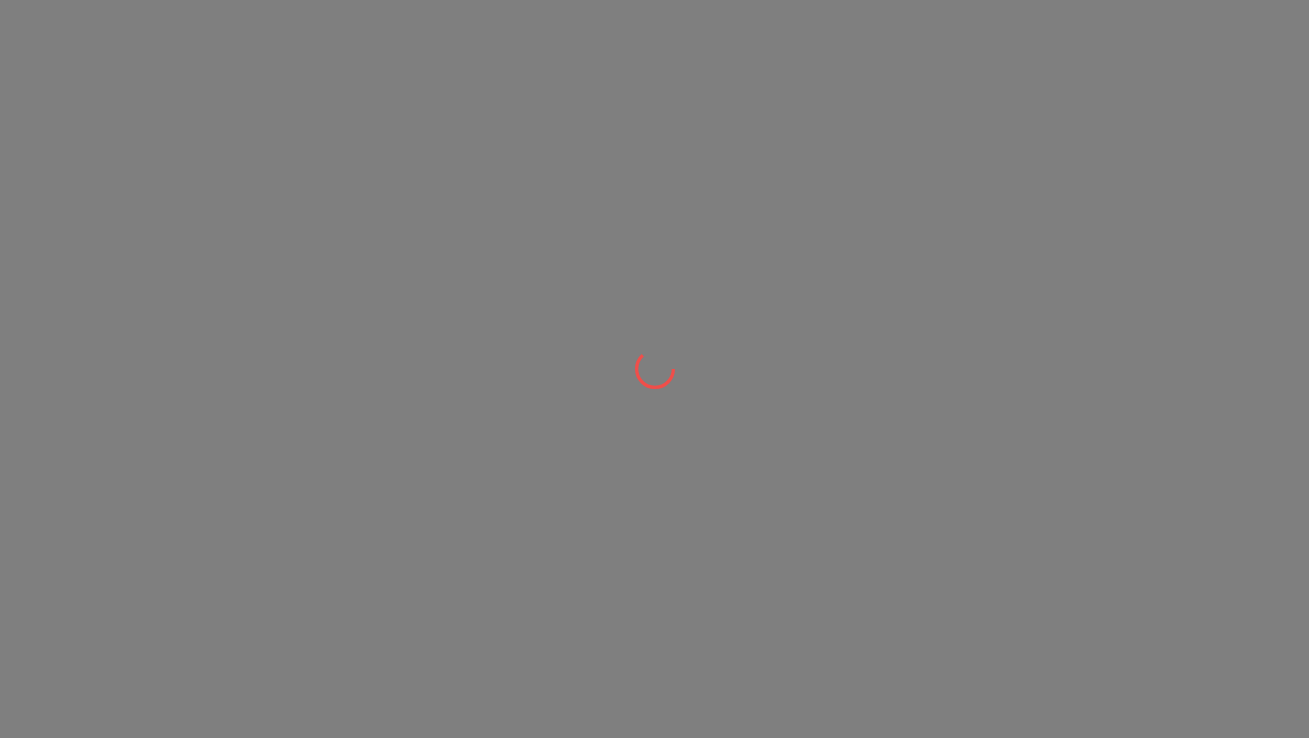 scroll, scrollTop: 0, scrollLeft: 0, axis: both 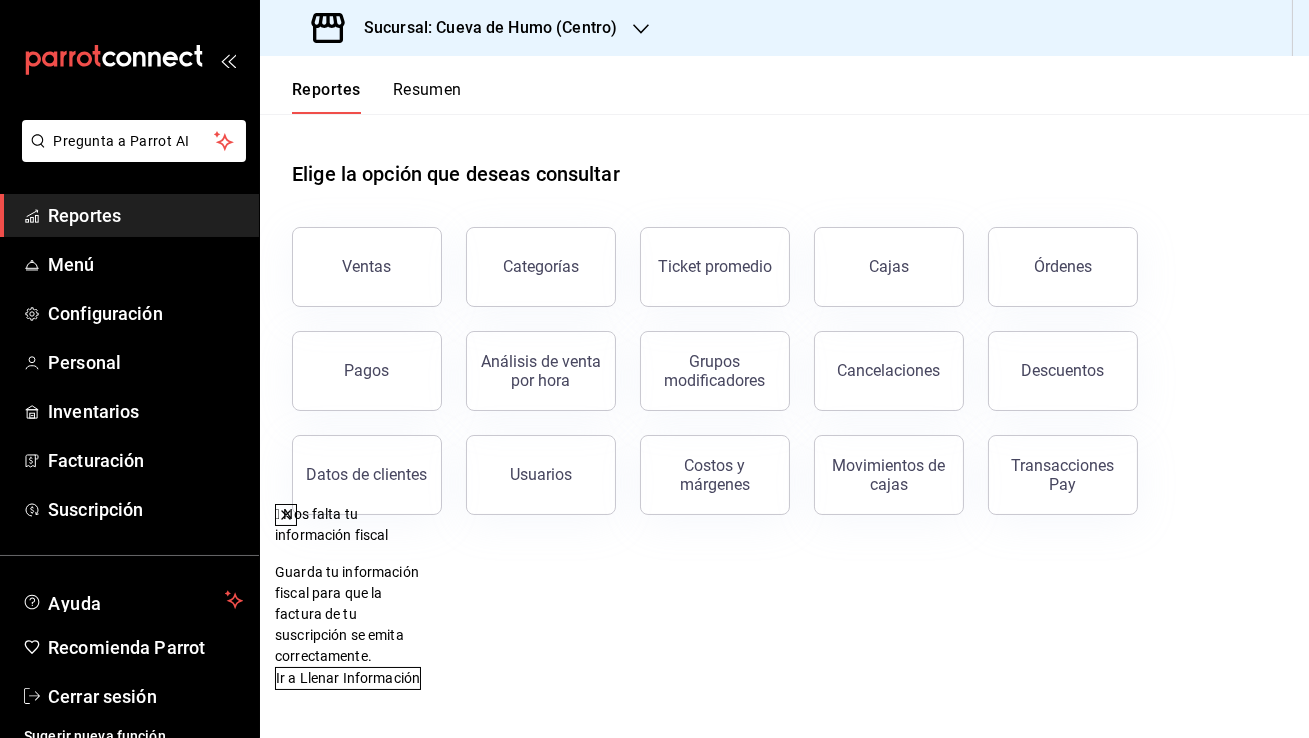 click 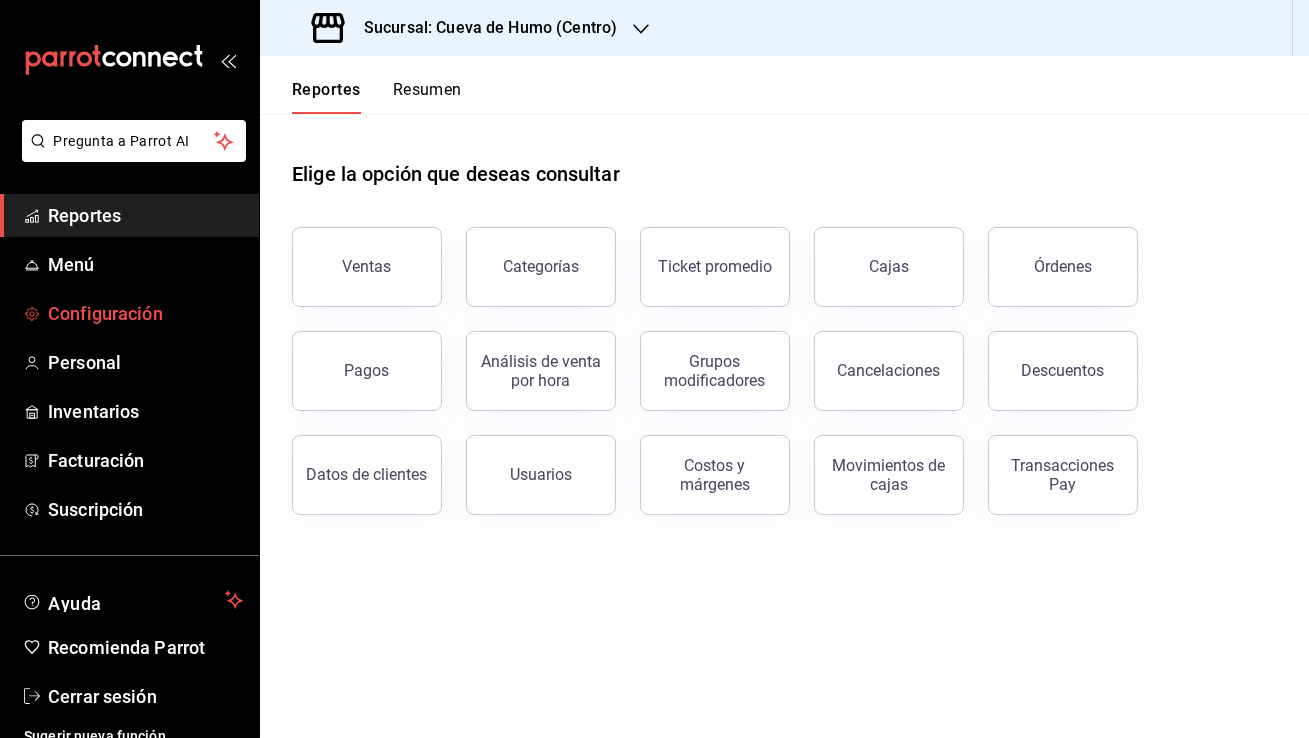 click on "Configuración" at bounding box center [145, 313] 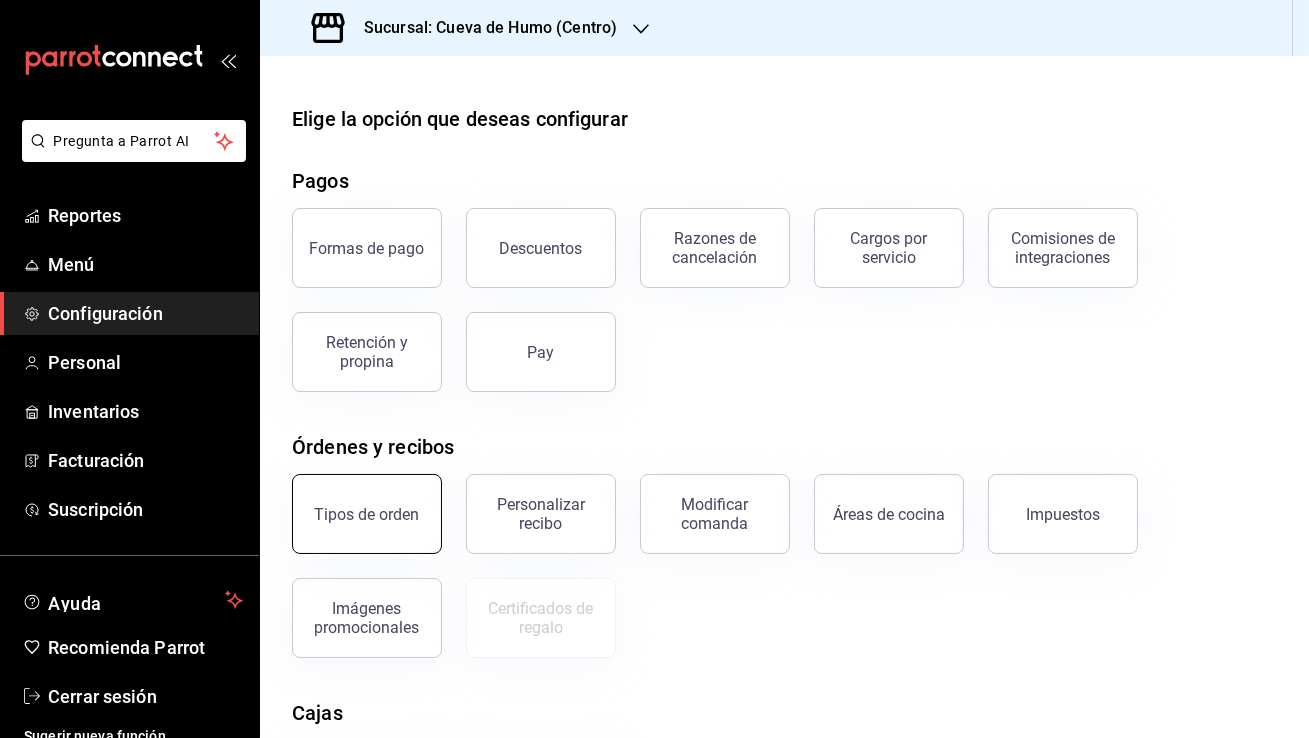 click on "Tipos de orden" at bounding box center [367, 514] 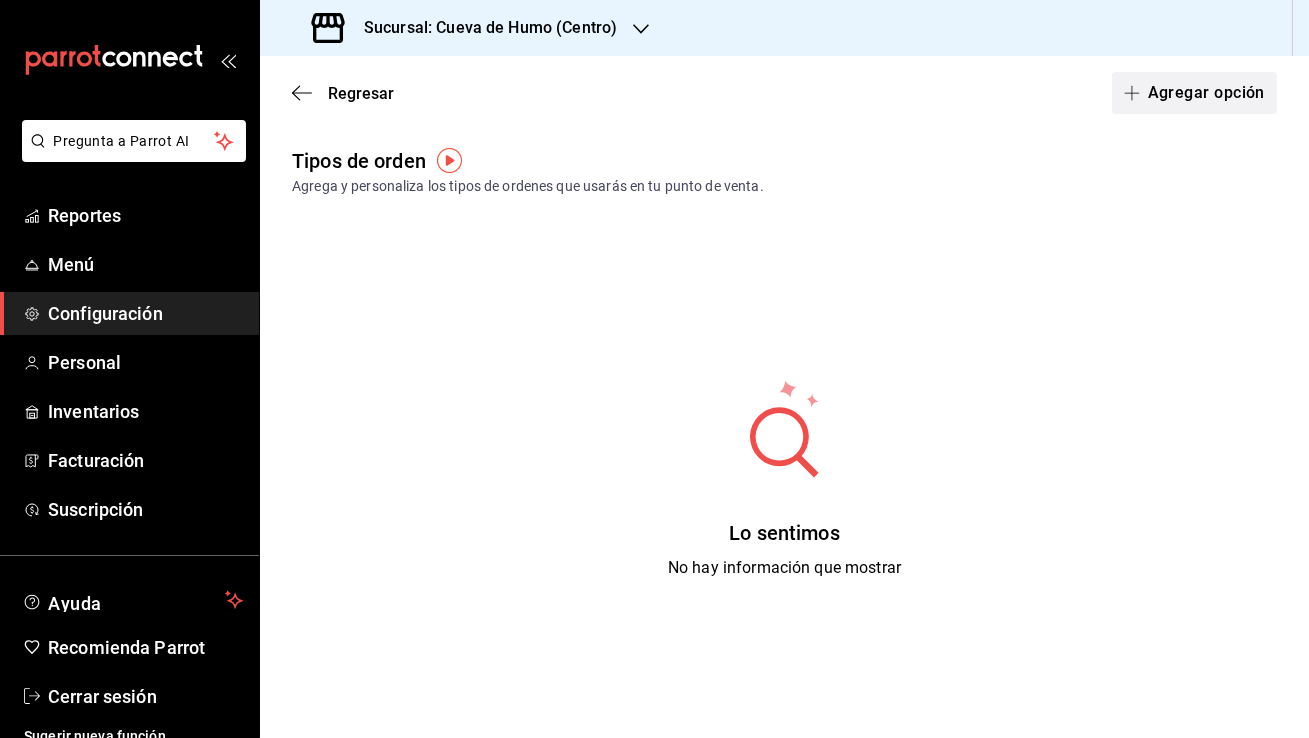click on "Agregar opción" at bounding box center [1194, 93] 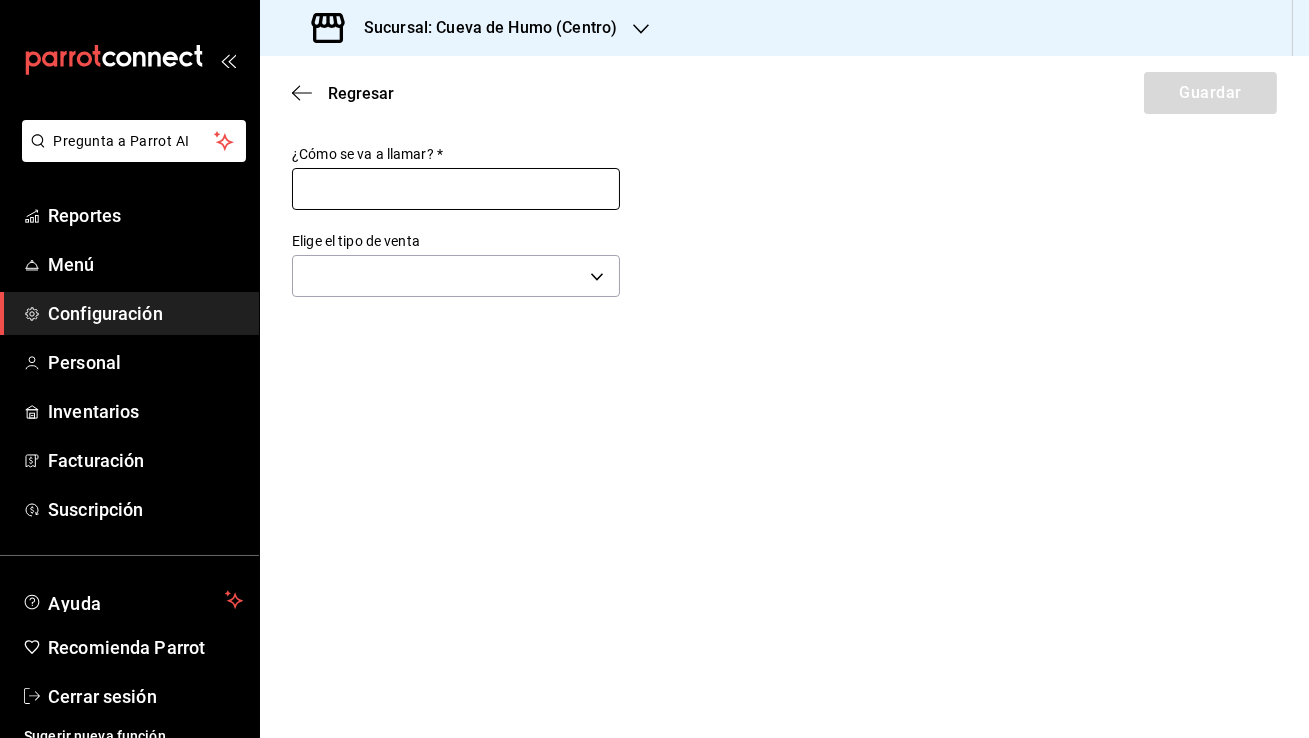 click at bounding box center (456, 189) 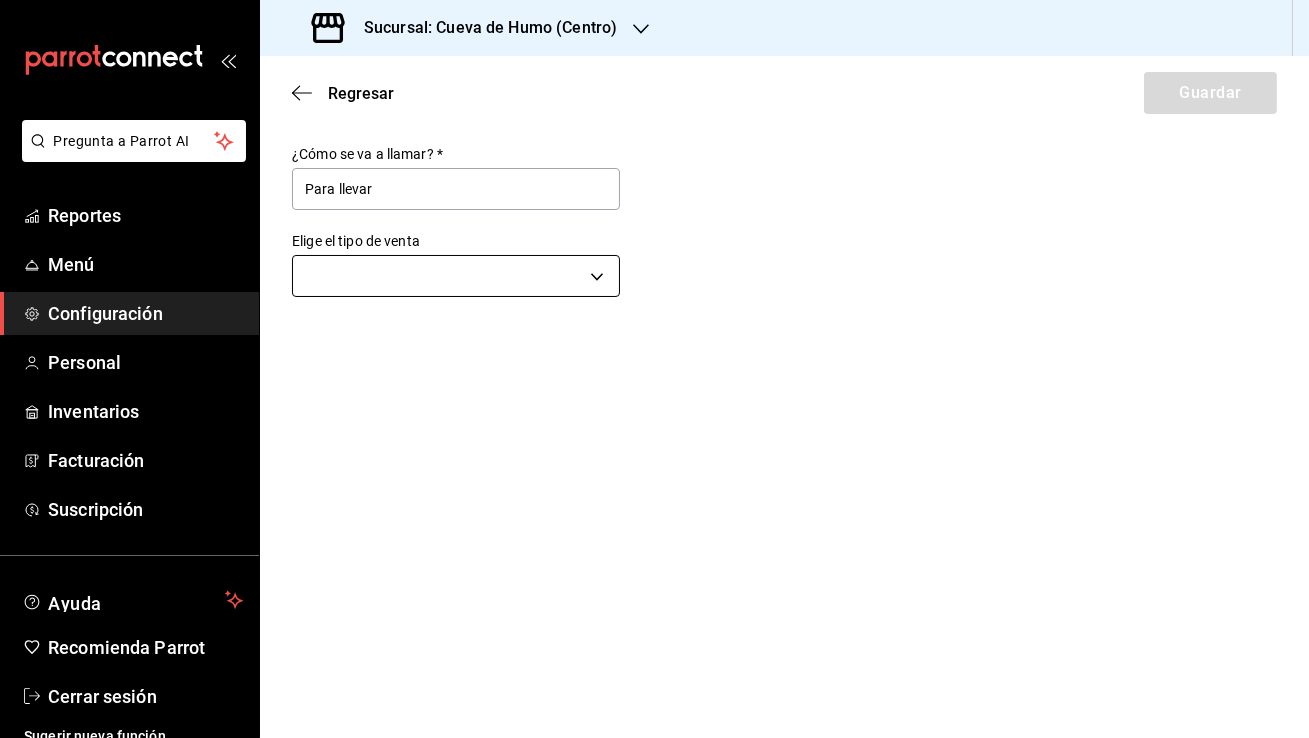 click on "Pregunta a Parrot AI Reportes   Menú   Configuración   Personal   Inventarios   Facturación   Suscripción   Ayuda Recomienda Parrot   Cerrar sesión   Sugerir nueva función   Sucursal: Cueva de Humo ([CITY]) Regresar Guardar ¿Cómo se va a llamar?   * Para llevar Elige el tipo de venta ​ GANA 1 MES GRATIS EN TU SUSCRIPCIÓN AQUÍ ¿Recuerdas cómo empezó tu restaurante?
Hoy puedes ayudar a un colega a tener el mismo cambio que tú viviste.
Recomienda Parrot directamente desde tu Portal Administrador.
Es fácil y rápido.
🎁 Por cada restaurante que se una, ganas 1 mes gratis. Ver video tutorial Ir a video Pregunta a Parrot AI Reportes   Menú   Configuración   Personal   Inventarios   Facturación   Suscripción   Ayuda Recomienda Parrot   Cerrar sesión   Sugerir nueva función   Visitar centro de ayuda ([PHONE]) [EMAIL] Visitar centro de ayuda ([PHONE]) [EMAIL]" at bounding box center (654, 369) 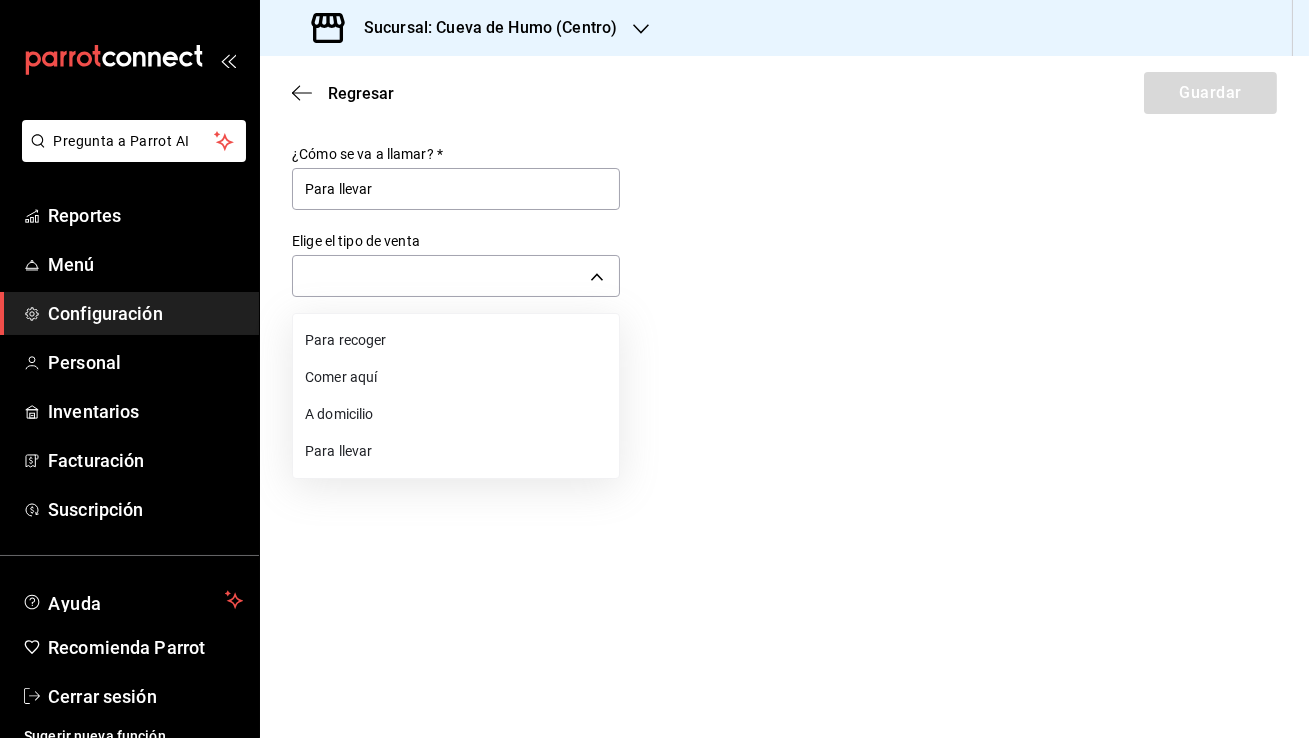 click on "Para llevar" at bounding box center (456, 451) 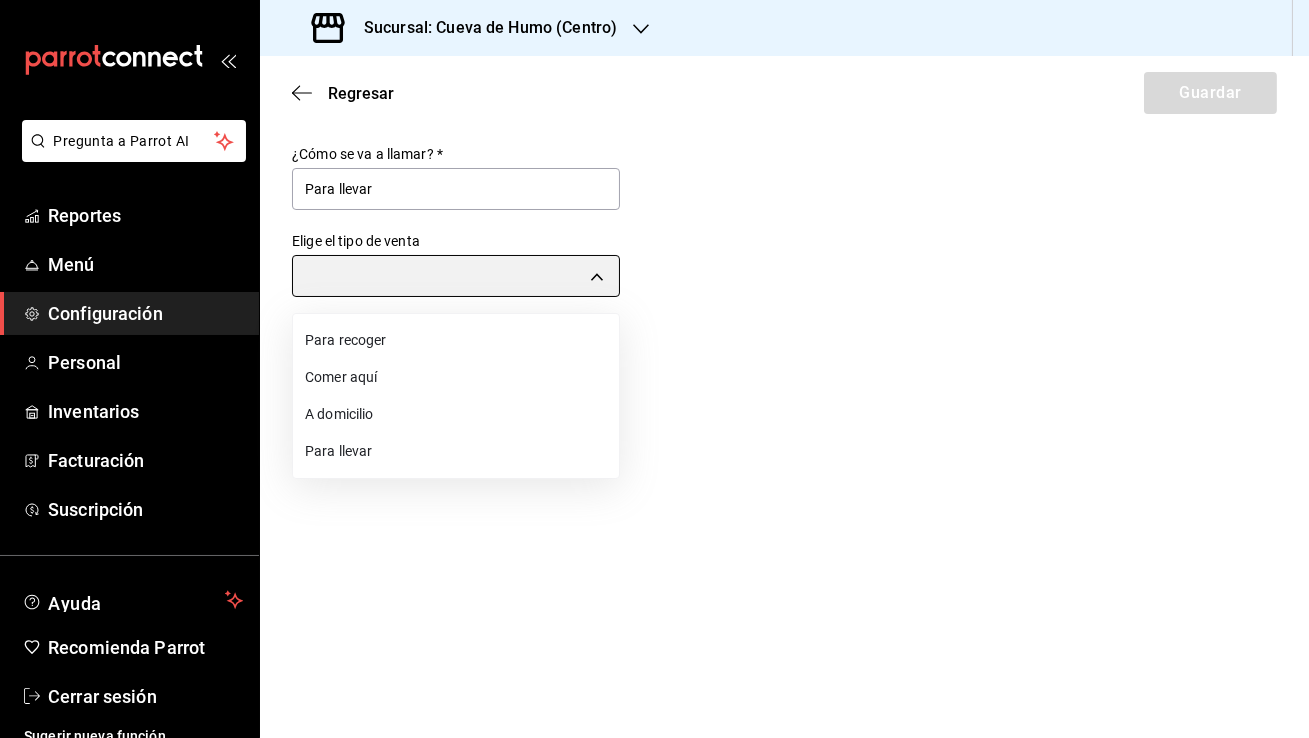 type on "TAKE_OUT" 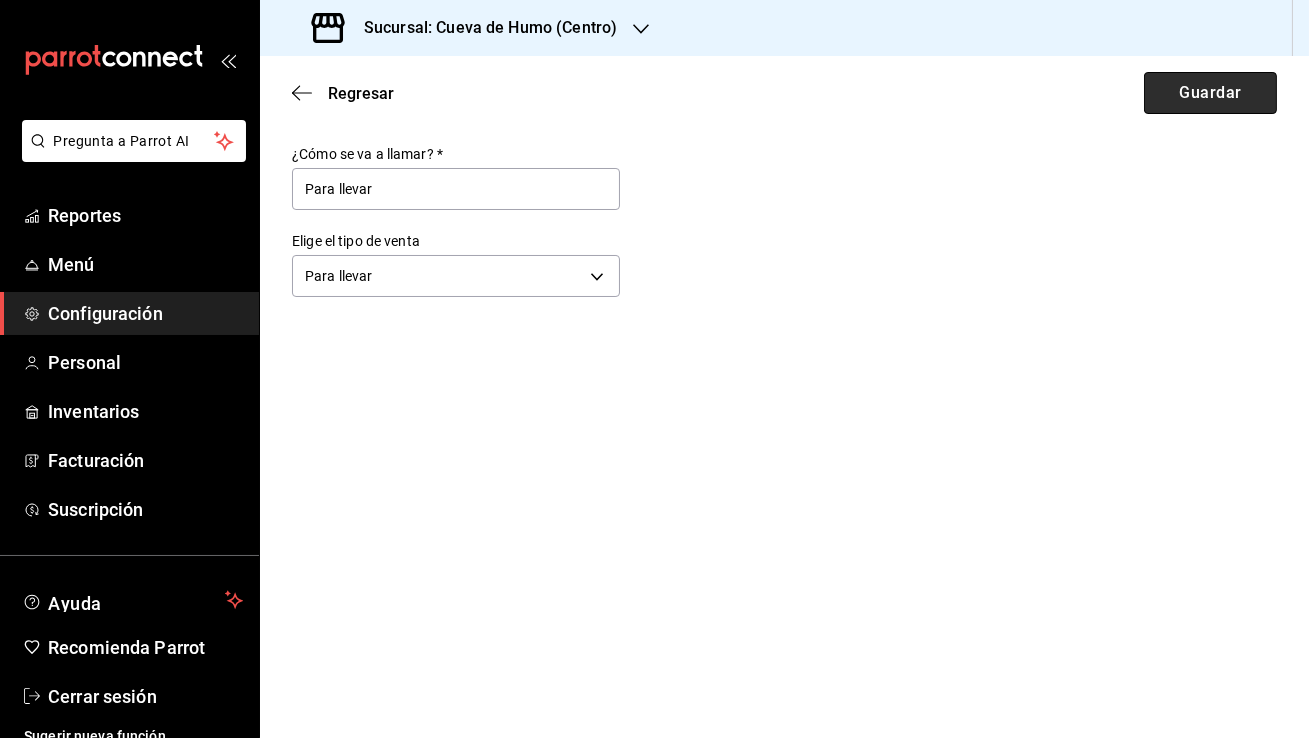 click on "Guardar" at bounding box center (1210, 93) 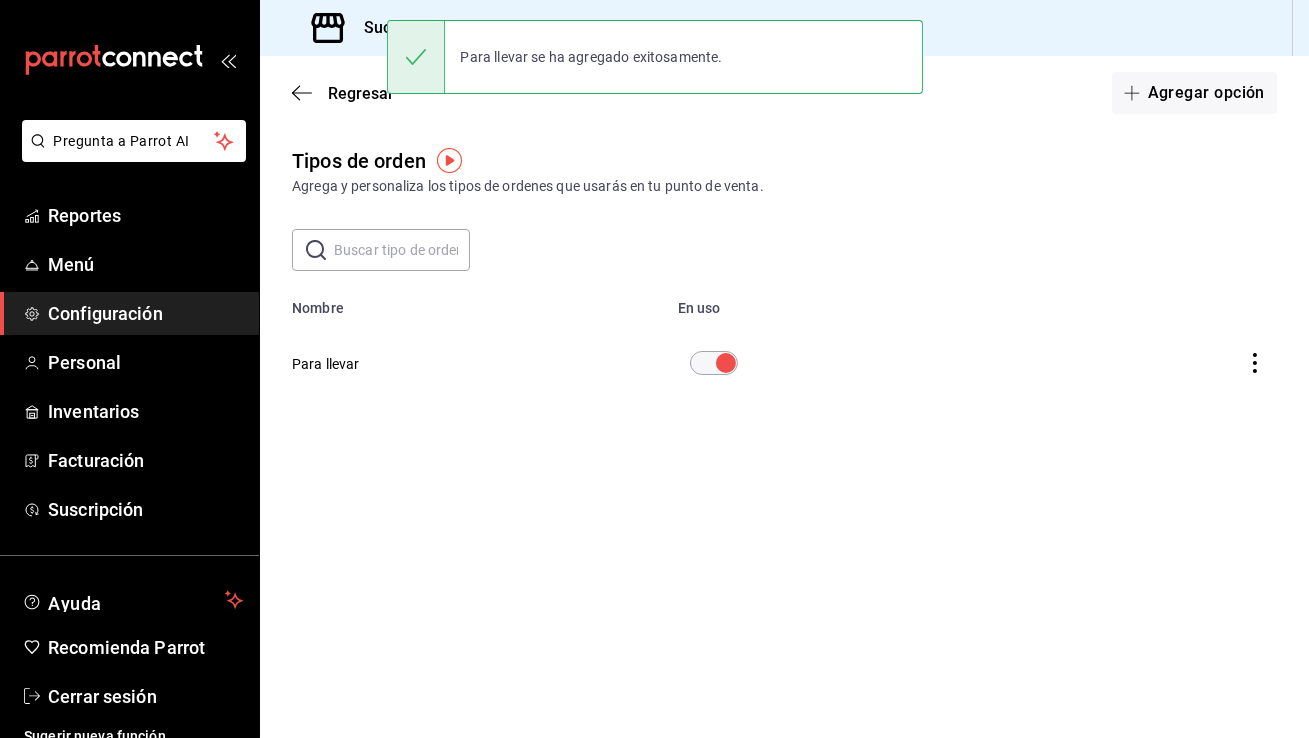 click on "Sucursal: Cueva de Humo (Centro)" at bounding box center [482, 28] 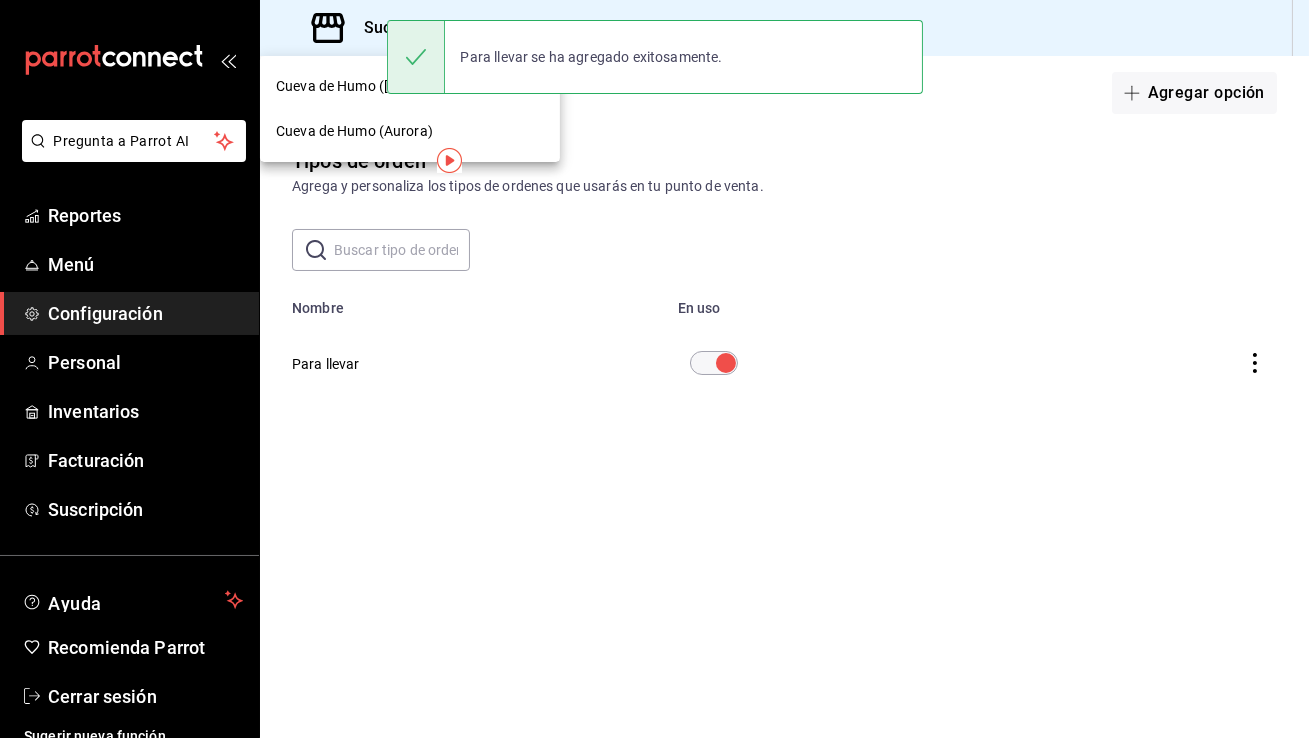 click on "Cueva de Humo (Aurora)" at bounding box center [410, 131] 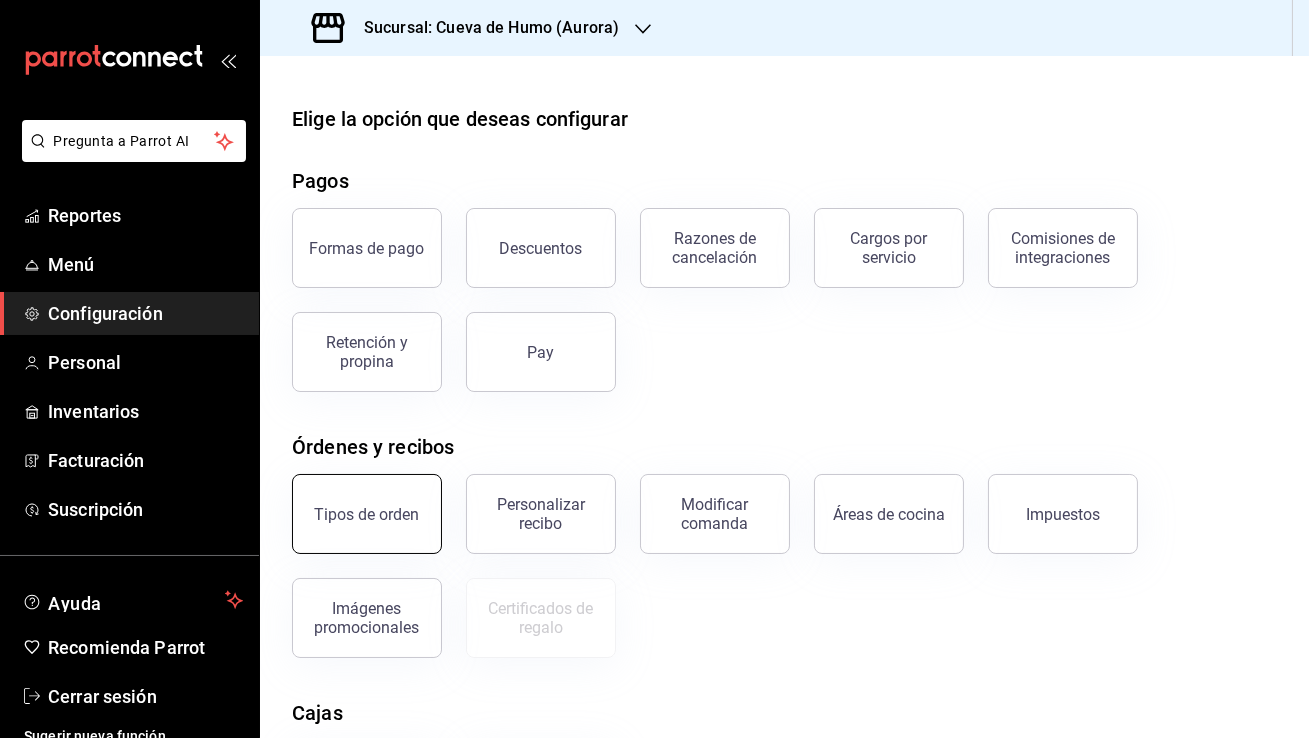 click on "Tipos de orden" at bounding box center (367, 514) 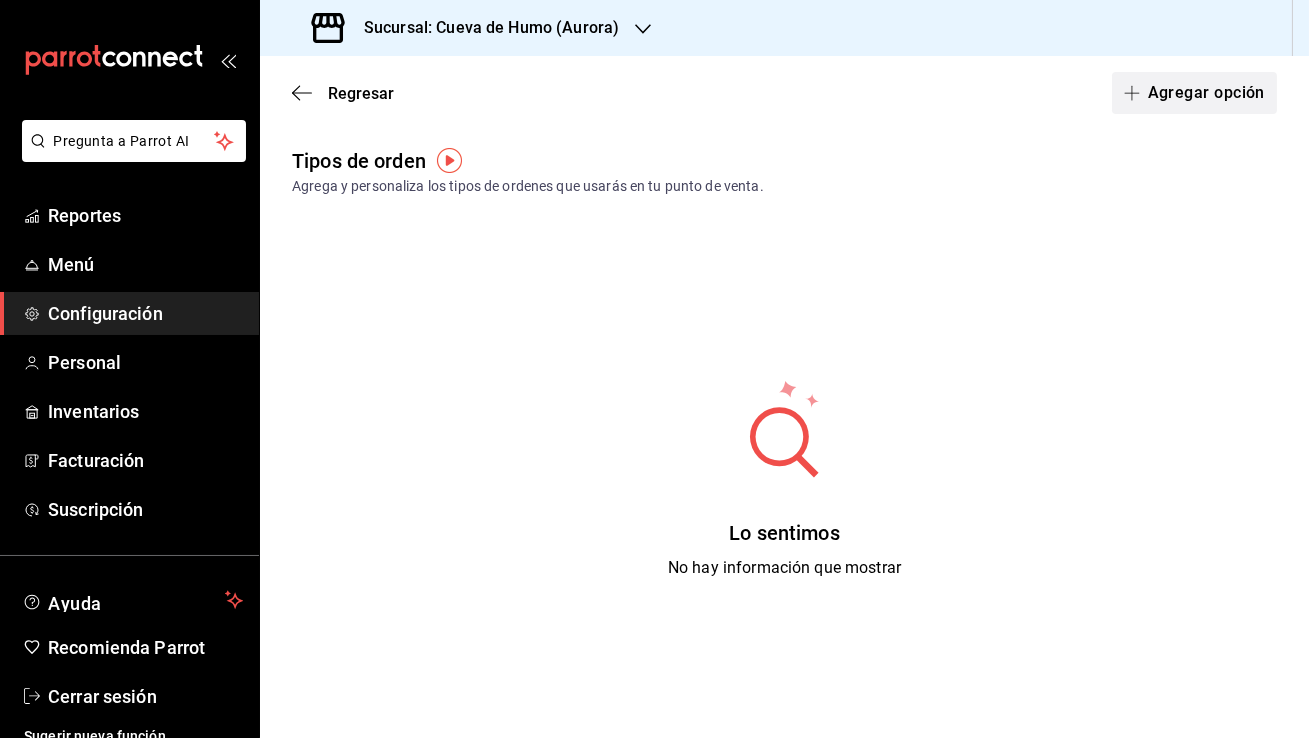 click on "Agregar opción" at bounding box center (1194, 93) 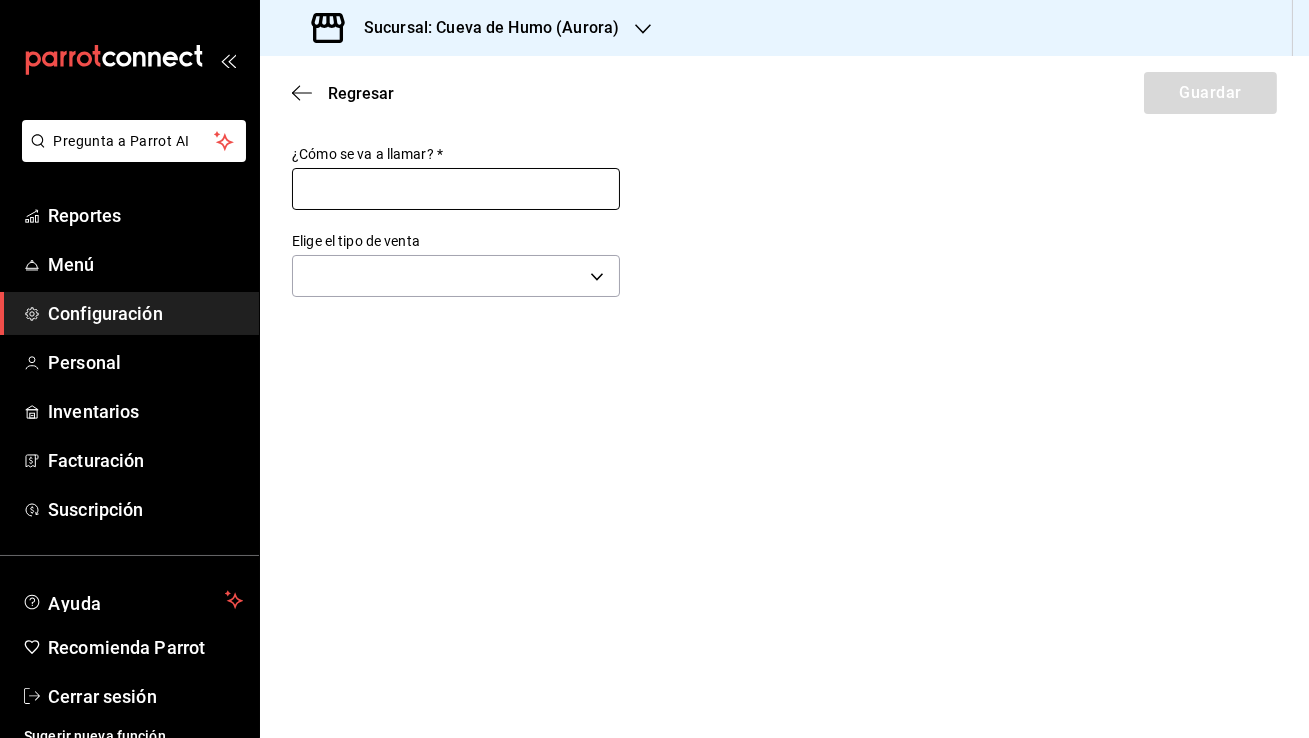 click at bounding box center (456, 189) 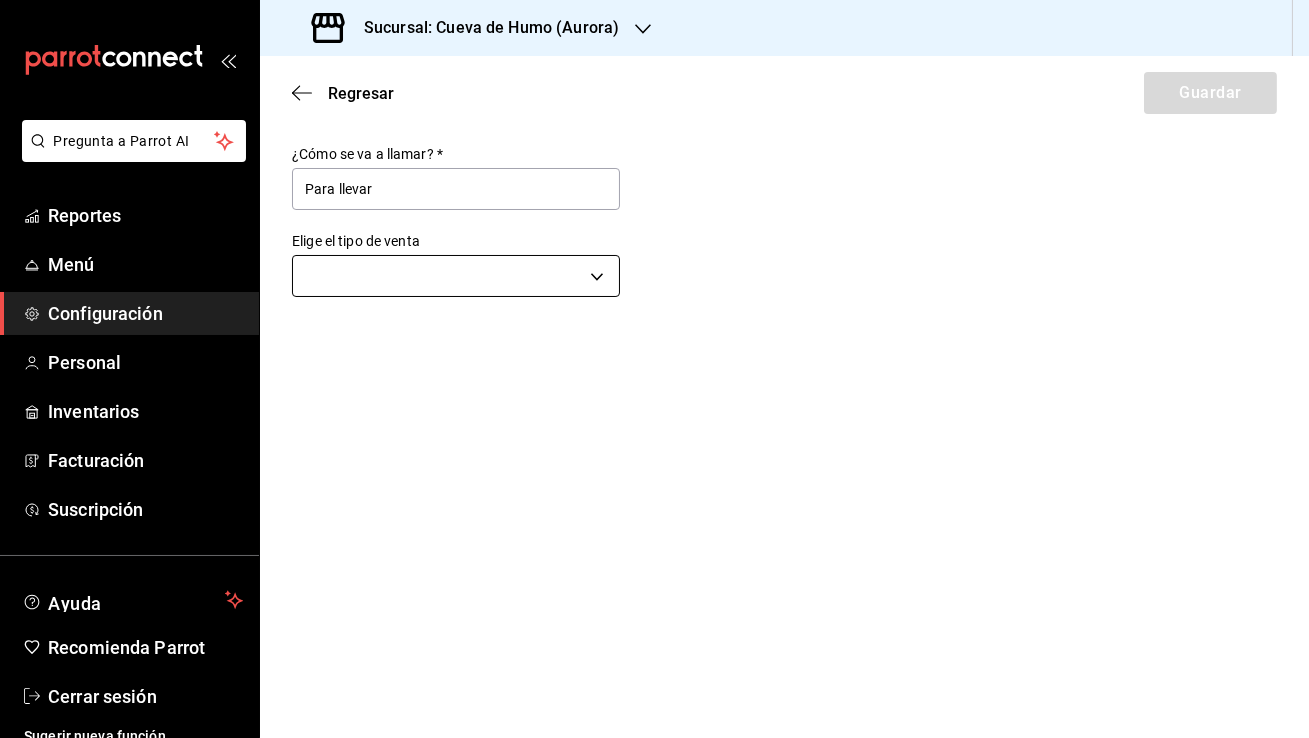 click on "Pregunta a Parrot AI Reportes   Menú   Configuración   Personal   Inventarios   Facturación   Suscripción   Ayuda Recomienda Parrot   Cerrar sesión   Sugerir nueva función   Sucursal: Cueva de Humo ([CITY]) Regresar Guardar ¿Cómo se va a llamar?   * Para llevar Elige el tipo de venta ​ GANA 1 MES GRATIS EN TU SUSCRIPCIÓN AQUÍ ¿Recuerdas cómo empezó tu restaurante?
Hoy puedes ayudar a un colega a tener el mismo cambio que tú viviste.
Recomienda Parrot directamente desde tu Portal Administrador.
Es fácil y rápido.
🎁 Por cada restaurante que se una, ganas 1 mes gratis. Ver video tutorial Ir a video Pregunta a Parrot AI Reportes   Menú   Configuración   Personal   Inventarios   Facturación   Suscripción   Ayuda Recomienda Parrot   Cerrar sesión   Sugerir nueva función   Visitar centro de ayuda ([PHONE]) [EMAIL] Visitar centro de ayuda ([PHONE]) [EMAIL]" at bounding box center (654, 369) 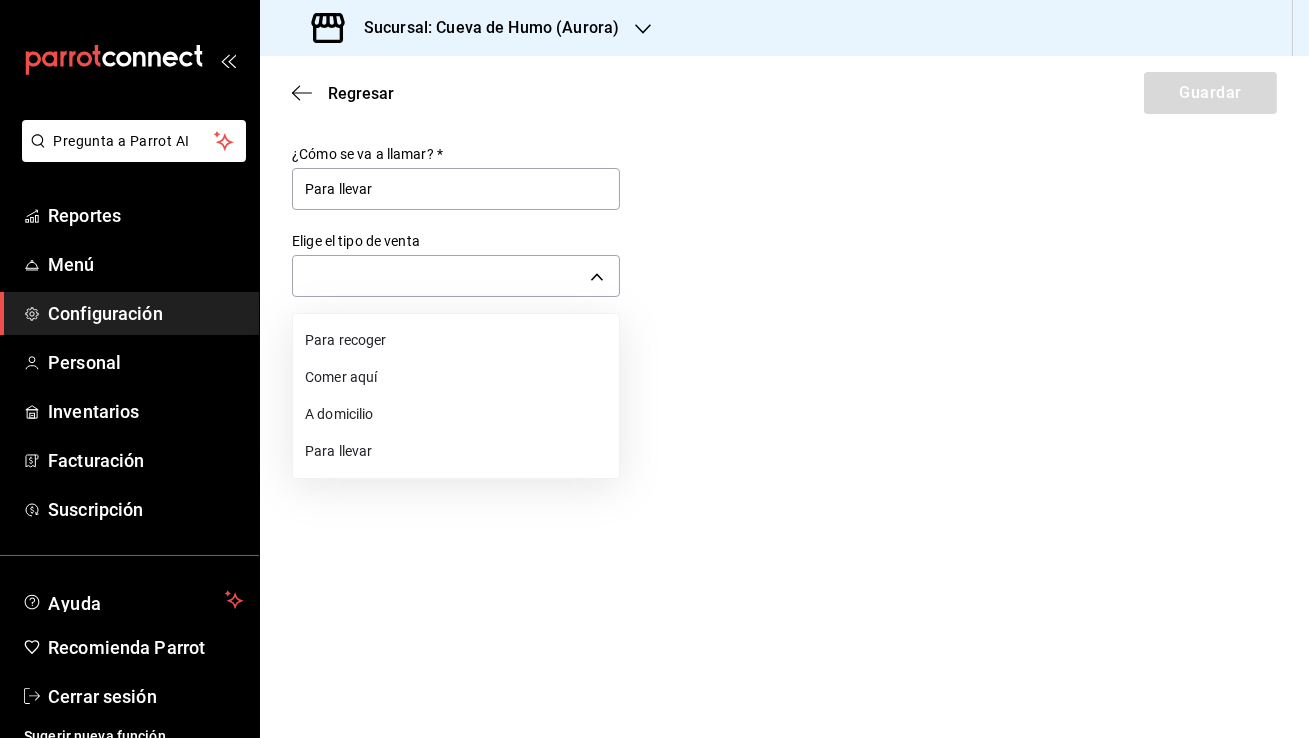 click on "Para llevar" at bounding box center [456, 451] 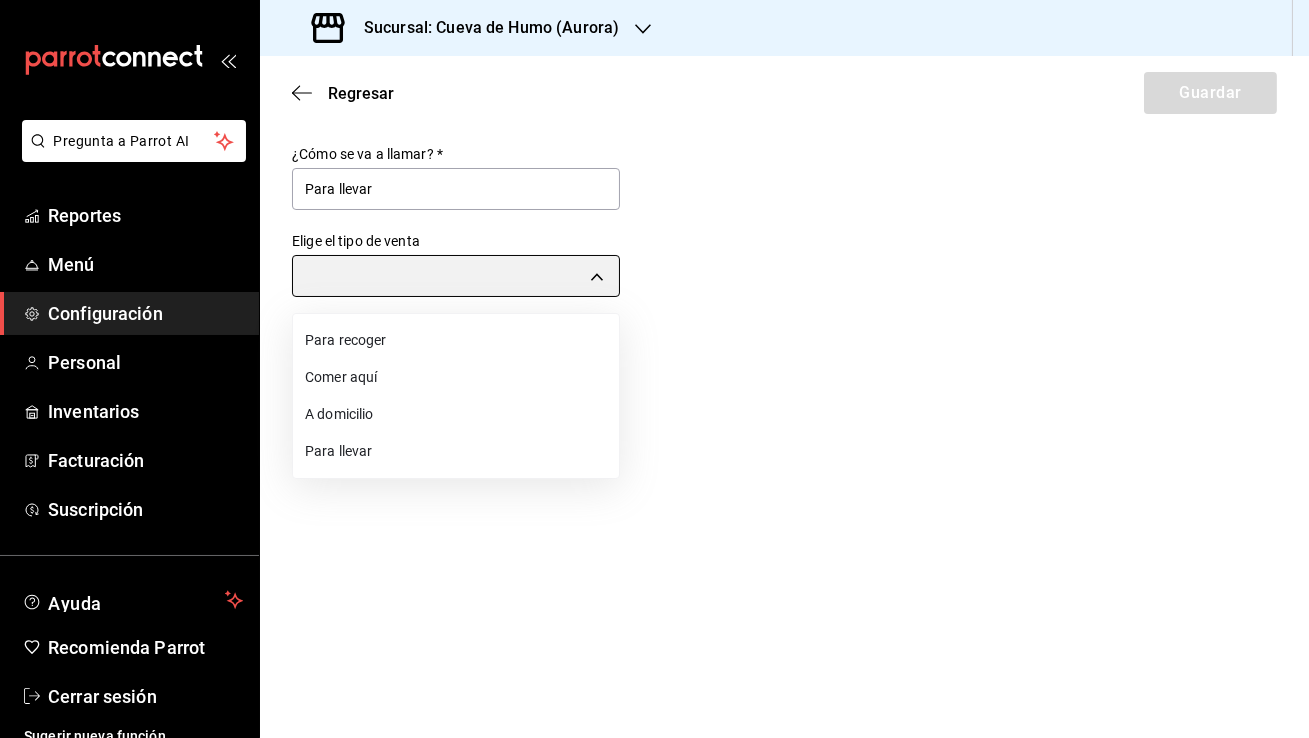type on "TAKE_OUT" 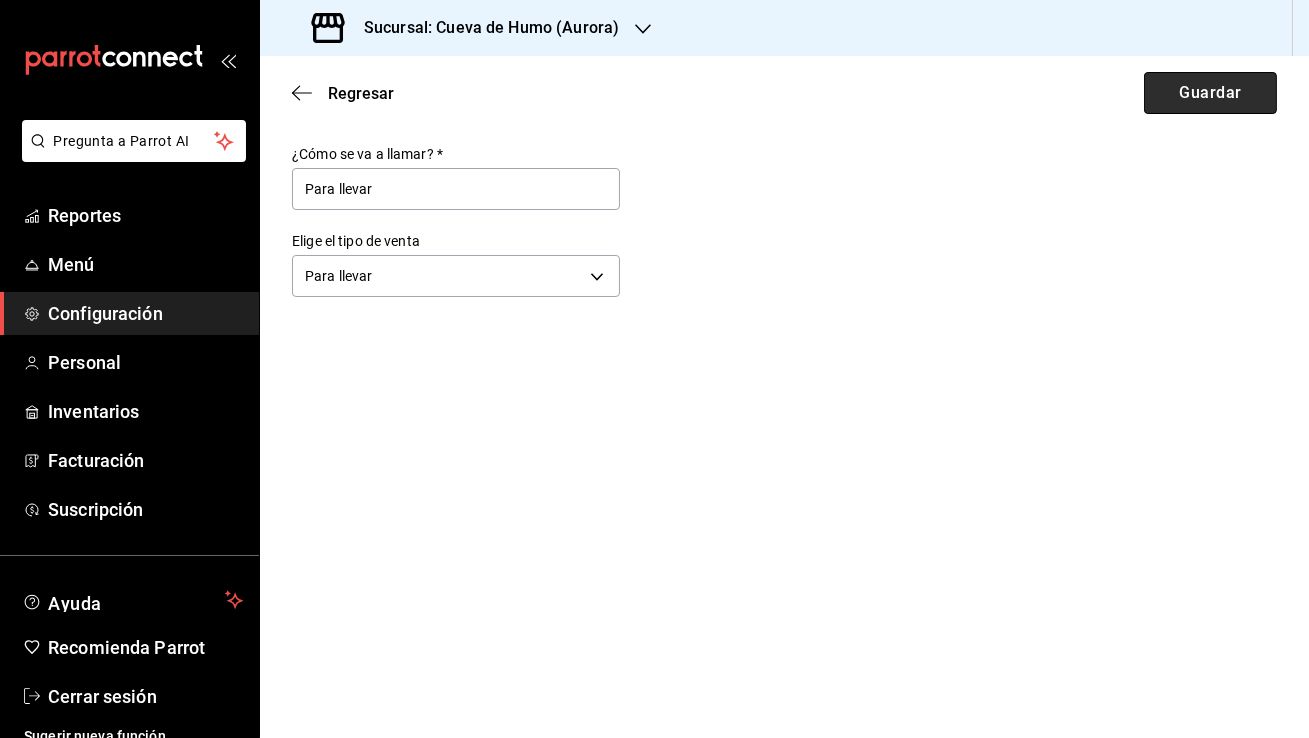 click on "Guardar" at bounding box center (1210, 93) 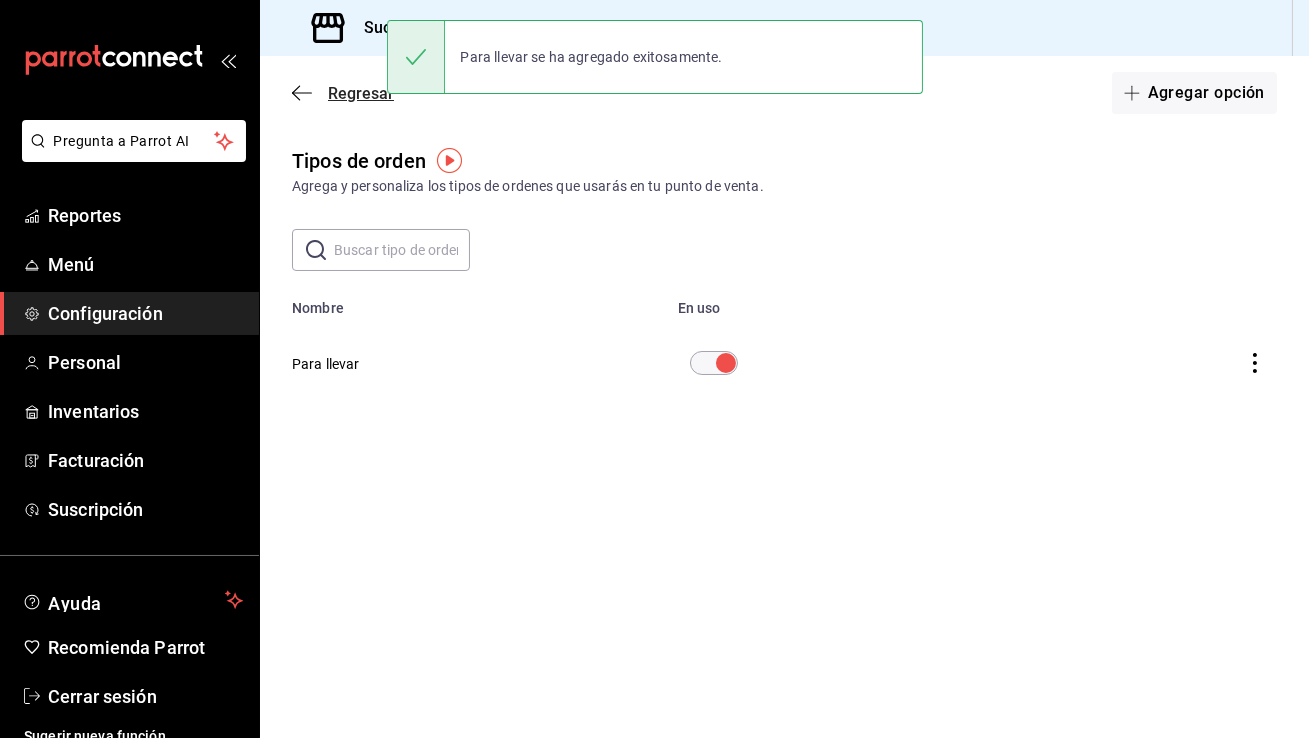 click 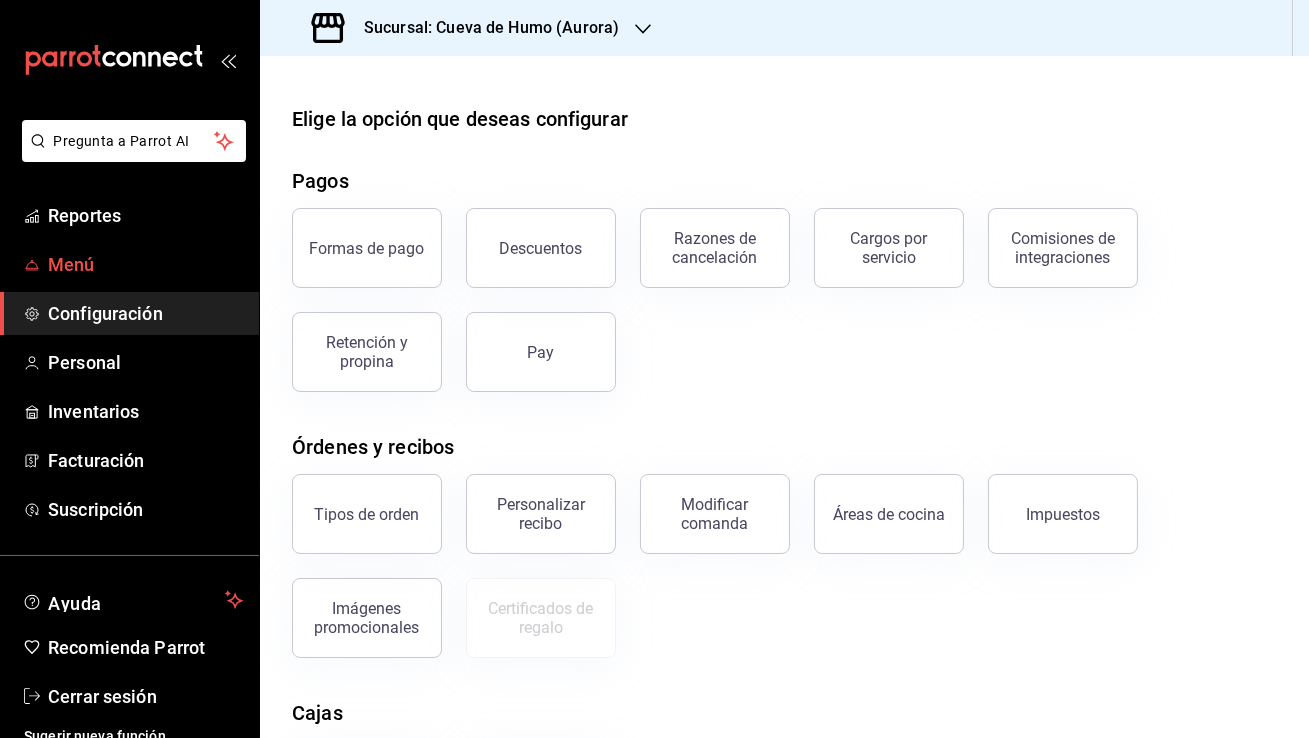 click on "Menú" at bounding box center [145, 264] 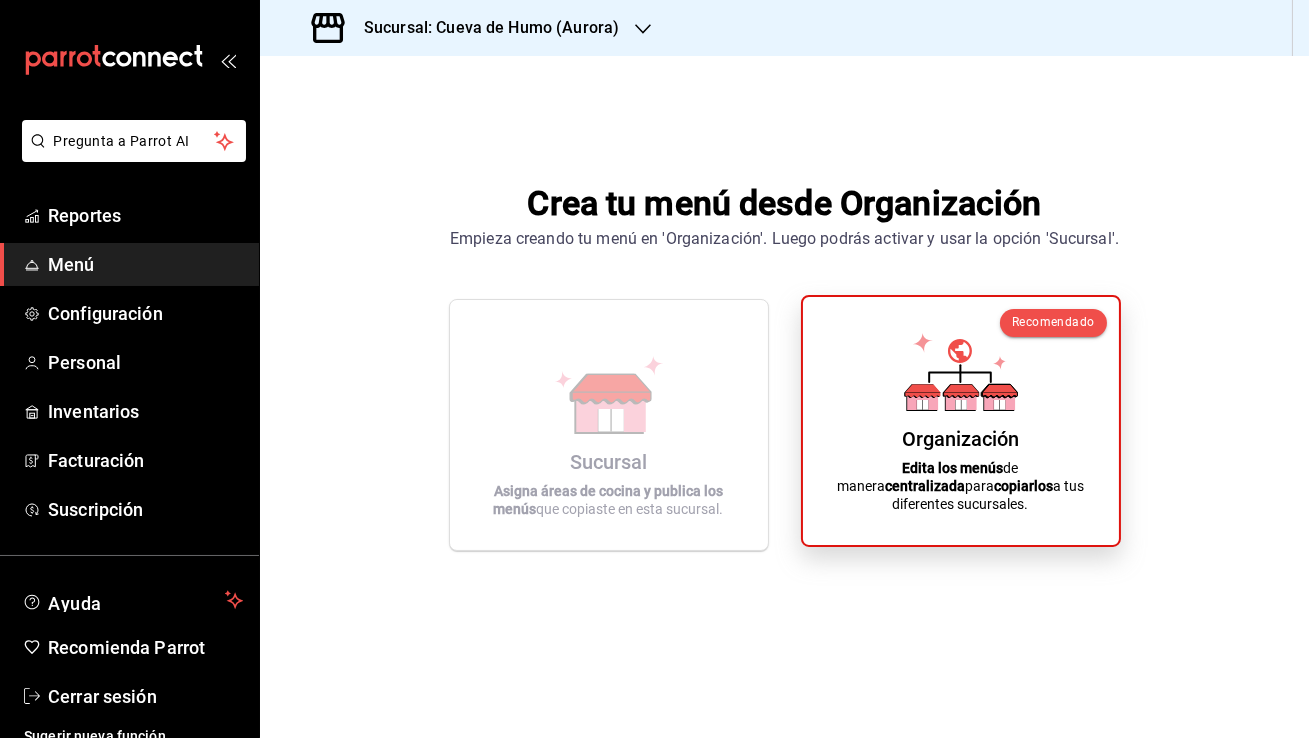 click on "Organización Edita los menús  de manera  centralizada  para  copiarlos  a tus diferentes sucursales." at bounding box center [961, 421] 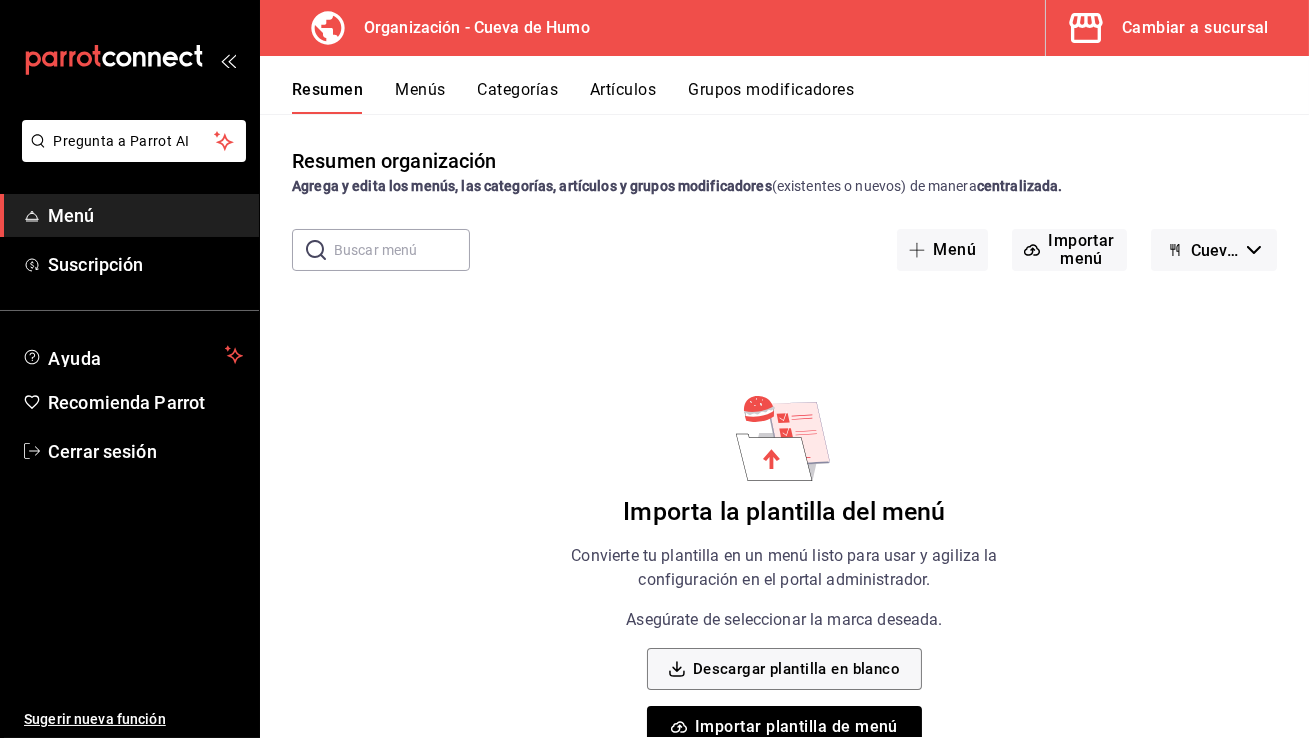 click on "Menús" at bounding box center (420, 97) 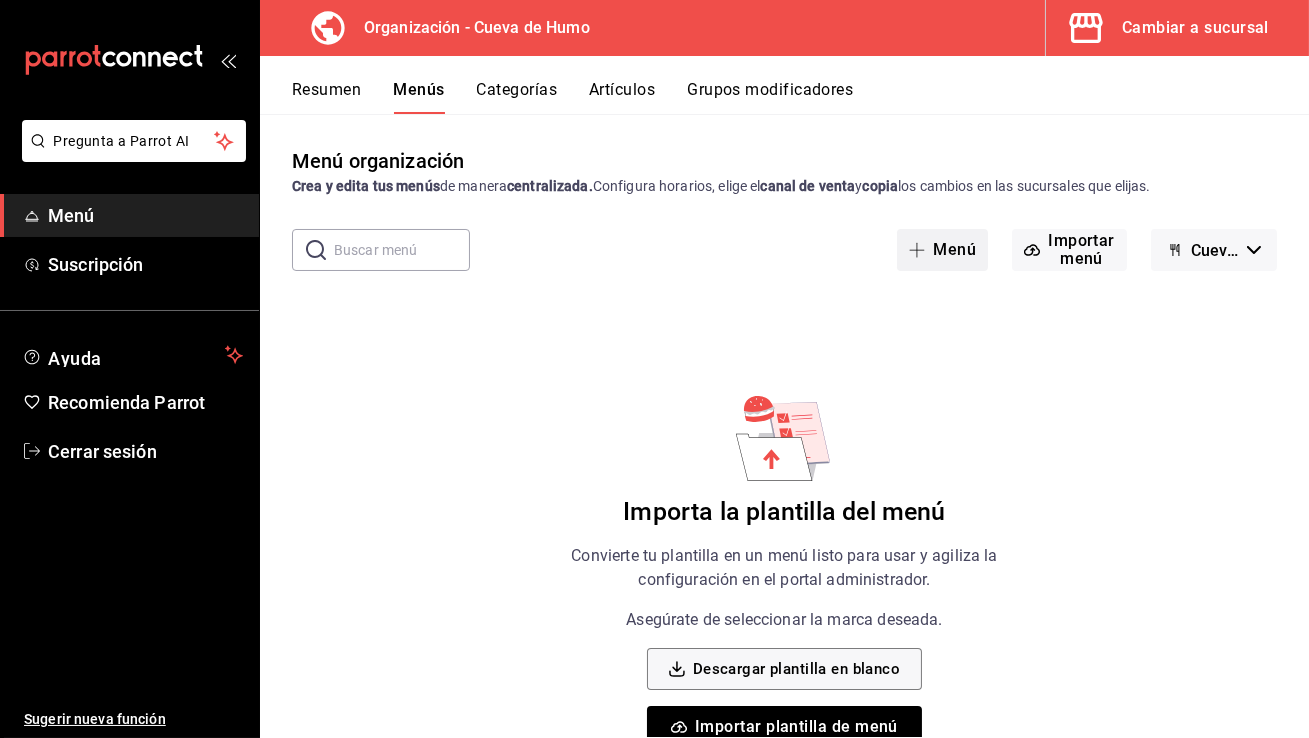 click on "Menú" at bounding box center (942, 250) 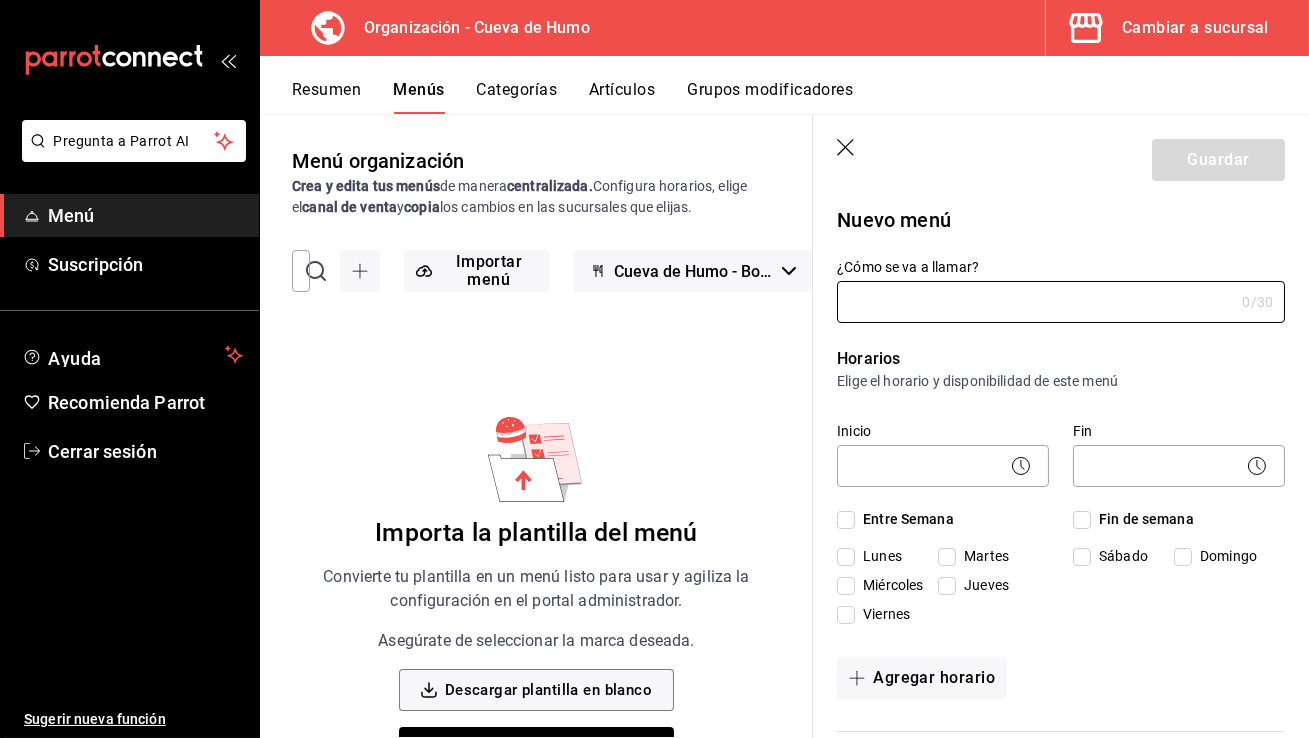 click 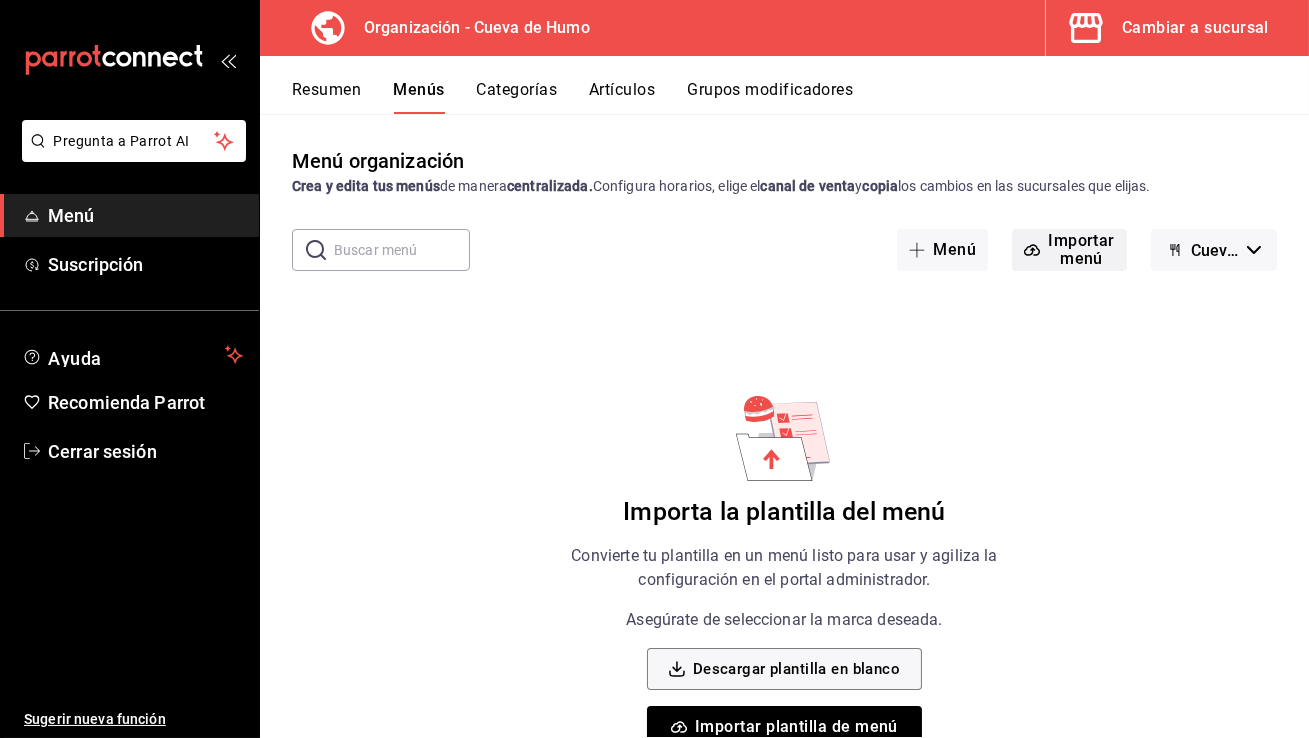 click on "Importar menú" at bounding box center (1069, 250) 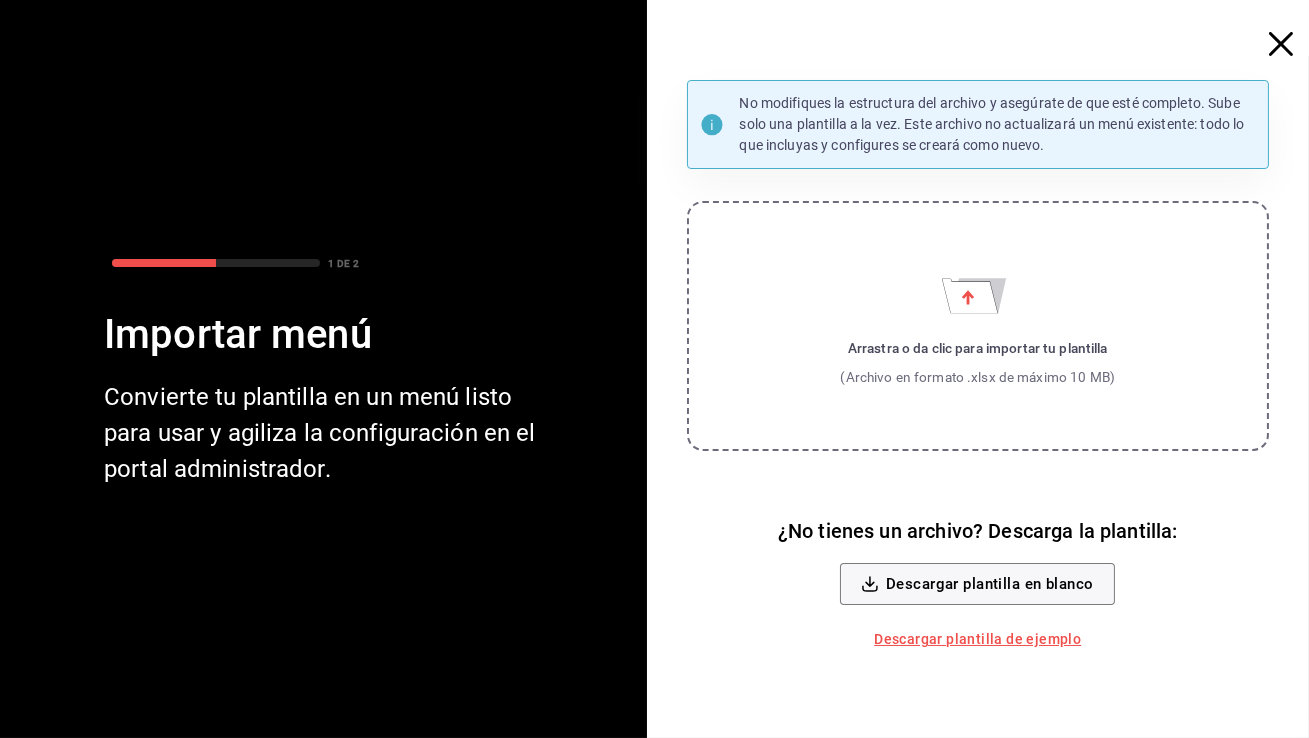 click on "Arrastra o da clic para importar tu plantilla" at bounding box center (977, 348) 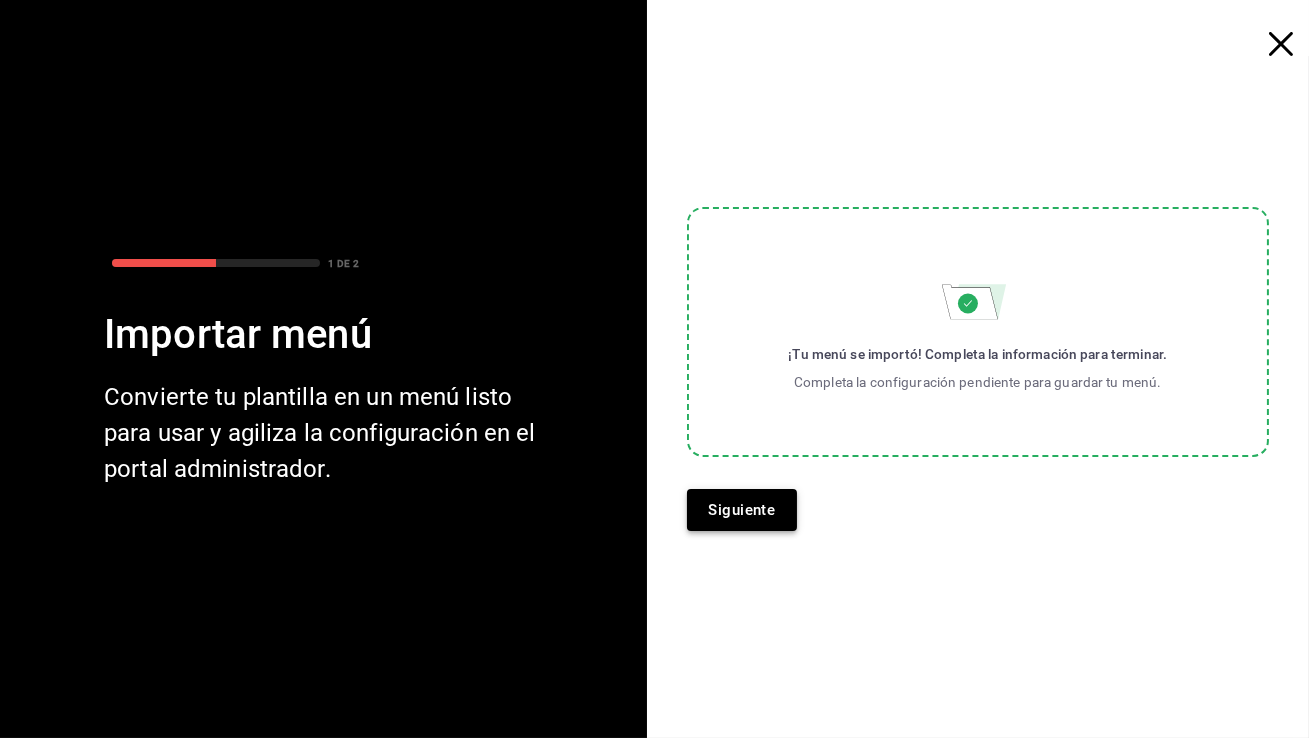 click on "Siguiente" at bounding box center [742, 510] 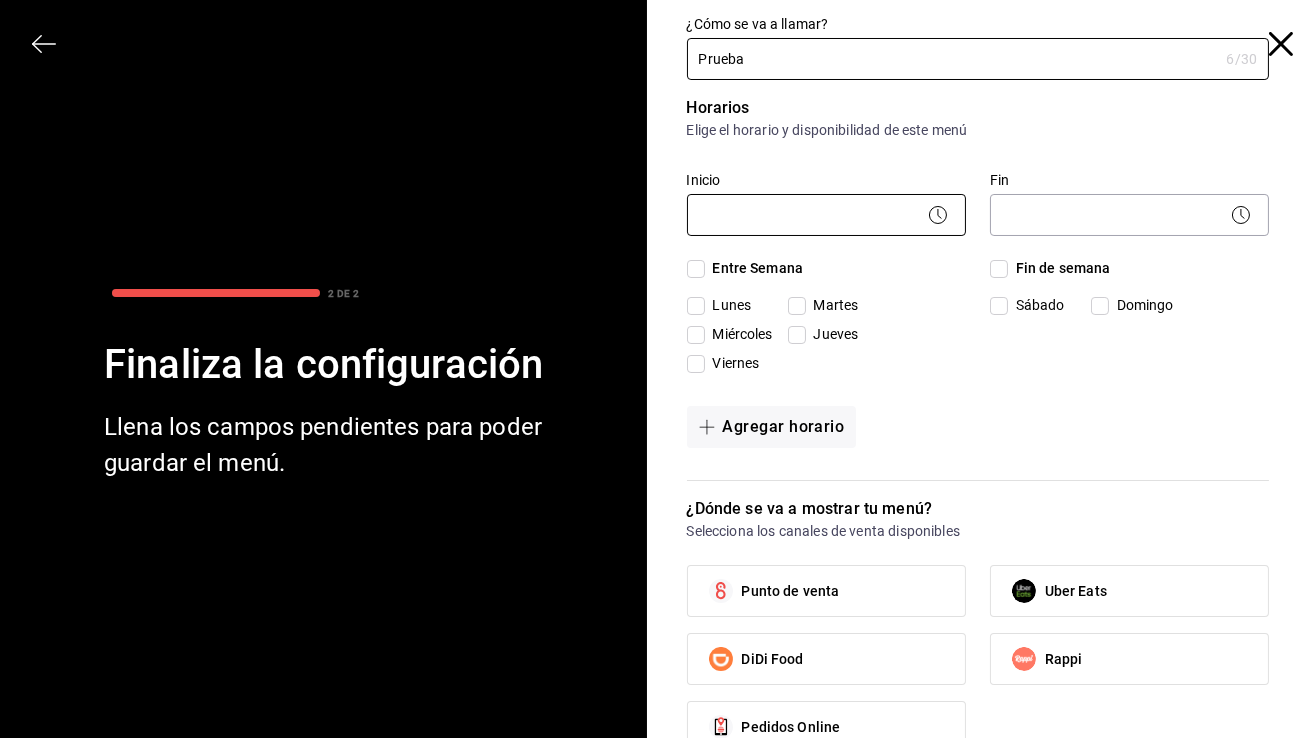 type on "Prueba" 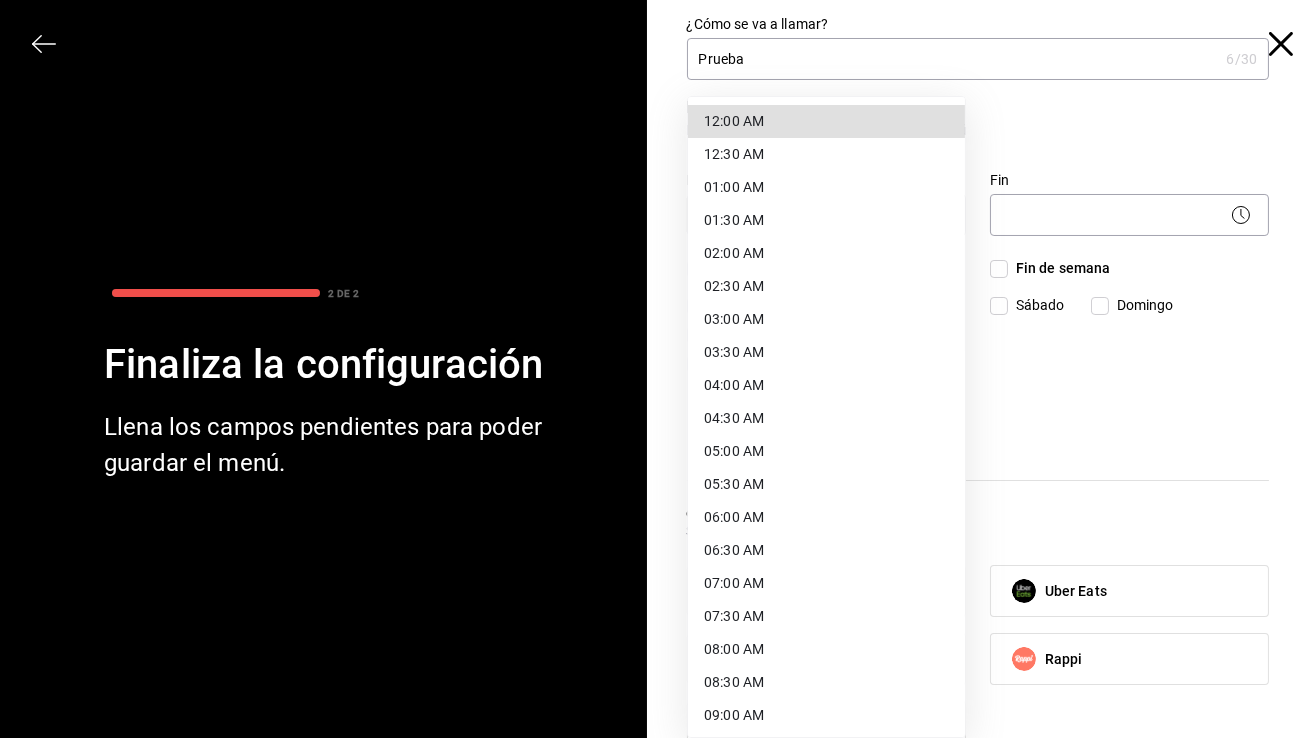 click on "12:00 AM" at bounding box center [826, 121] 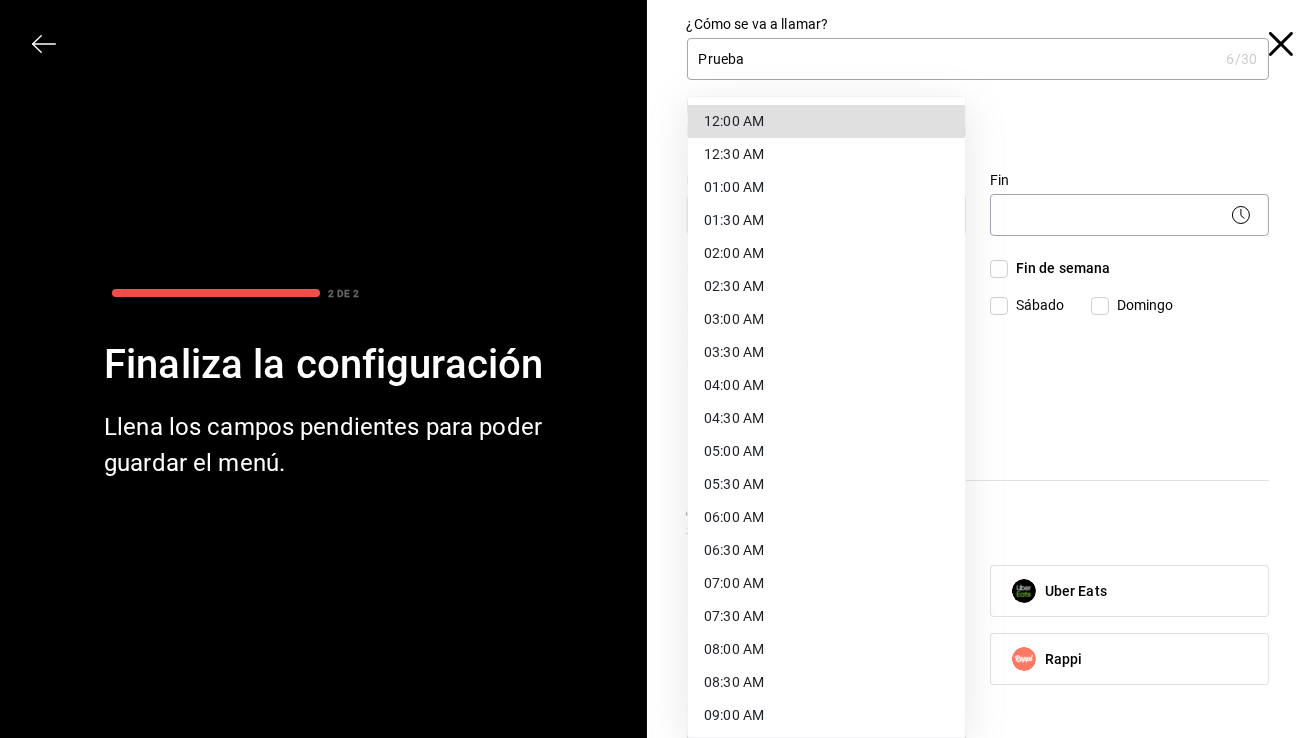 type on "00:00" 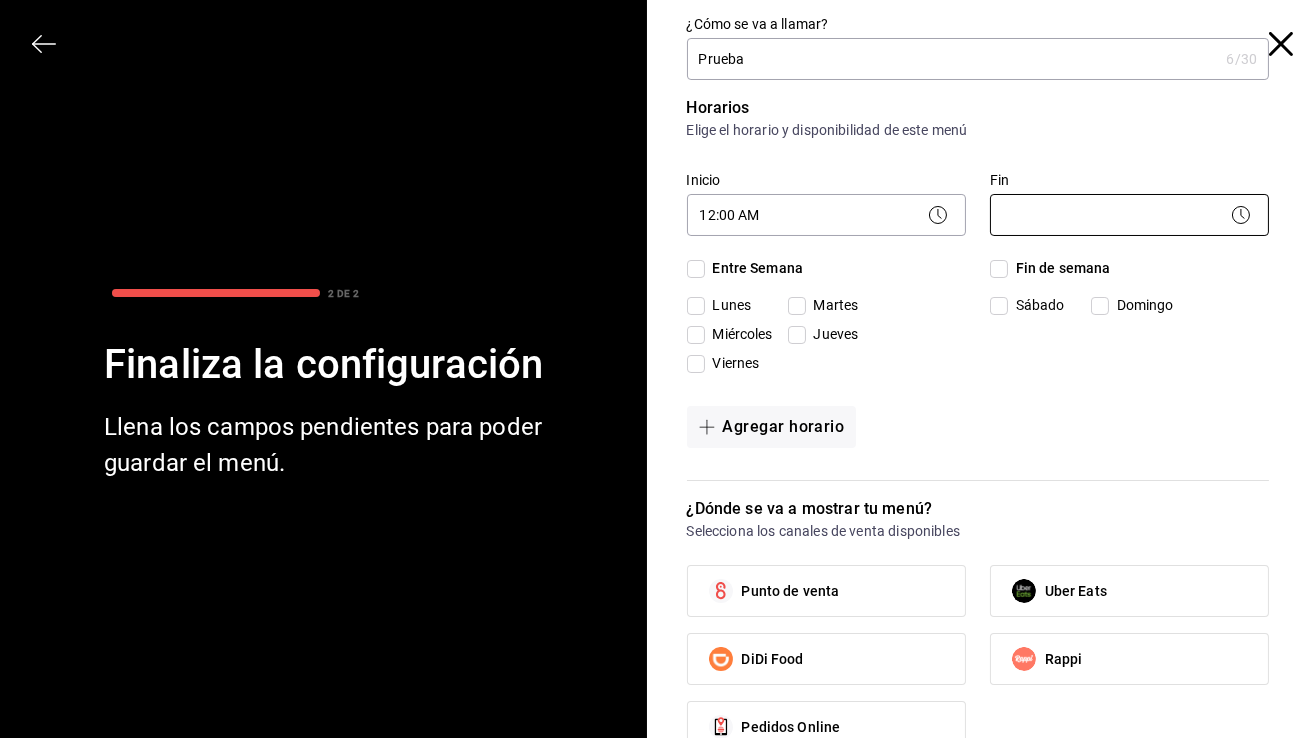 click on "Pregunta a Parrot AI Menú   Suscripción   Ayuda Recomienda Parrot   Cerrar sesión   Sugerir nueva función   Organización - Cueva de Humo Cambiar a sucursal Resumen Menús Categorías Artículos Grupos modificadores Menú organización Crea y edita tus menús  de manera  centralizada.  Configura horarios, elige el  canal de venta  y  copia  los cambios en las sucursales que elijas. ​ ​ Menú Importar menú Cueva de Humo - Borrador Importa la plantilla del menú Convierte tu plantilla en un menú listo para usar y agiliza la configuración en el portal administrador. Asegúrate de seleccionar la marca deseada. Descargar plantilla en blanco Importar plantilla de menú Descargar plantilla de ejemplo Guardar GANA 1 MES GRATIS EN TU SUSCRIPCIÓN AQUÍ ¿Recuerdas cómo empezó tu restaurante?
Hoy puedes ayudar a un colega a tener el mismo cambio que tú viviste.
Recomienda Parrot directamente desde tu Portal Administrador.
Es fácil y rápido.
🎁 Por cada restaurante que se una, ganas 1 mes gratis." at bounding box center (654, 369) 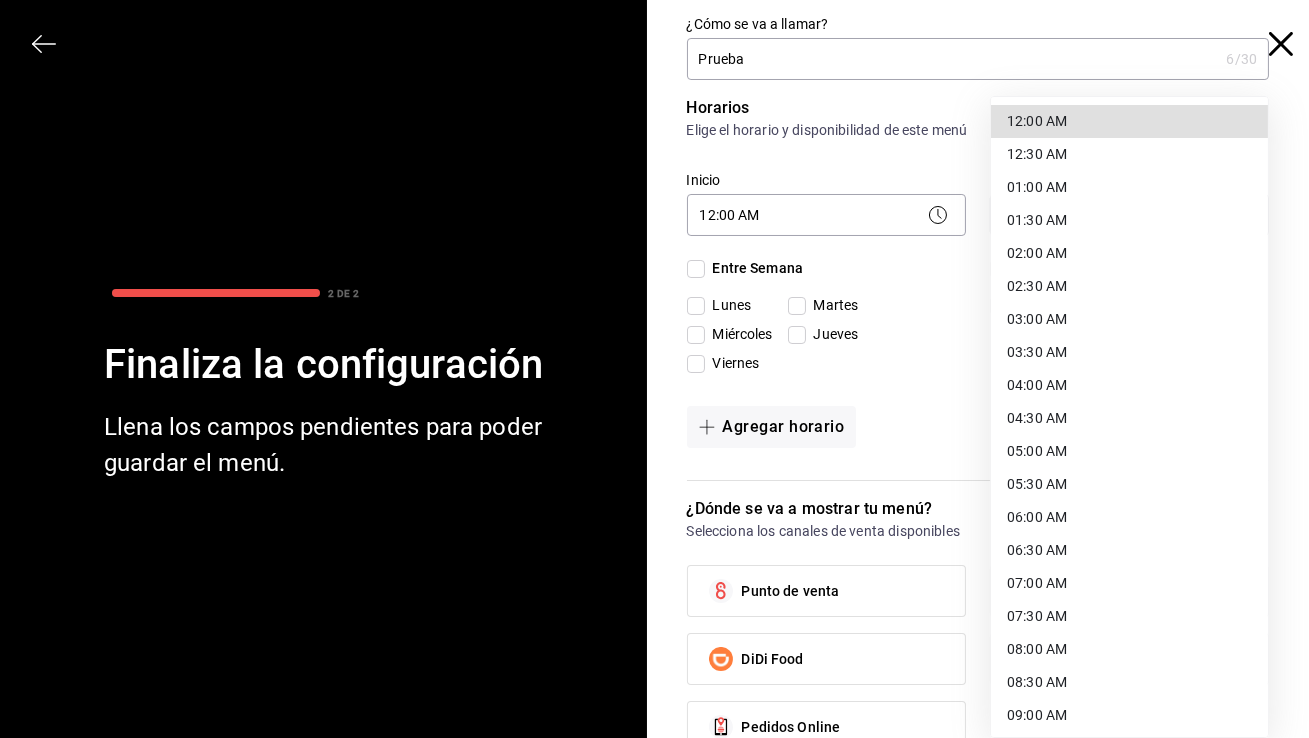 scroll, scrollTop: 991, scrollLeft: 0, axis: vertical 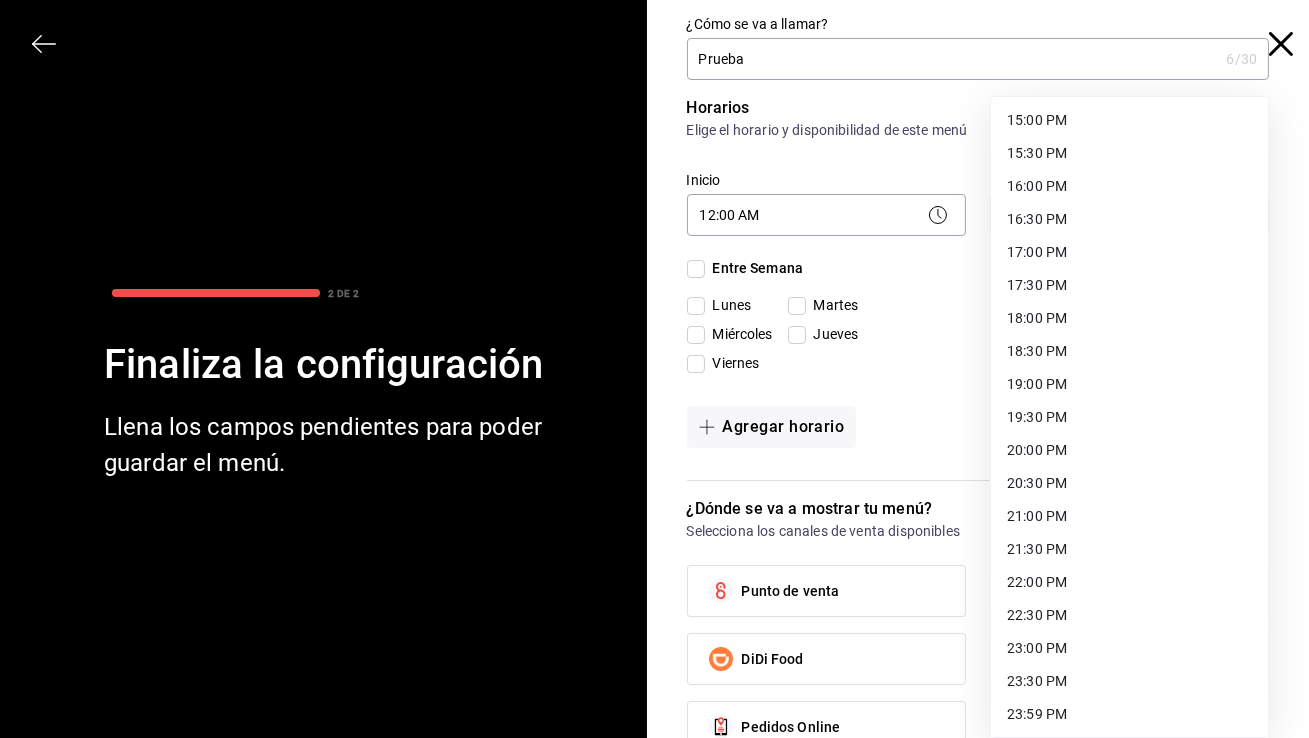 click on "23:59 PM" at bounding box center (1129, 714) 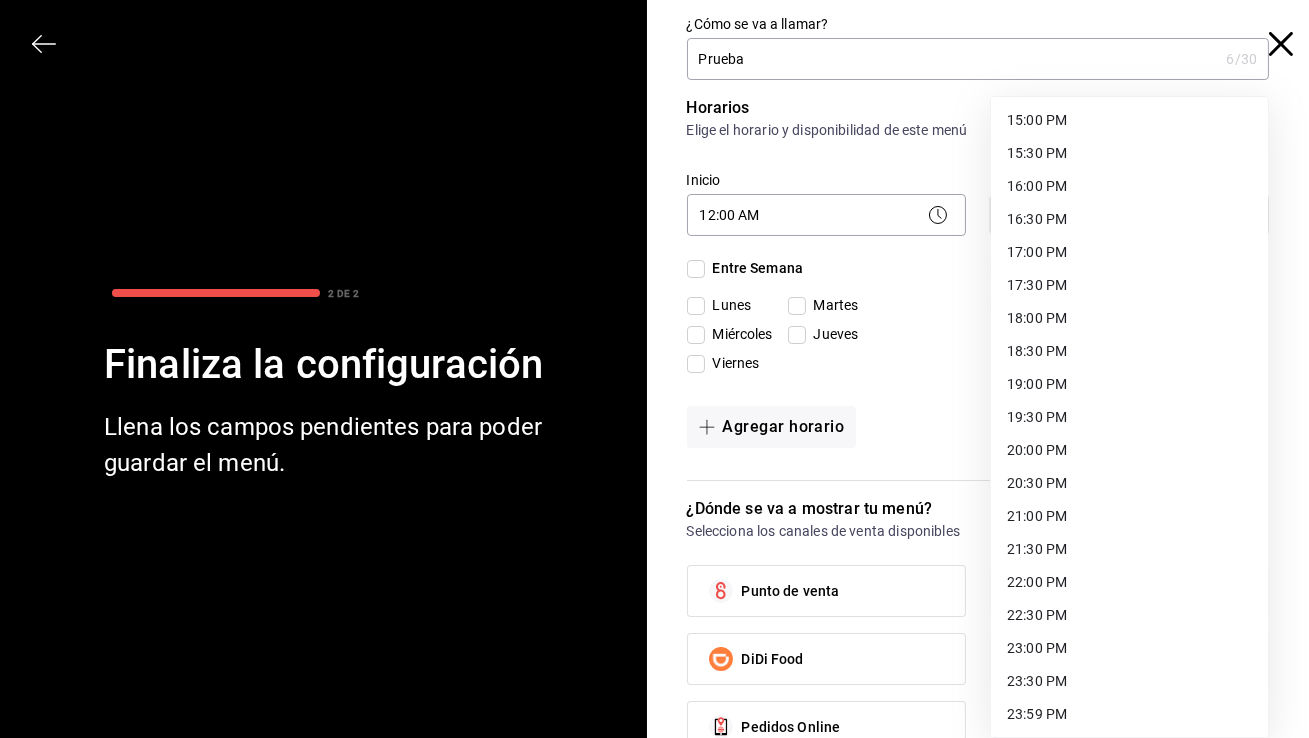 type on "23:59" 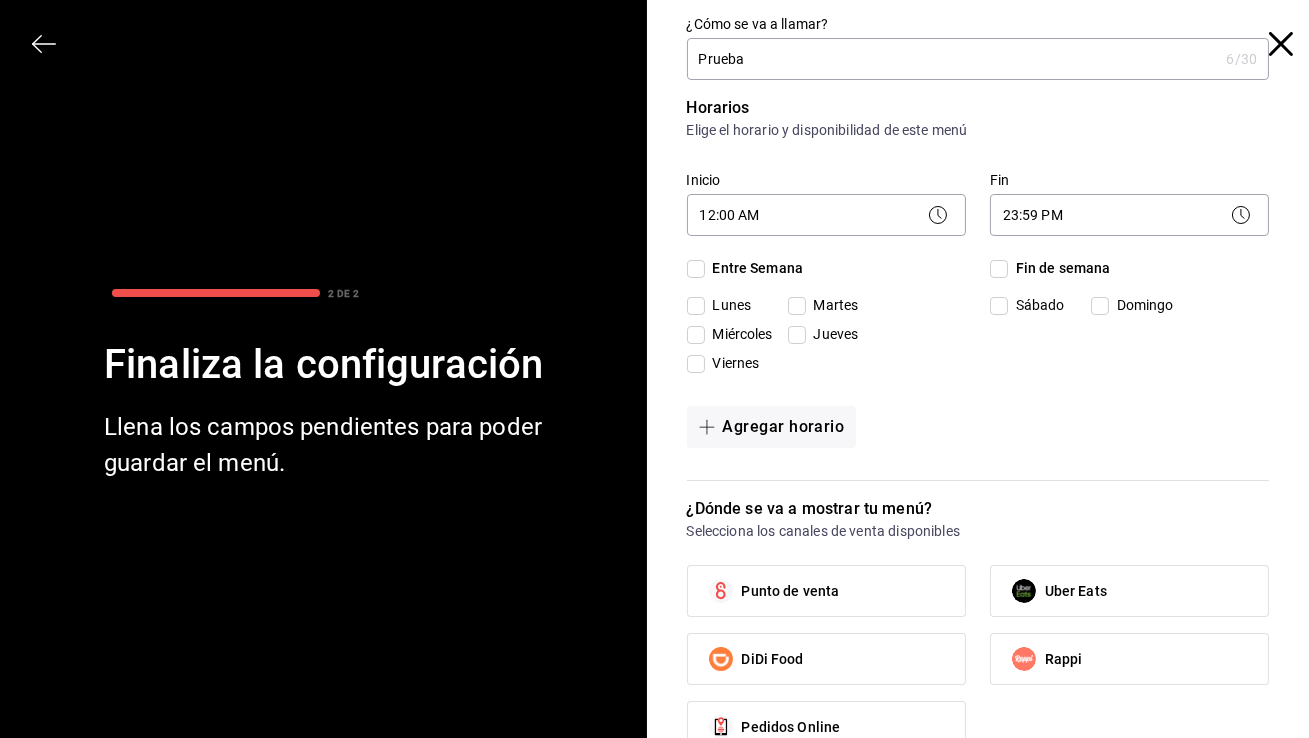 click on "Entre Semana" at bounding box center [696, 269] 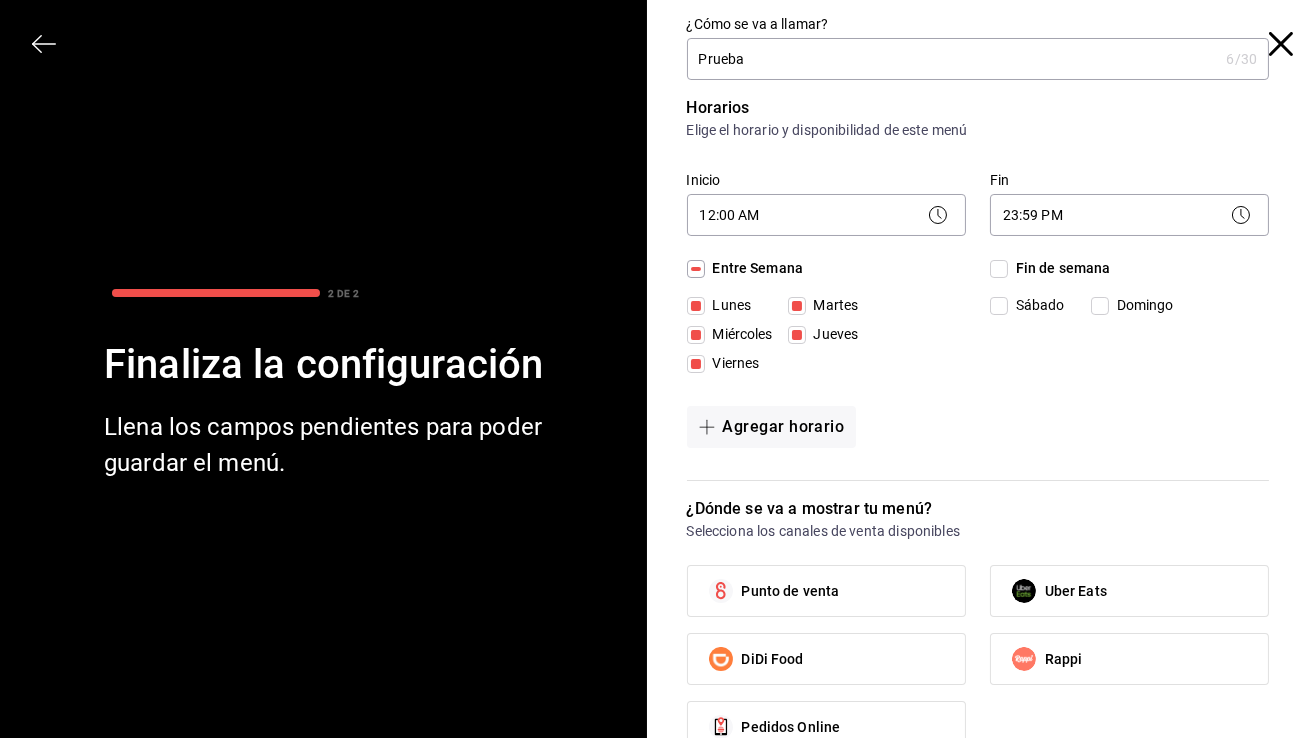 click on "Fin de semana" at bounding box center (999, 269) 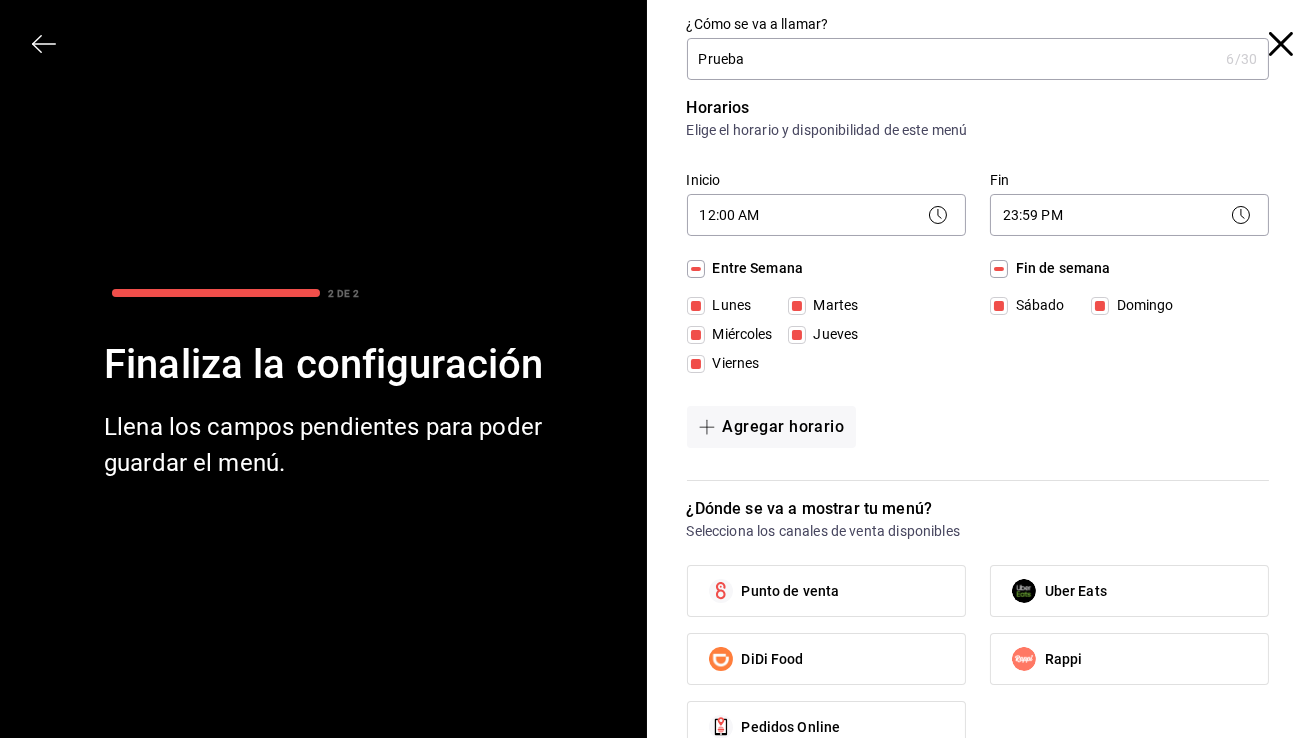 click on "Punto de venta" at bounding box center (826, 591) 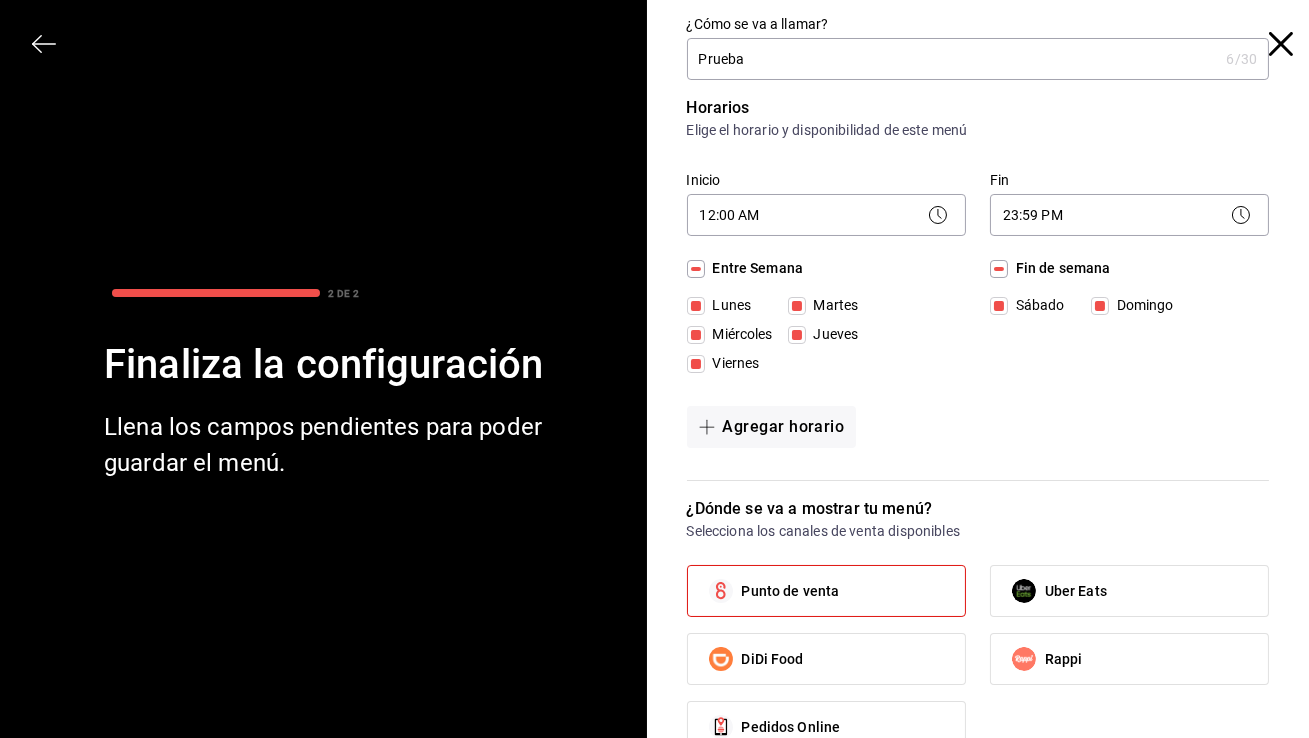 scroll, scrollTop: 187, scrollLeft: 0, axis: vertical 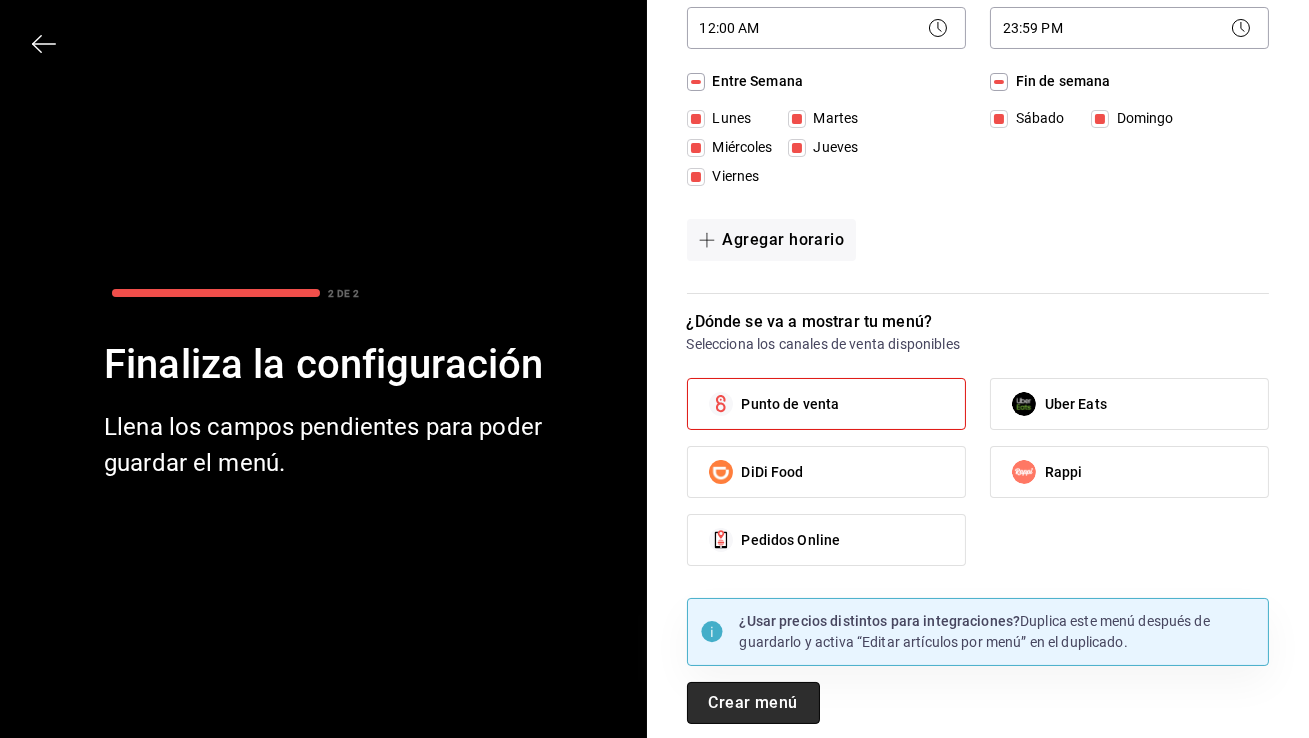 click on "Crear menú" at bounding box center (753, 703) 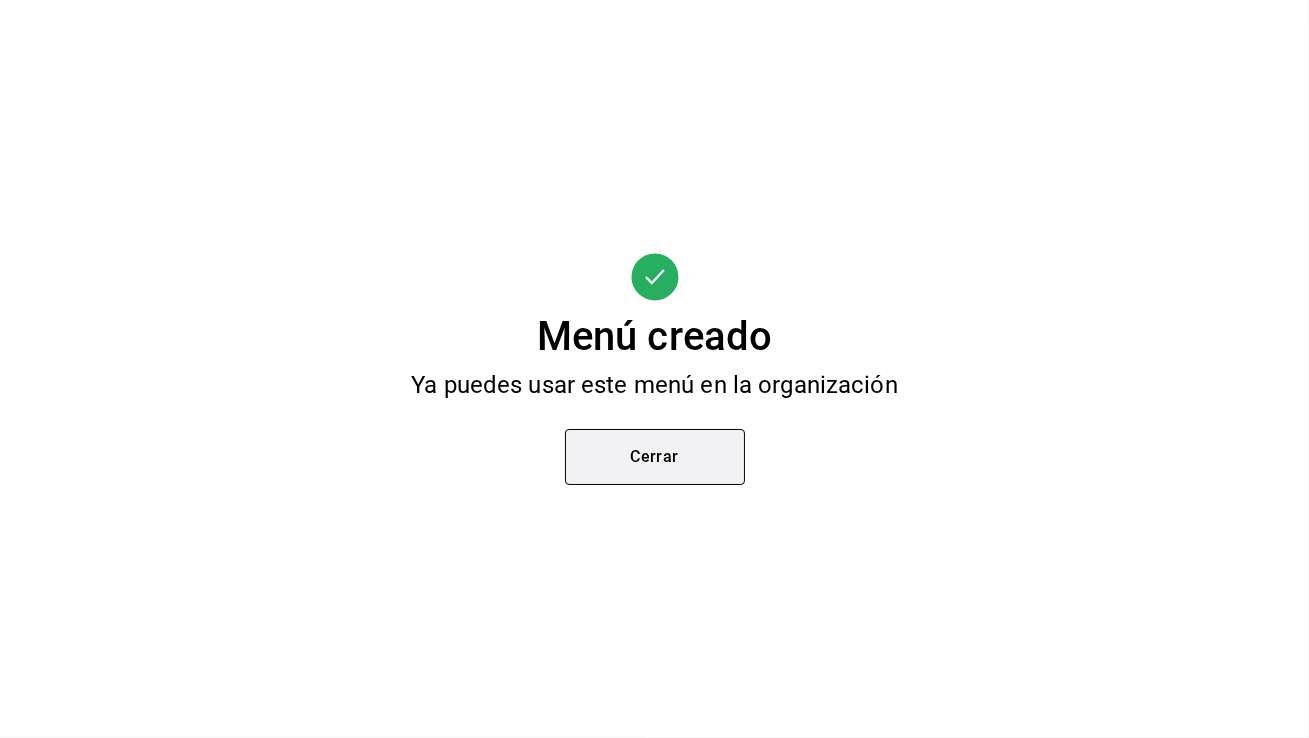 click on "Cerrar" at bounding box center (655, 457) 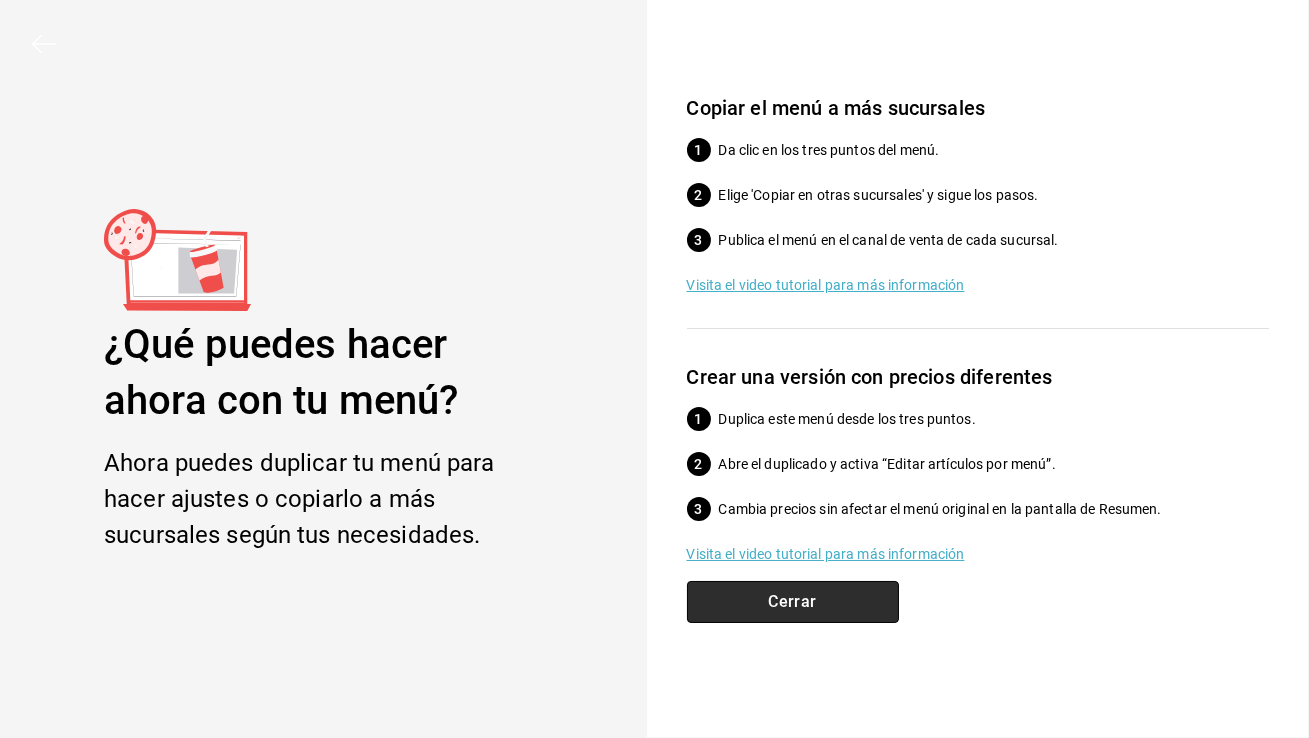 click on "Cerrar" at bounding box center [793, 602] 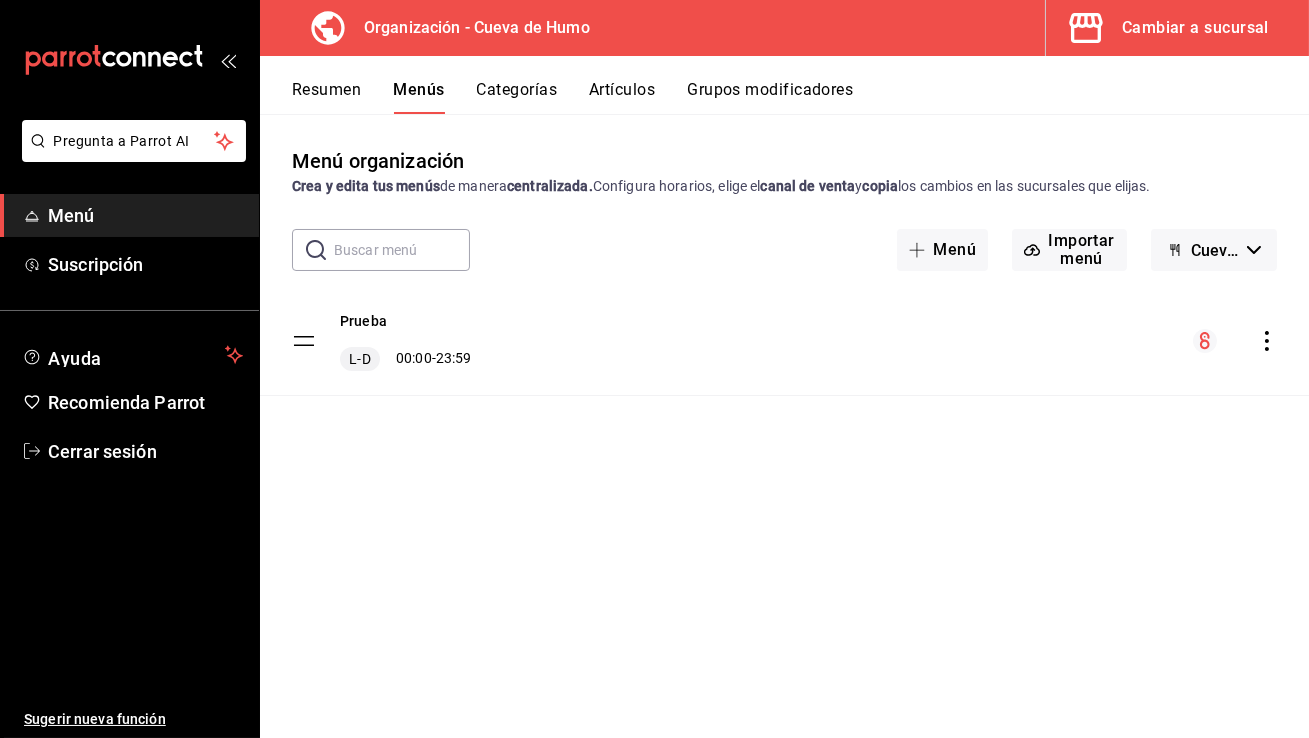 click 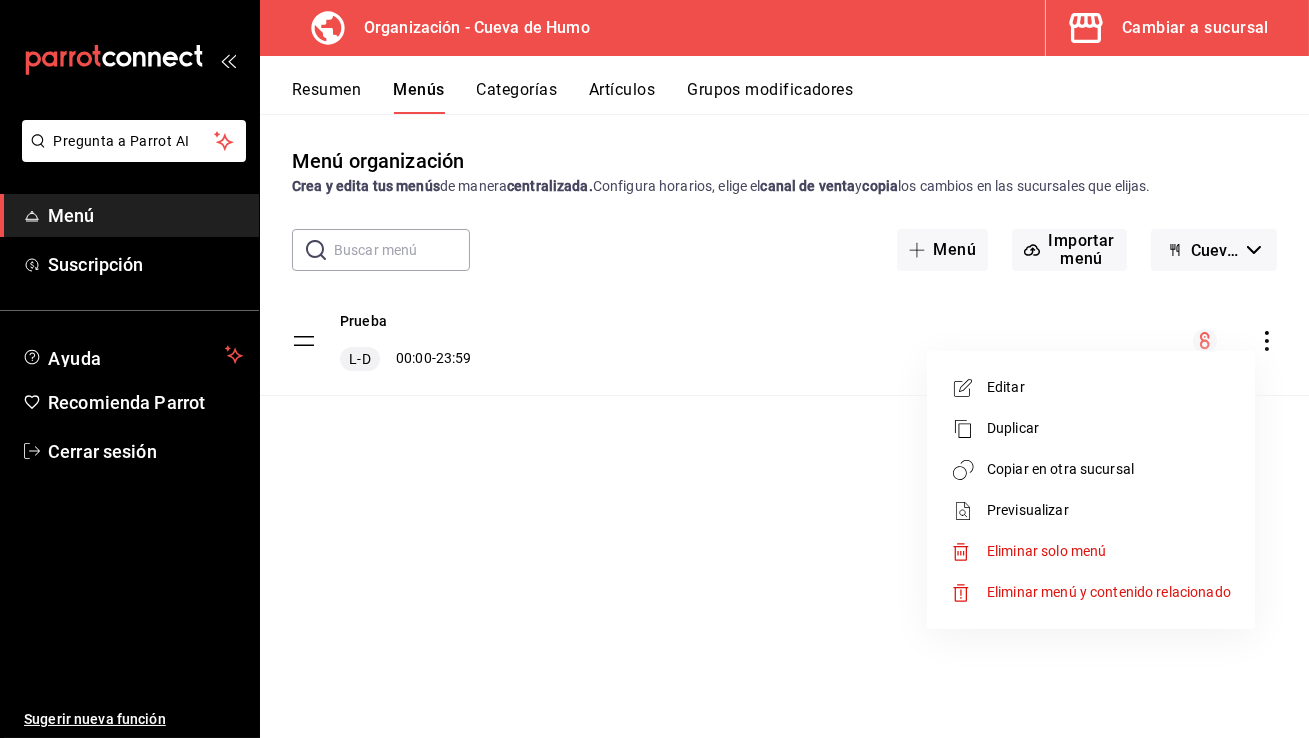 click on "Copiar en otra sucursal" at bounding box center (1109, 469) 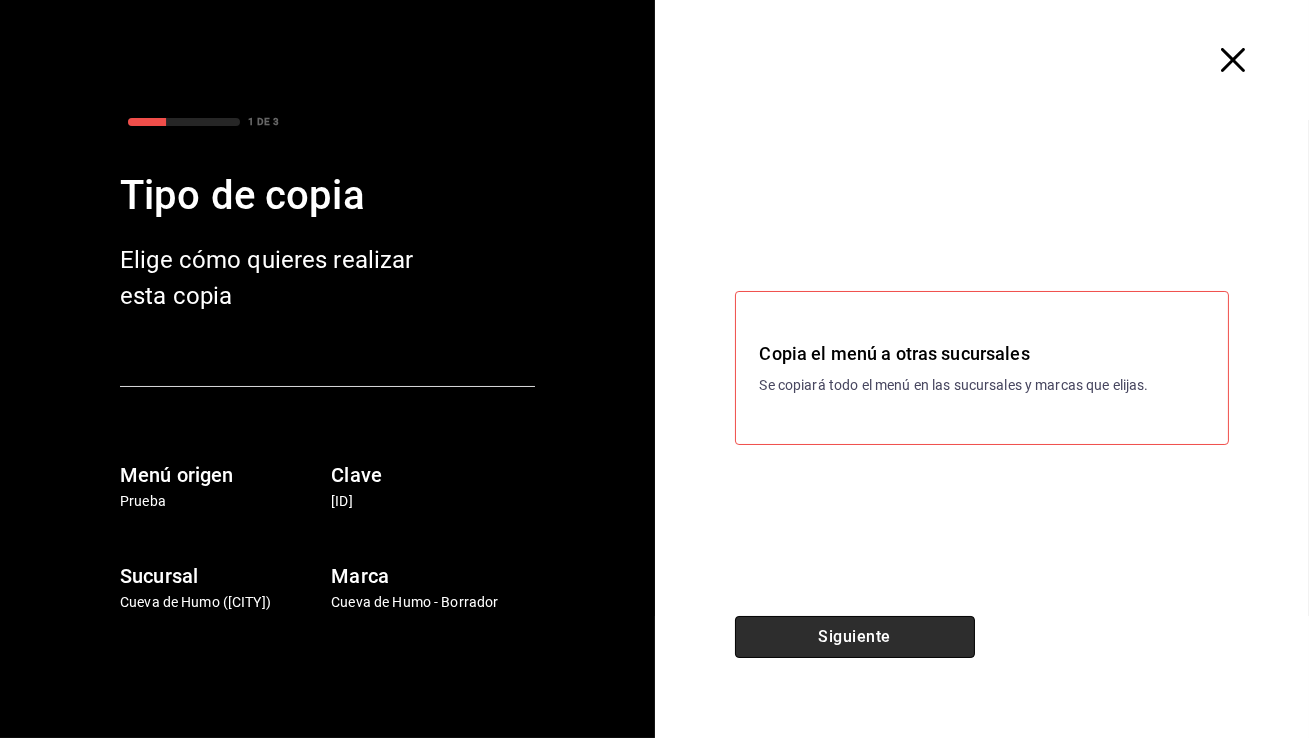 click on "Siguiente" at bounding box center (855, 637) 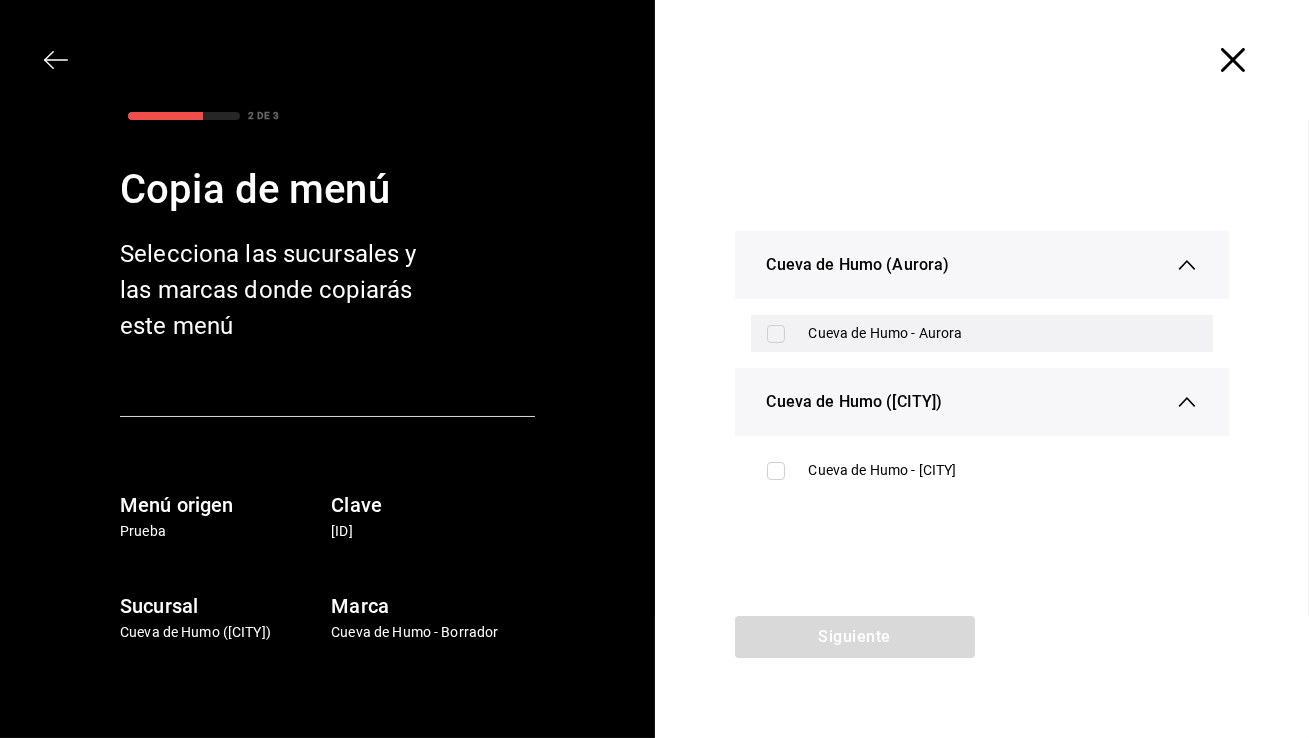 click on "Cueva de Humo - Aurora" at bounding box center (1003, 333) 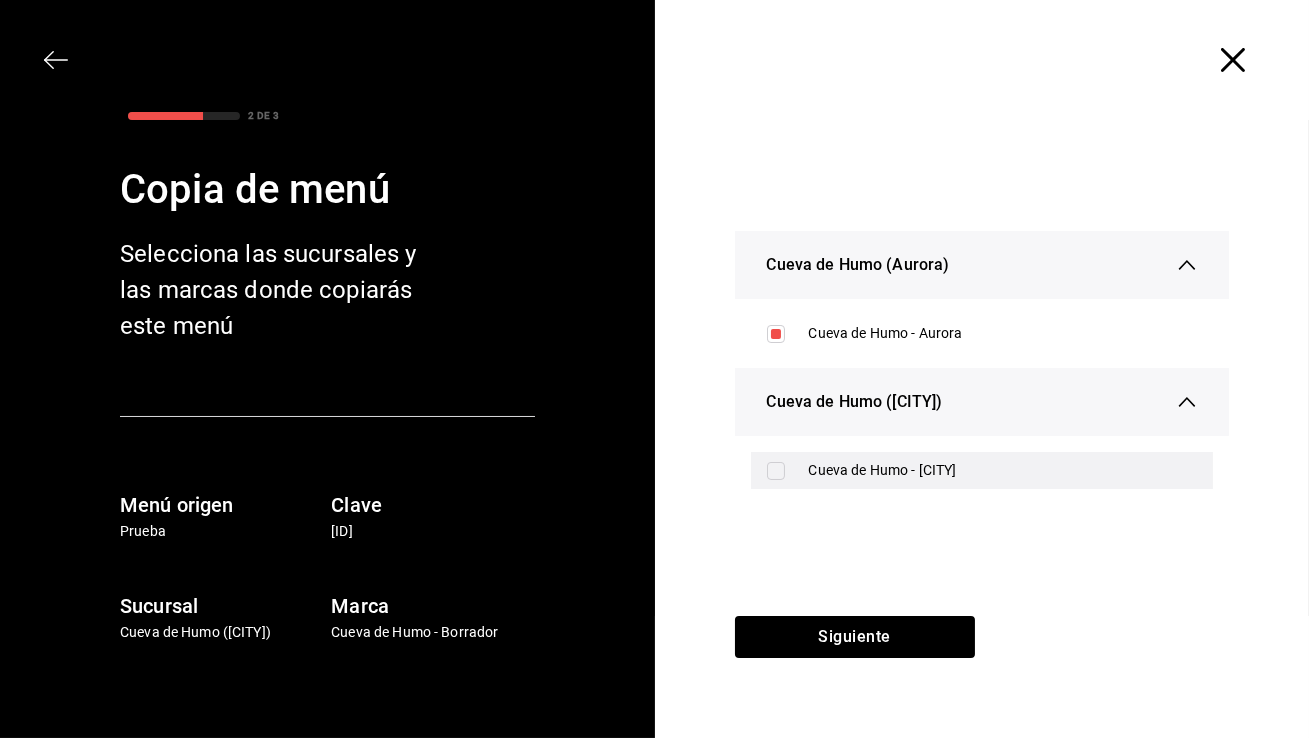 click on "Cueva de Humo - [CITY]" at bounding box center [982, 470] 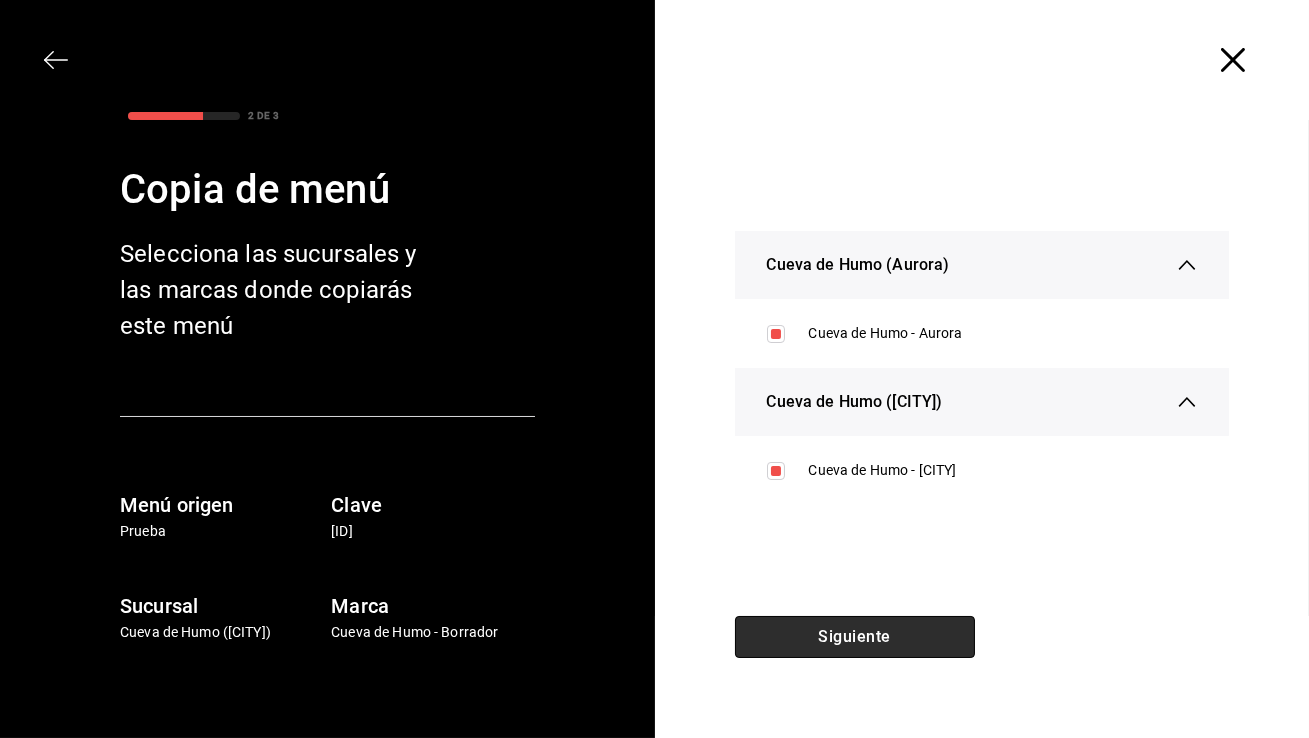 click on "Siguiente" at bounding box center (855, 637) 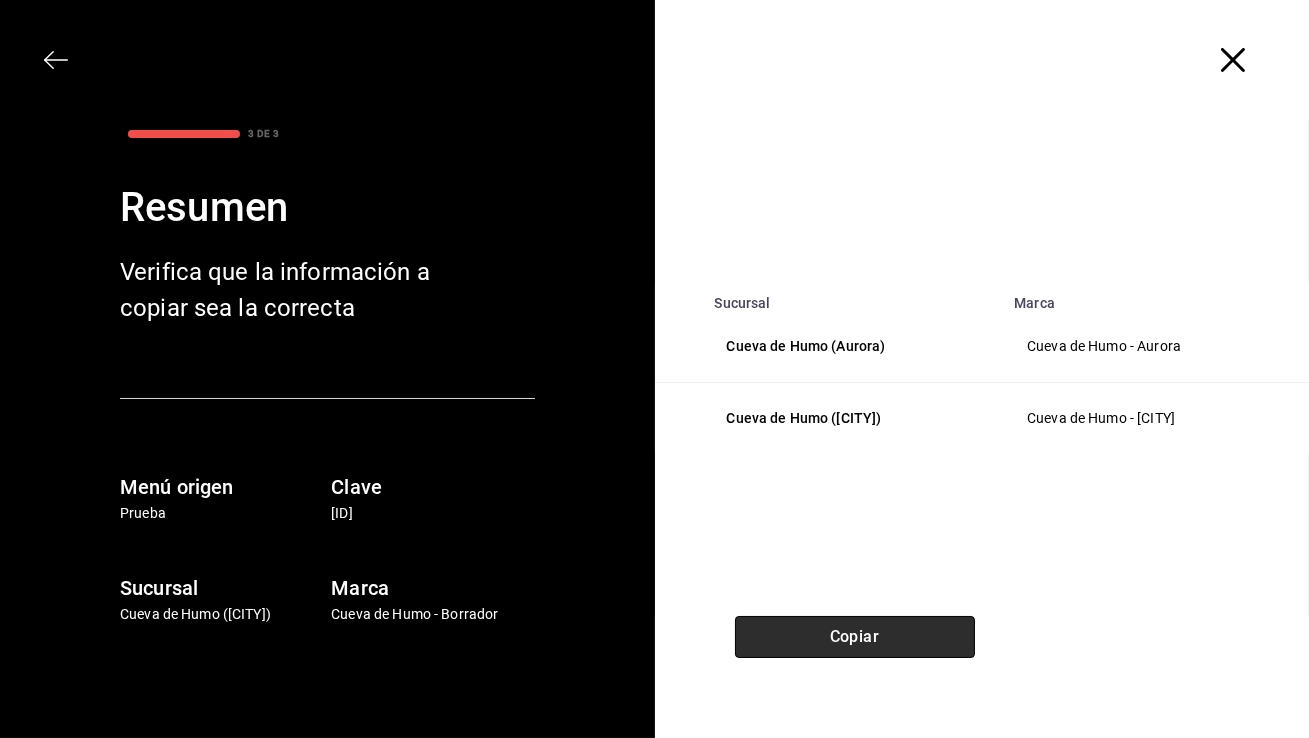 click on "Copiar" at bounding box center (855, 637) 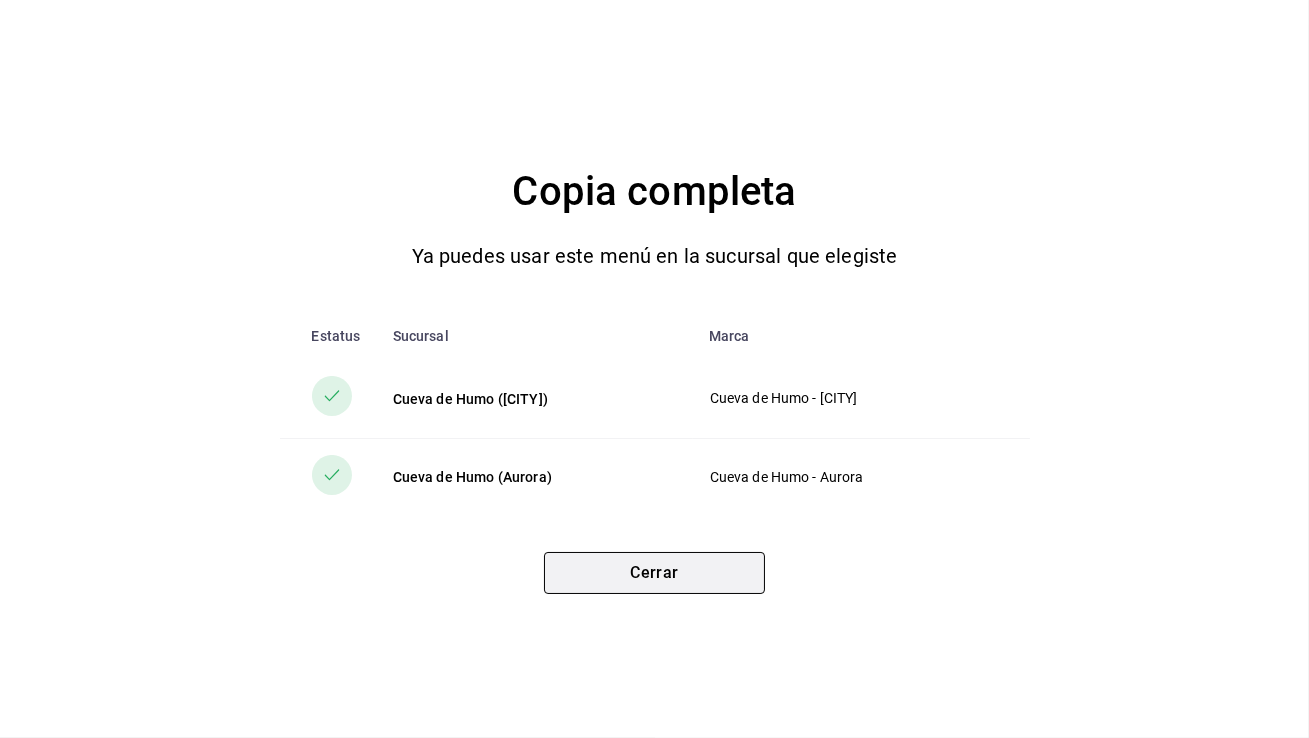 click on "Cerrar" at bounding box center [654, 573] 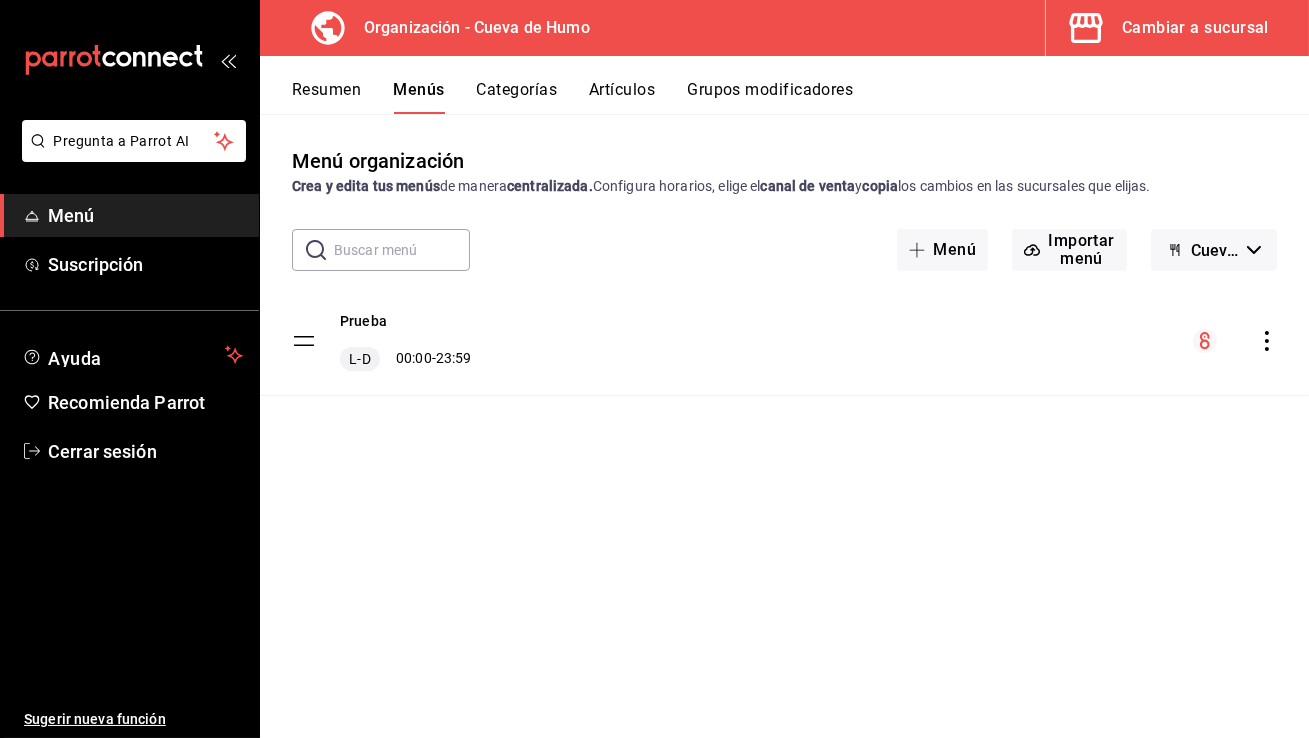 click on "Cambiar a sucursal" at bounding box center [1195, 28] 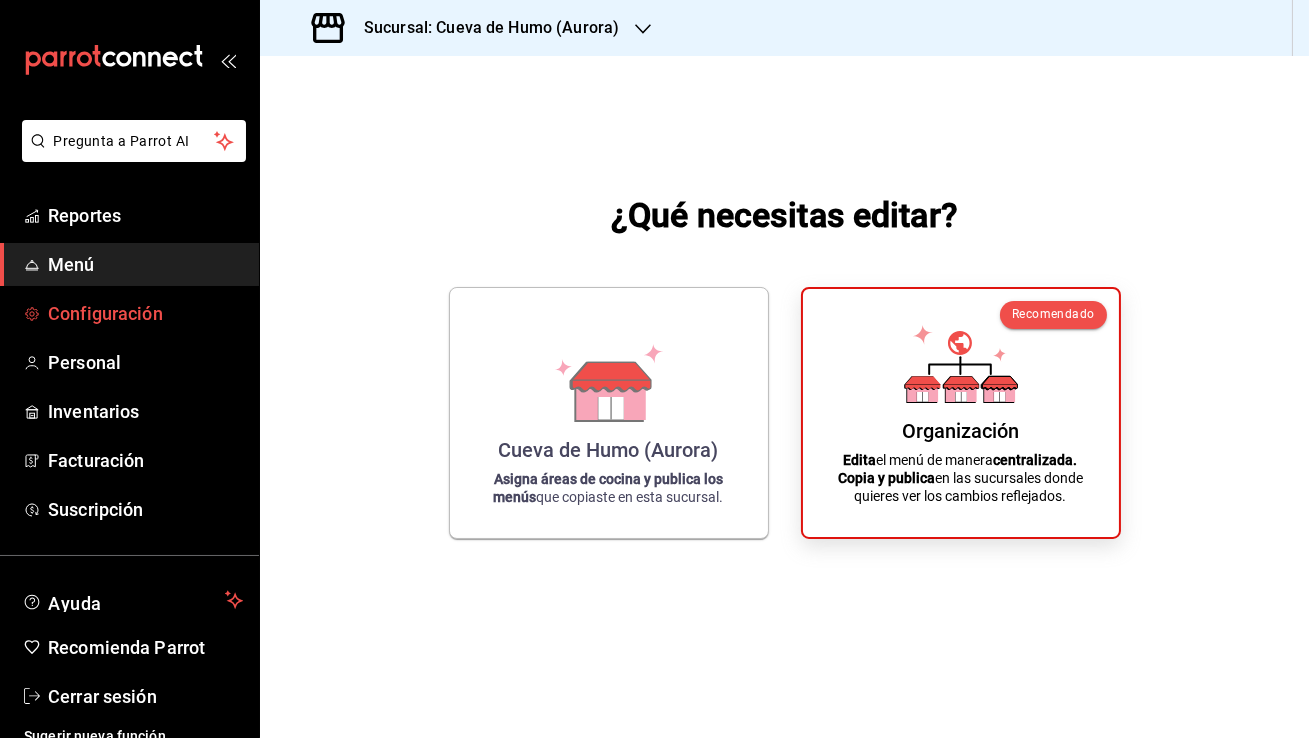 click on "Configuración" at bounding box center (145, 313) 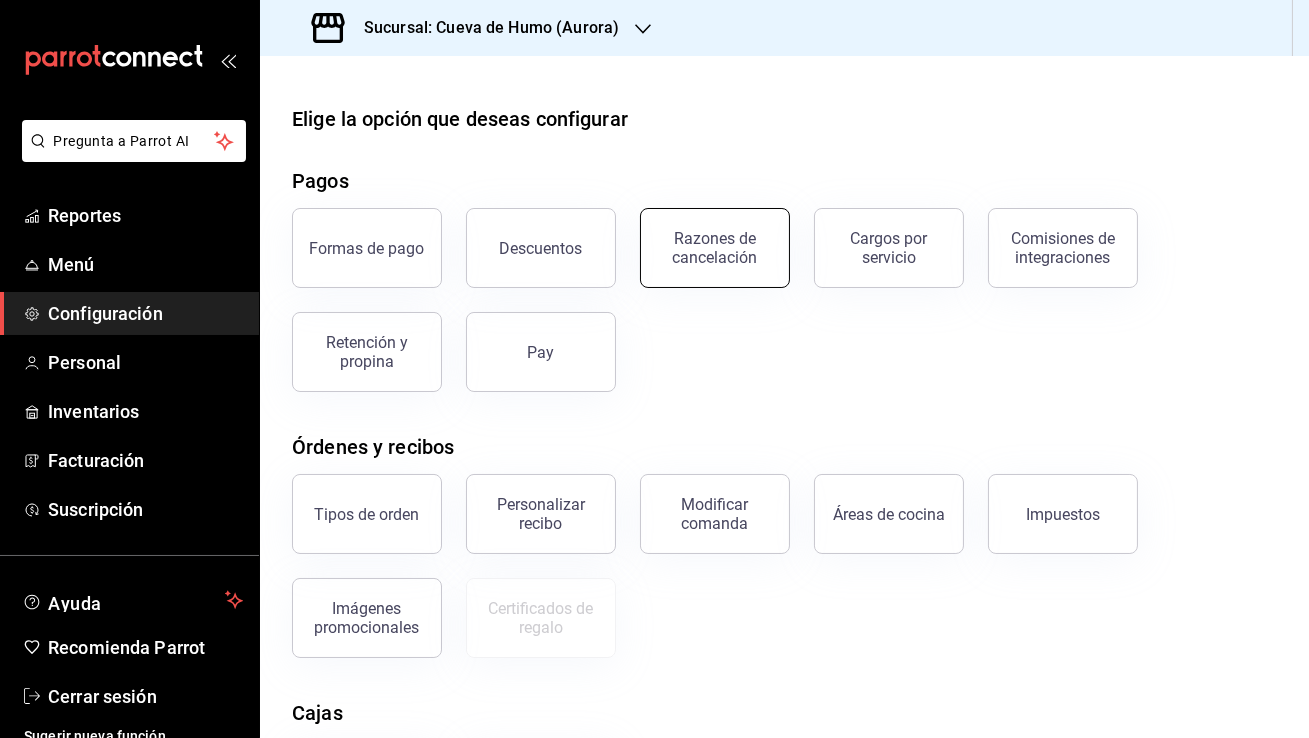 click on "Razones de cancelación" at bounding box center (715, 248) 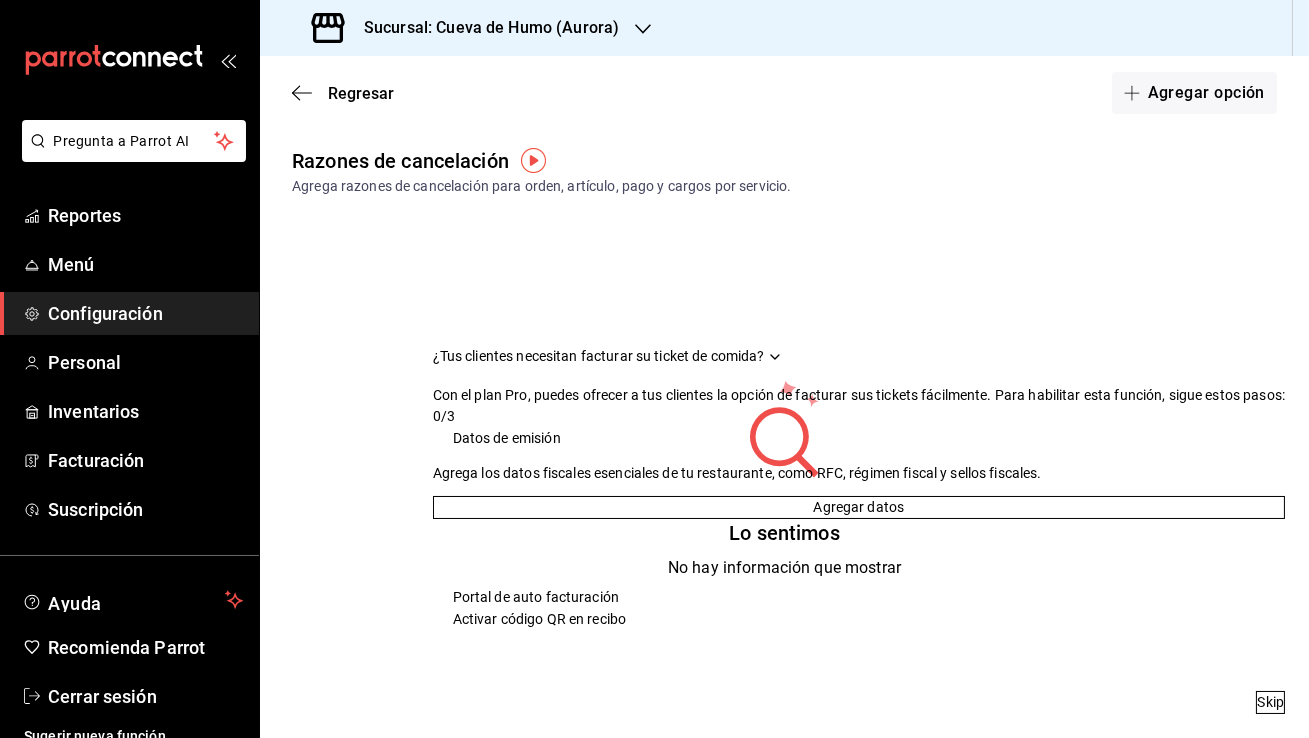 click 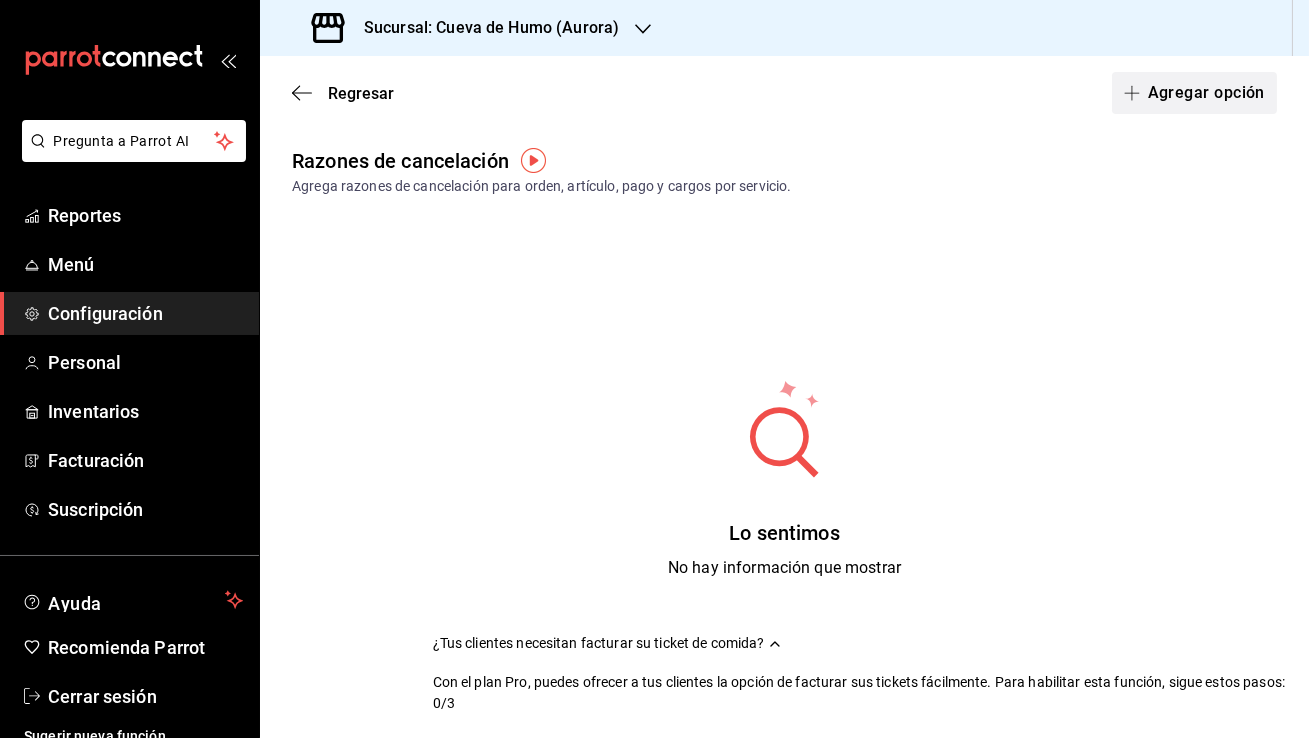 click on "Agregar opción" at bounding box center [1194, 93] 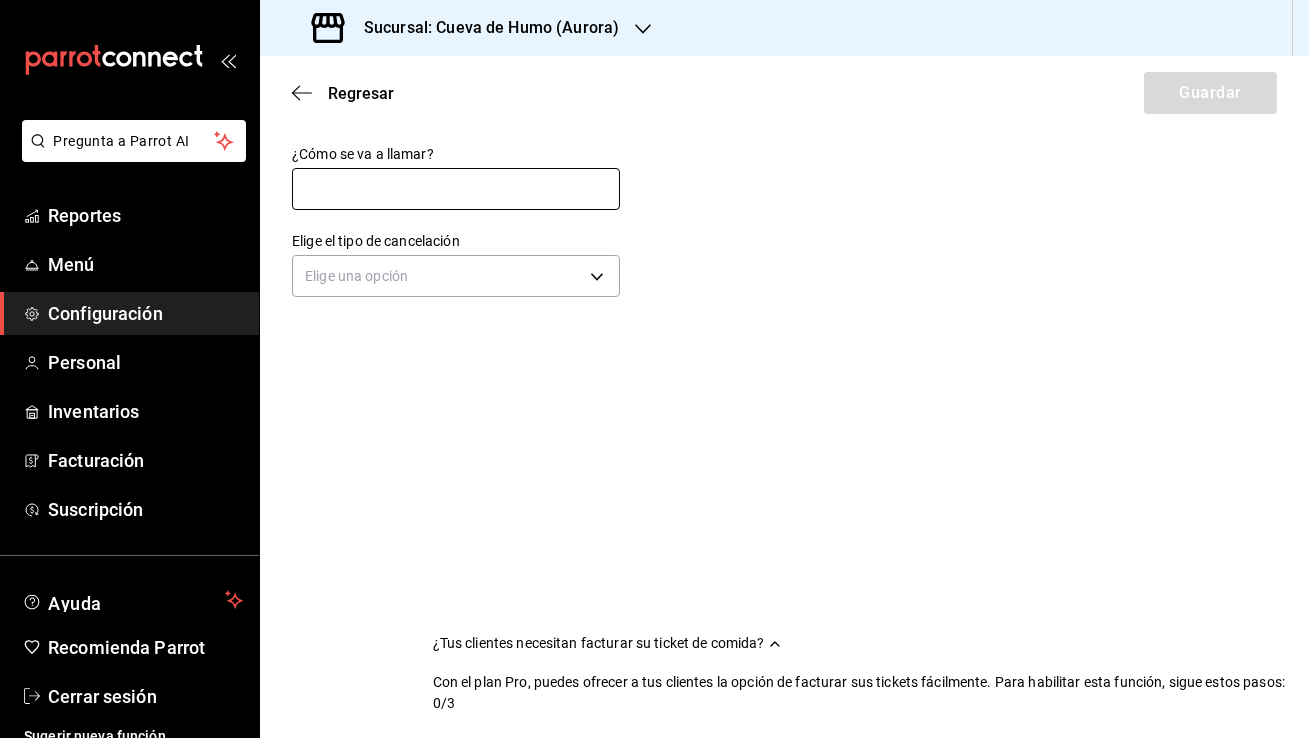 click at bounding box center (456, 189) 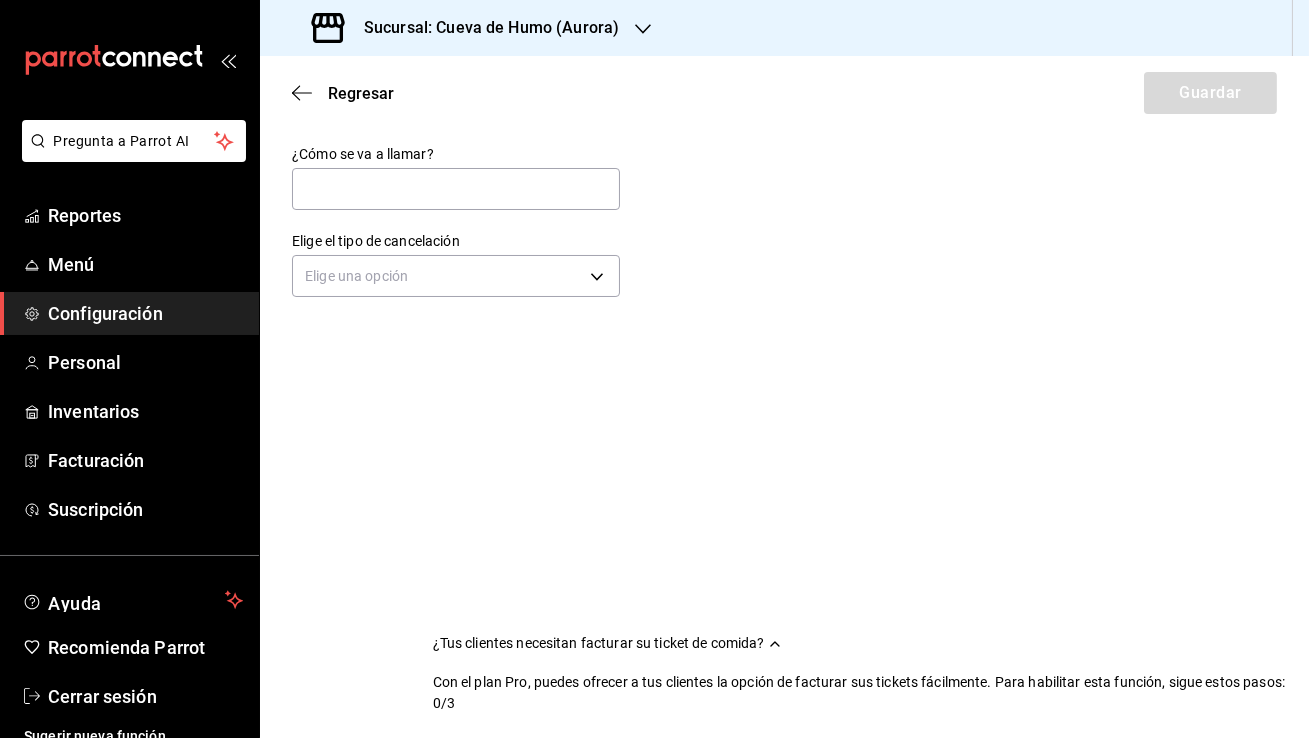type on "Cancelación de orden" 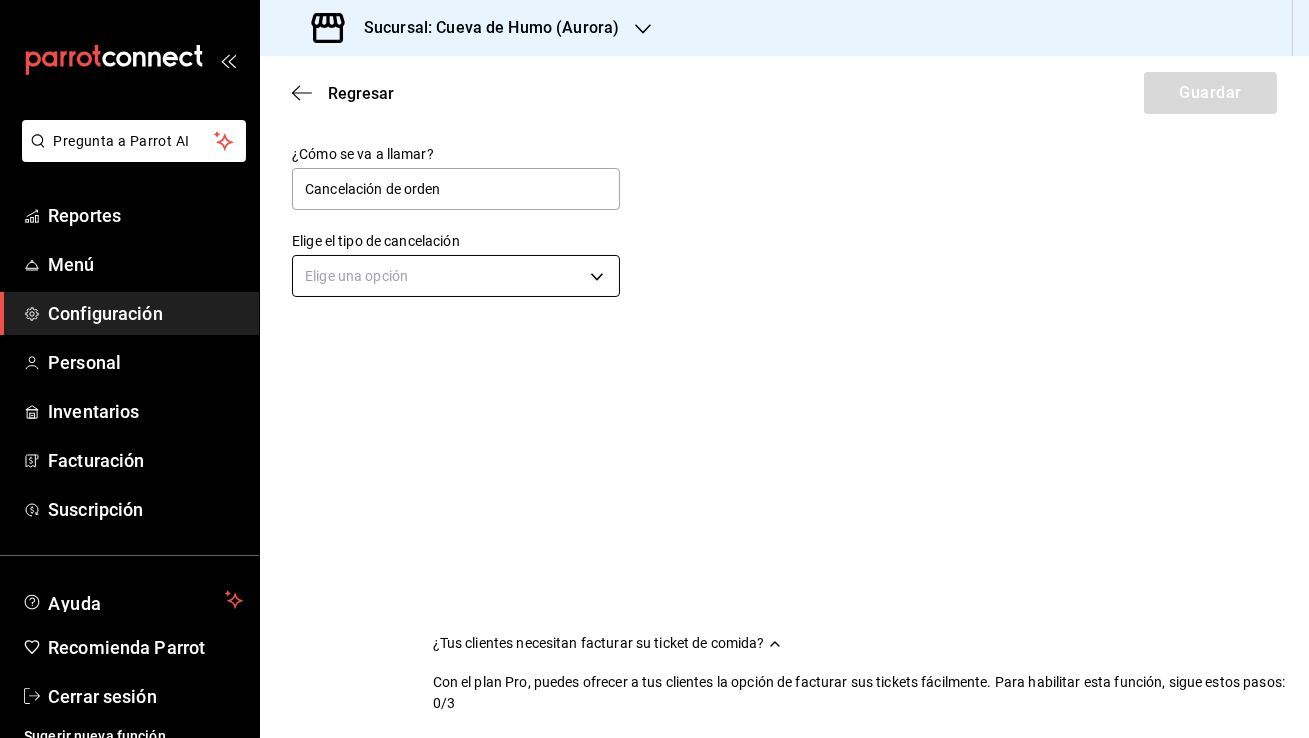 click on "Pregunta a Parrot AI Reportes   Menú   Configuración   Personal   Inventarios   Facturación   Suscripción   Ayuda Recomienda Parrot   Cerrar sesión   Sugerir nueva función   Sucursal: Cueva de Humo ([CITY]) Regresar Guardar ¿Cómo se va a llamar? Cancelación de orden Elige el tipo de cancelación Elige una opción ¿Tus clientes necesitan facturar su ticket de comida? Con el plan Pro, puedes ofrecer a tus clientes la opción de facturar sus tickets fácilmente. Para habilitar esta función, sigue estos pasos: 0/3 Datos de emisión Agrega los datos fiscales esenciales de tu restaurante, como RFC, régimen fiscal y sellos fiscales. Agregar datos Portal de auto facturación Configura tu portal para que los clientes generen sus facturas su ticket. Configura tu portal Activar código QR en recibo Activa el QR en el recibo desde configuración del portal. Ir a Personalizar recibo GANA 1 MES GRATIS EN TU SUSCRIPCIÓN AQUÍ Ver video tutorial Ir a video Pregunta a Parrot AI Reportes   Menú   Configuración" at bounding box center [654, 369] 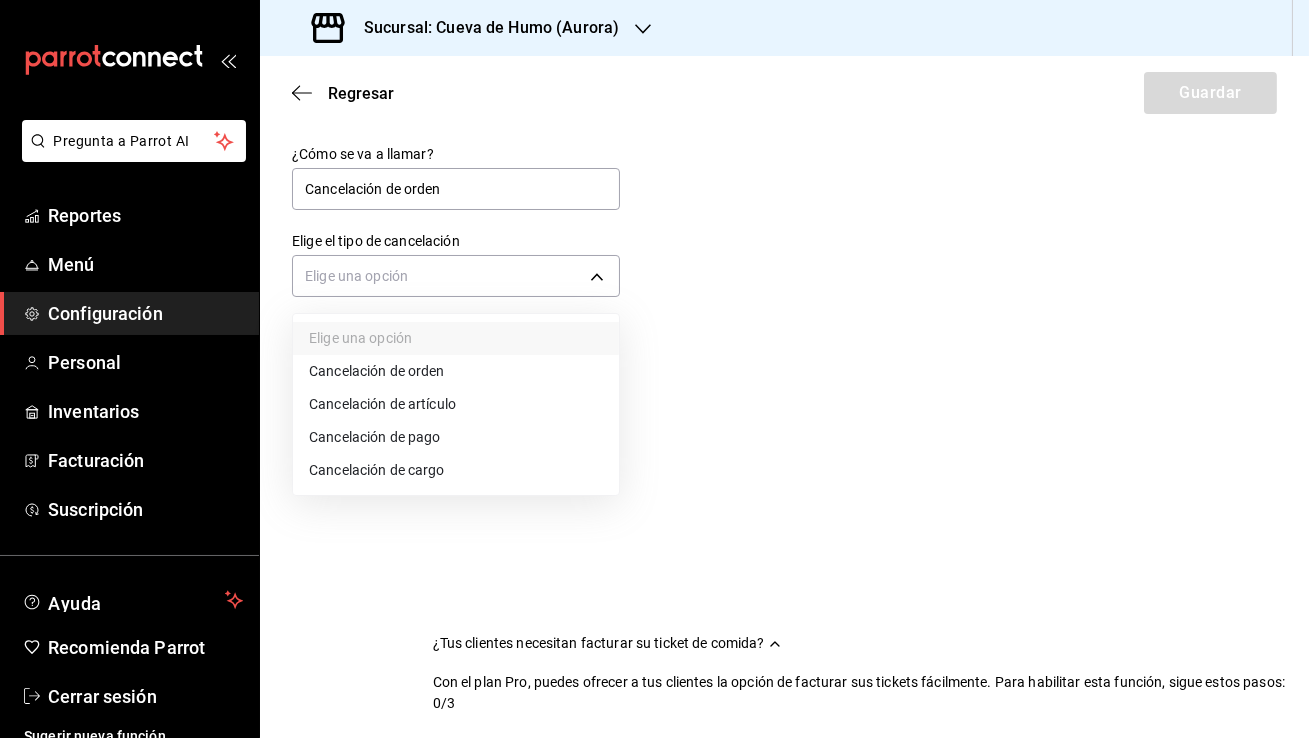 click on "Cancelación de orden" at bounding box center [456, 371] 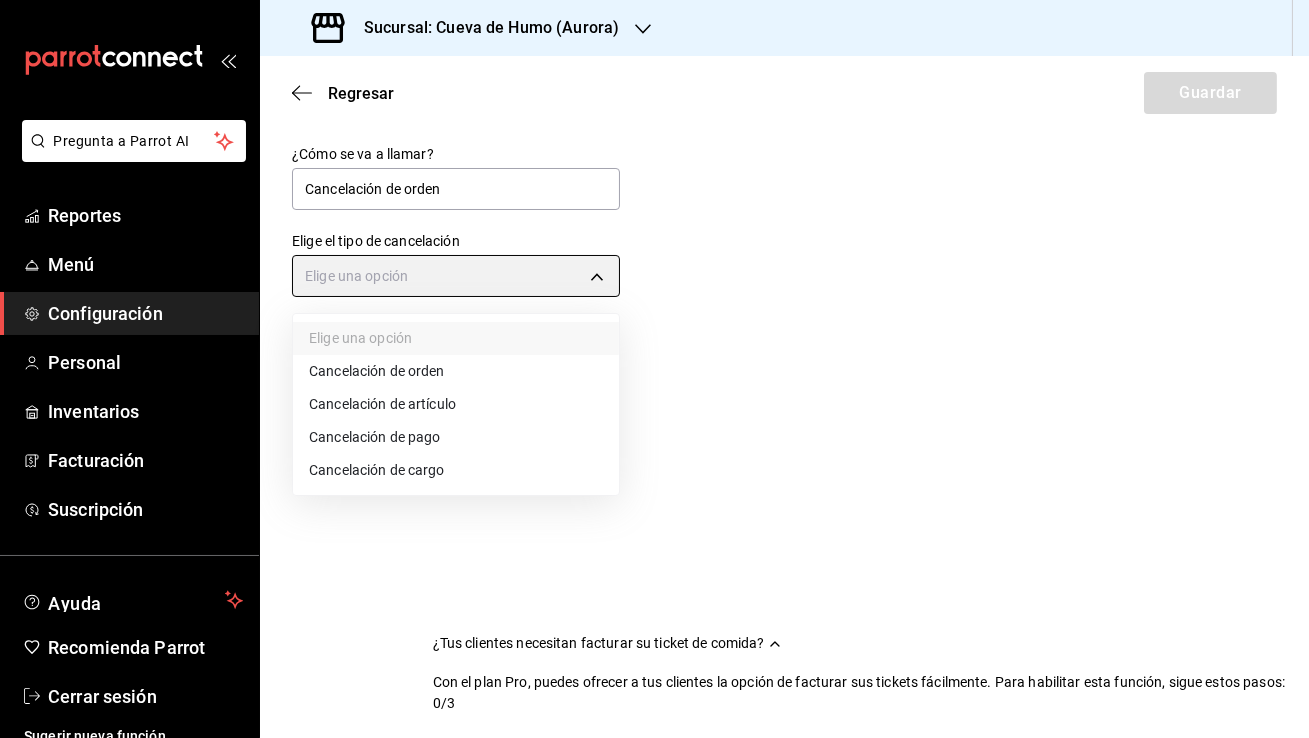type on "ORDER" 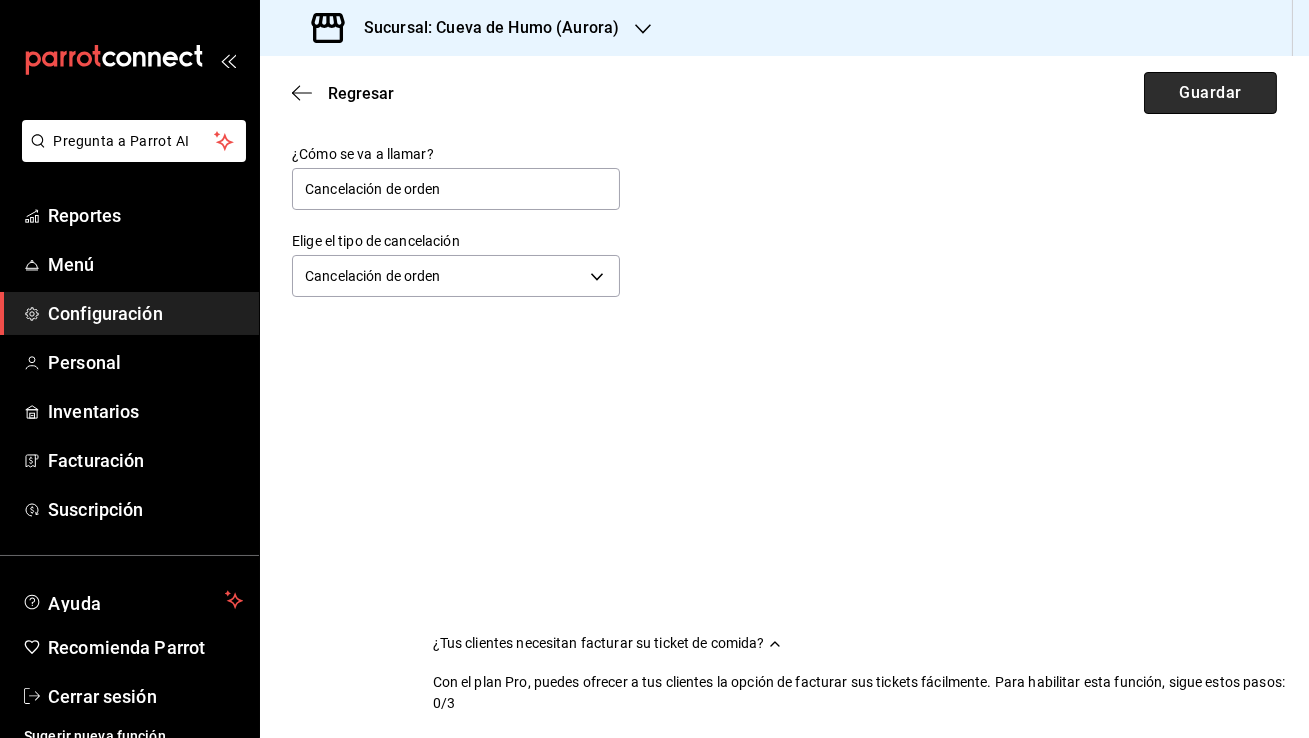 click on "Guardar" at bounding box center [1210, 93] 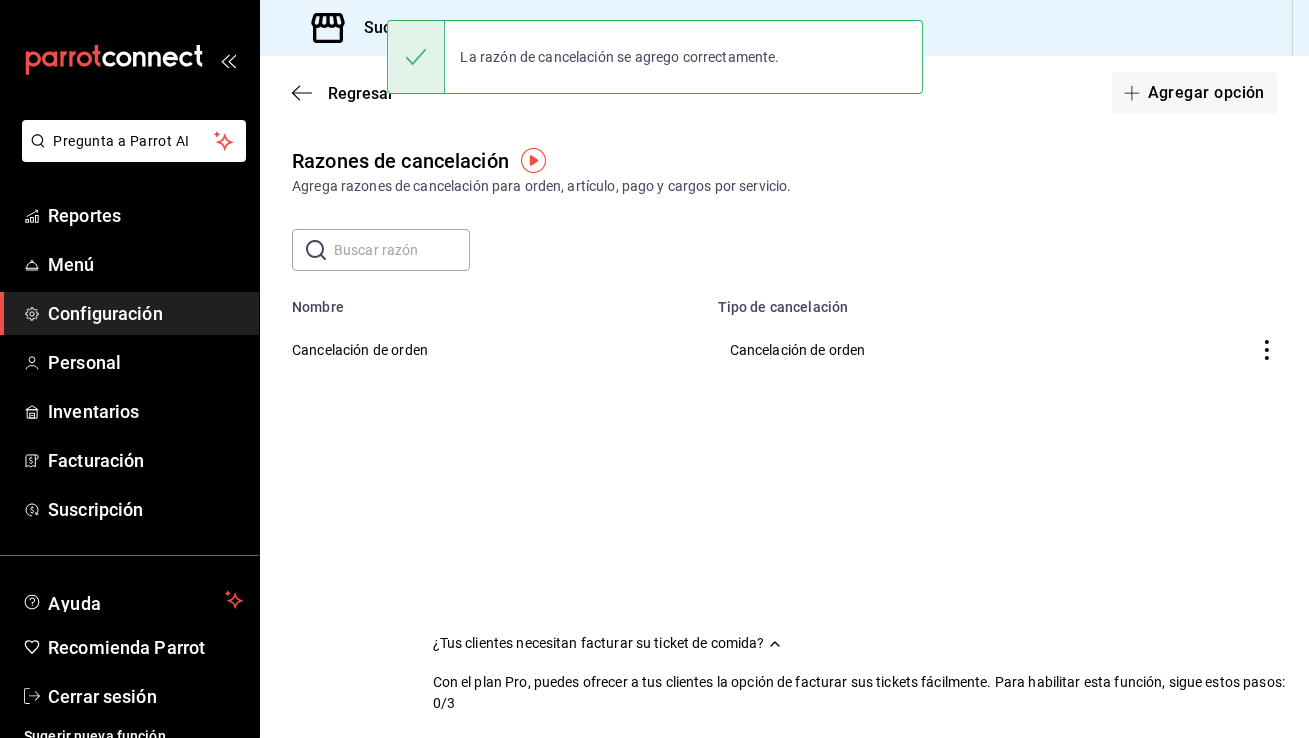 click on "Agregar opción" at bounding box center [1194, 93] 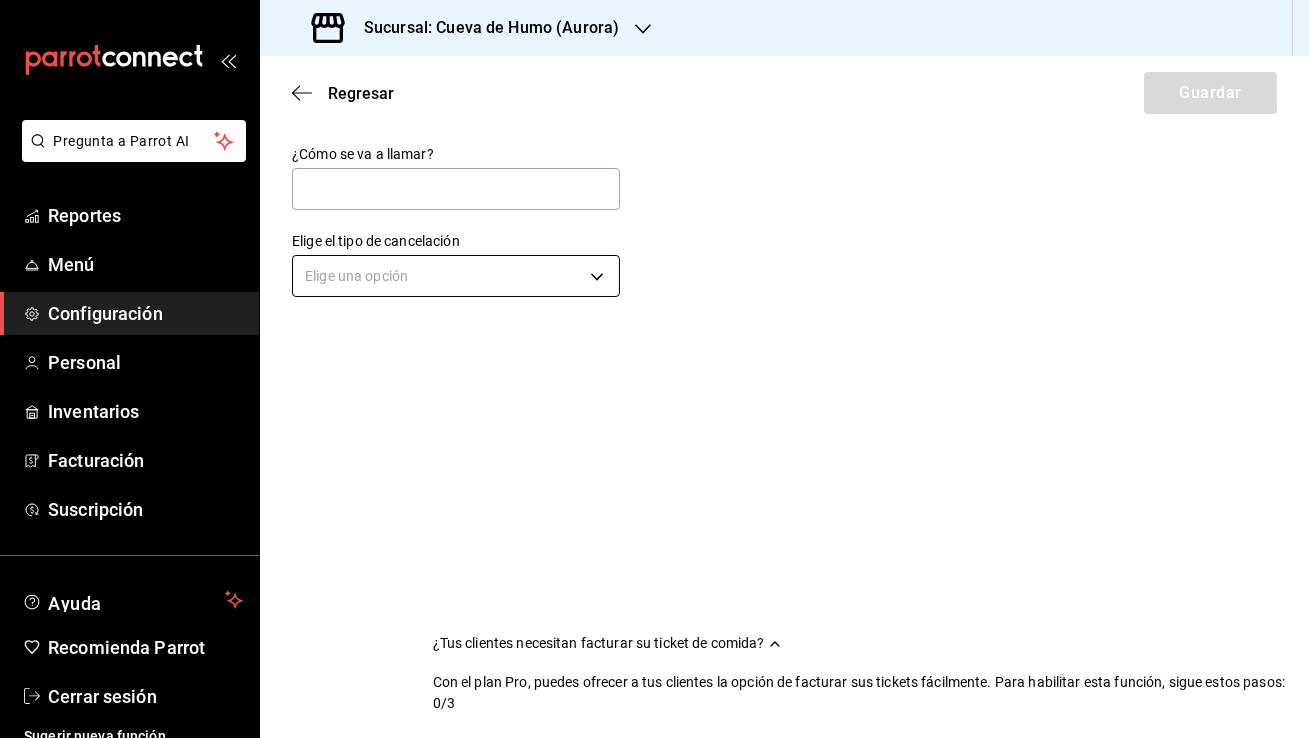 click on "Pregunta a Parrot AI Reportes   Menú   Configuración   Personal   Inventarios   Facturación   Suscripción   Ayuda Recomienda Parrot   Cerrar sesión   Sugerir nueva función   Sucursal: Cueva de Humo ([CITY]) Regresar Guardar ¿Cómo se va a llamar? Elige el tipo de cancelación Elige una opción ¿Tus clientes necesitan facturar su ticket de comida? Con el plan Pro, puedes ofrecer a tus clientes la opción de facturar sus tickets fácilmente. Para habilitar esta función, sigue estos pasos: 0/3 Datos de emisión Agrega los datos fiscales esenciales de tu restaurante, como RFC, régimen fiscal y sellos fiscales. Agregar datos Portal de auto facturación Configura tu portal para que los clientes generen sus facturas su ticket. Configura tu portal Activar código QR en recibo Activa el QR en el recibo desde configuración del portal. Ir a Personalizar recibo GANA 1 MES GRATIS EN TU SUSCRIPCIÓN AQUÍ Ver video tutorial Ir a video Pregunta a Parrot AI Reportes   Menú   Configuración   Personal" at bounding box center [654, 369] 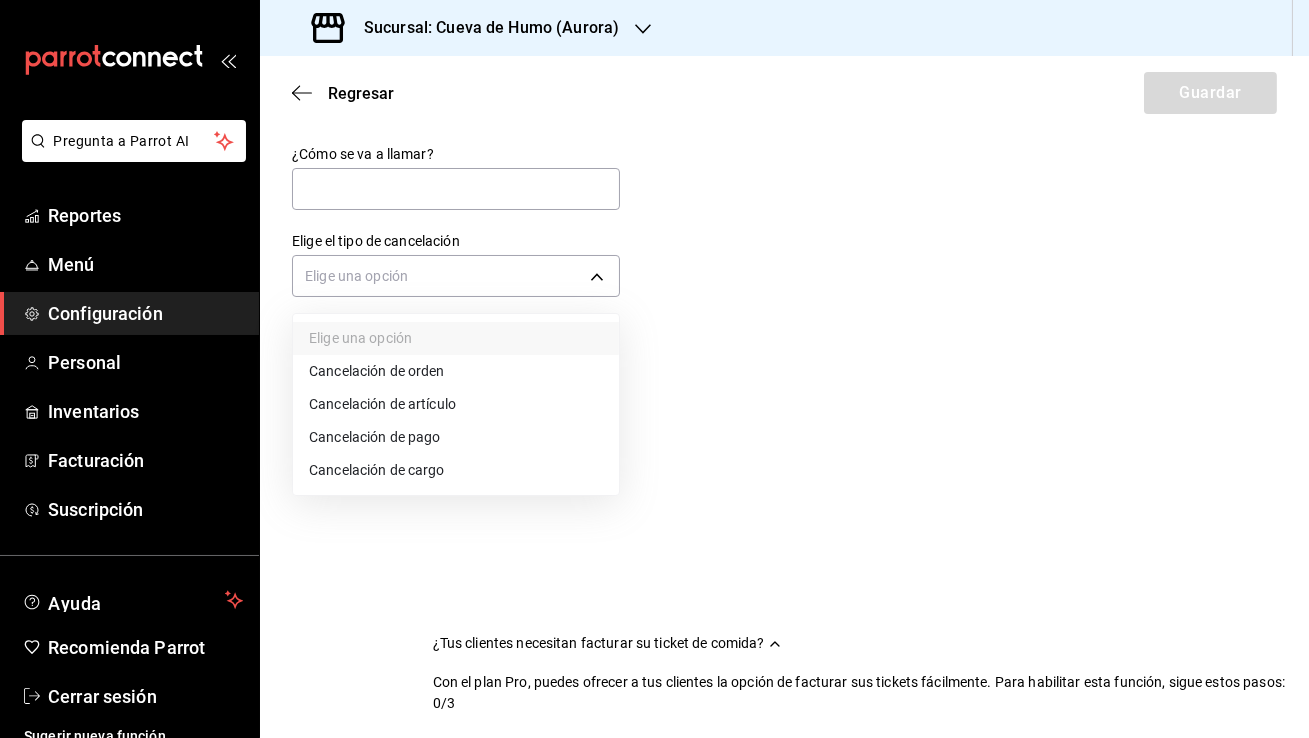 click on "Cancelación de artículo" at bounding box center (456, 404) 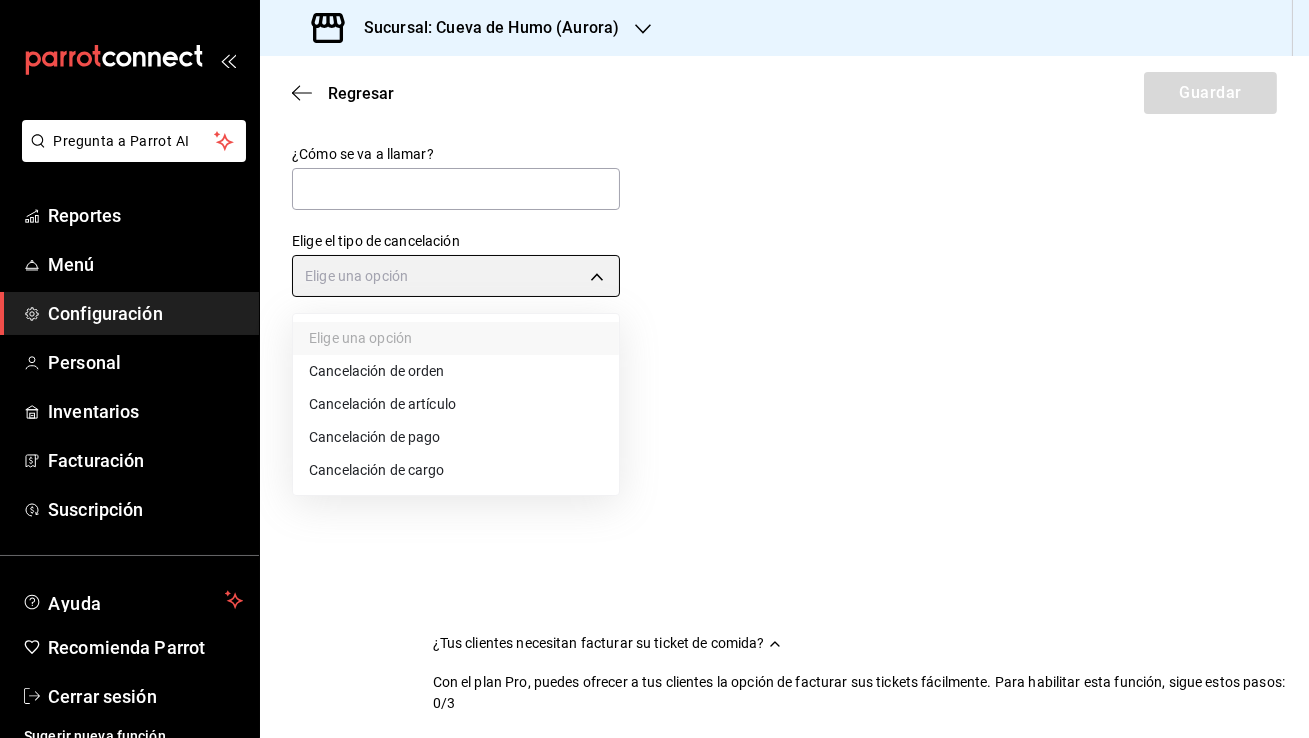 type on "ORDER_ITEM" 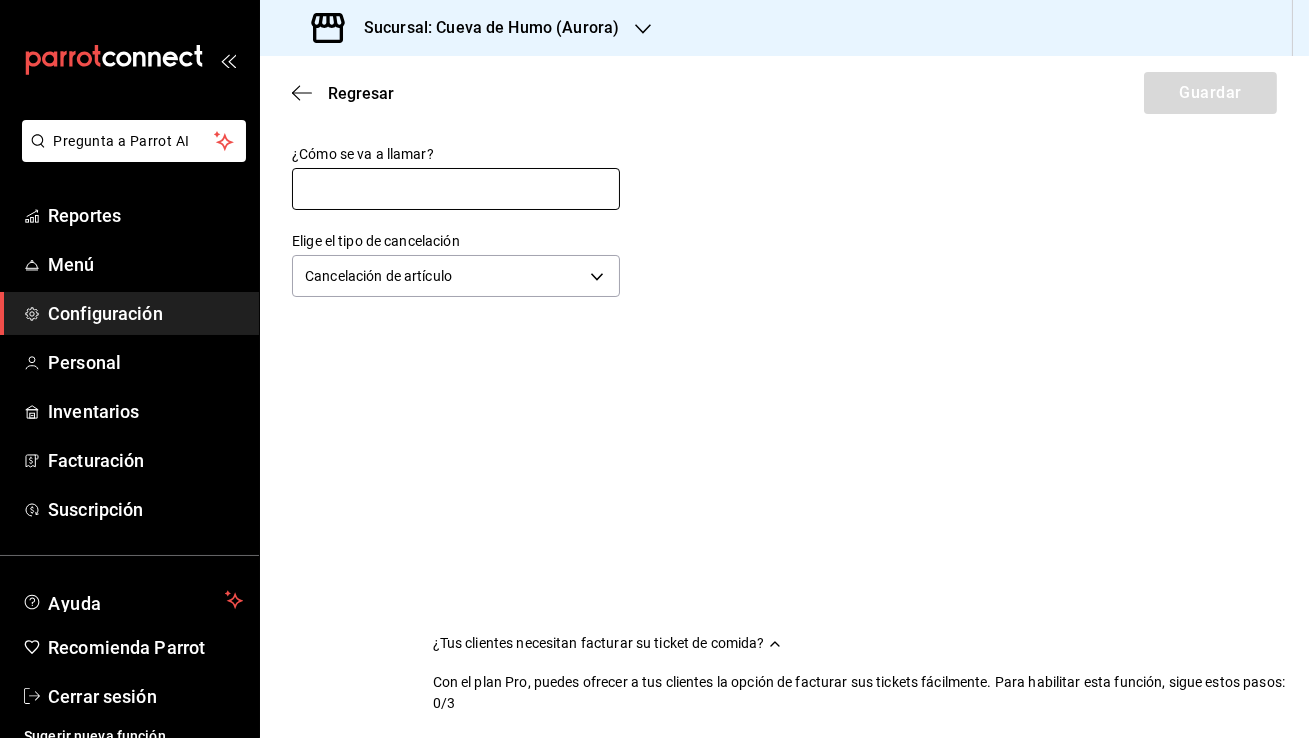 click at bounding box center [456, 189] 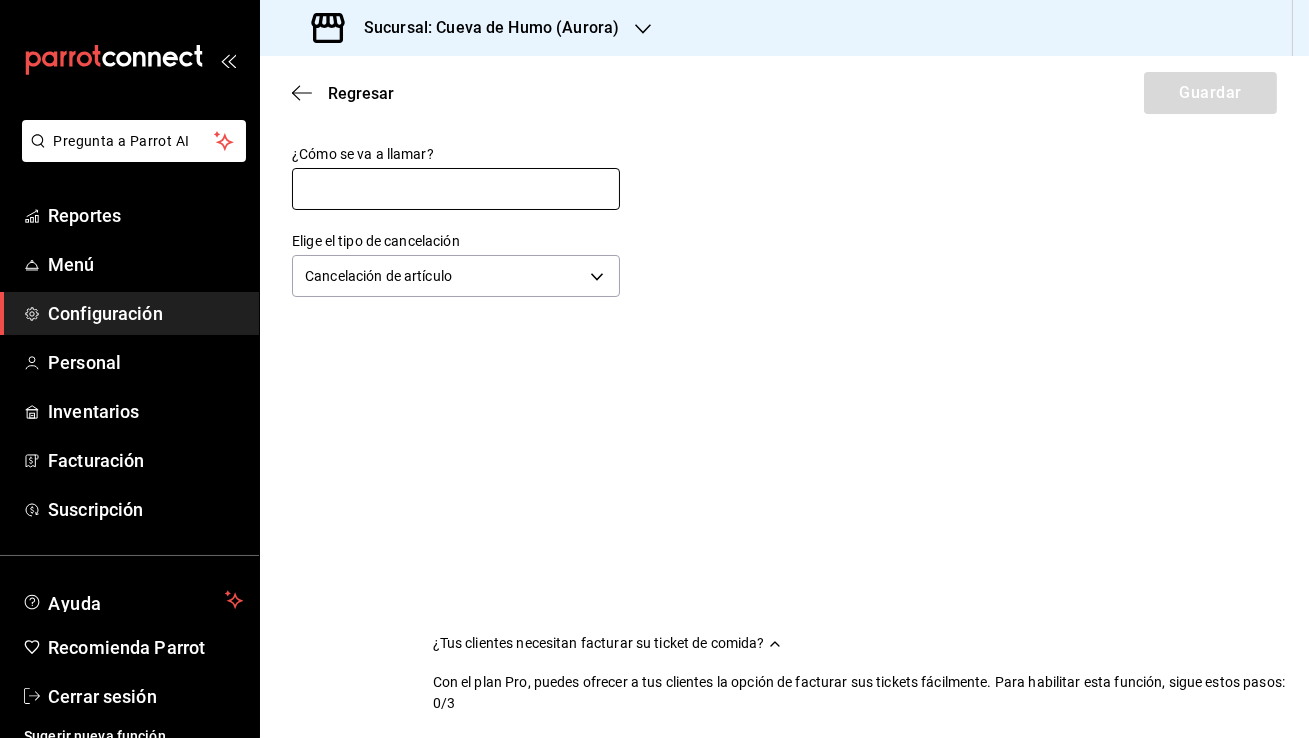type on "Cancelación de artículo" 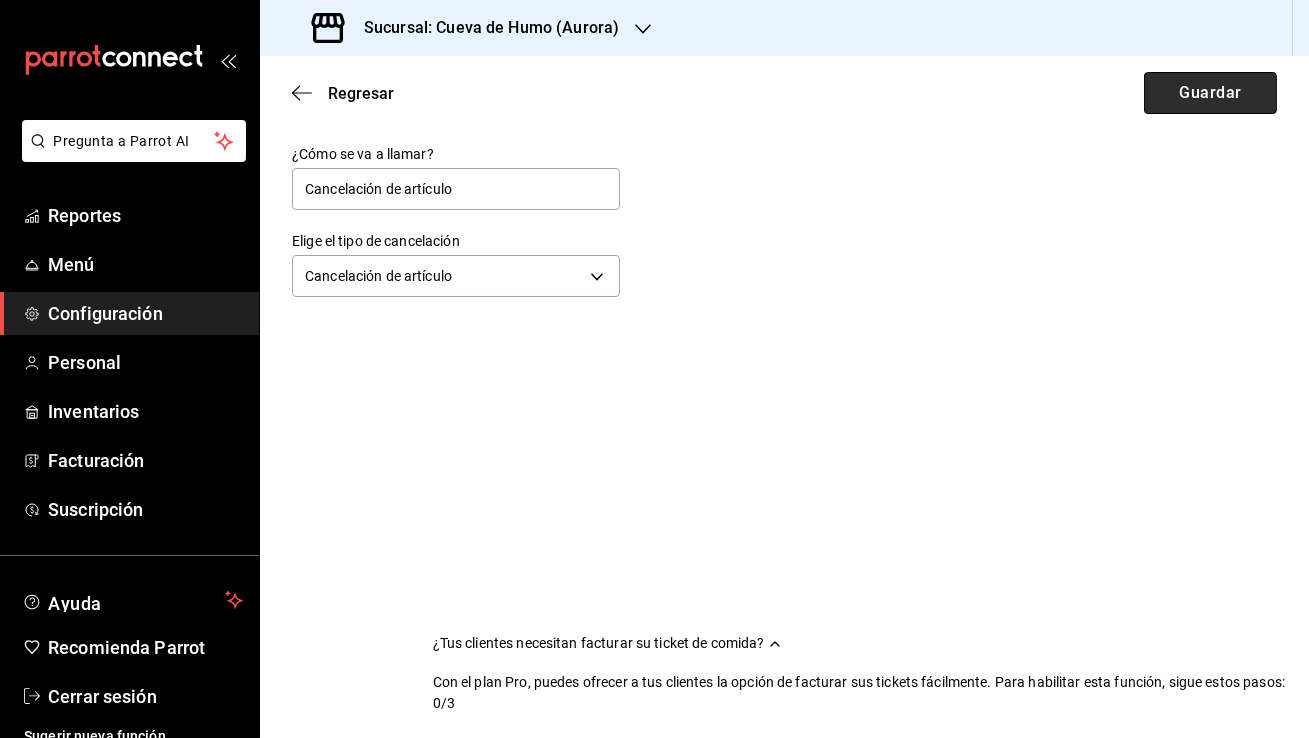 click on "Guardar" at bounding box center [1210, 93] 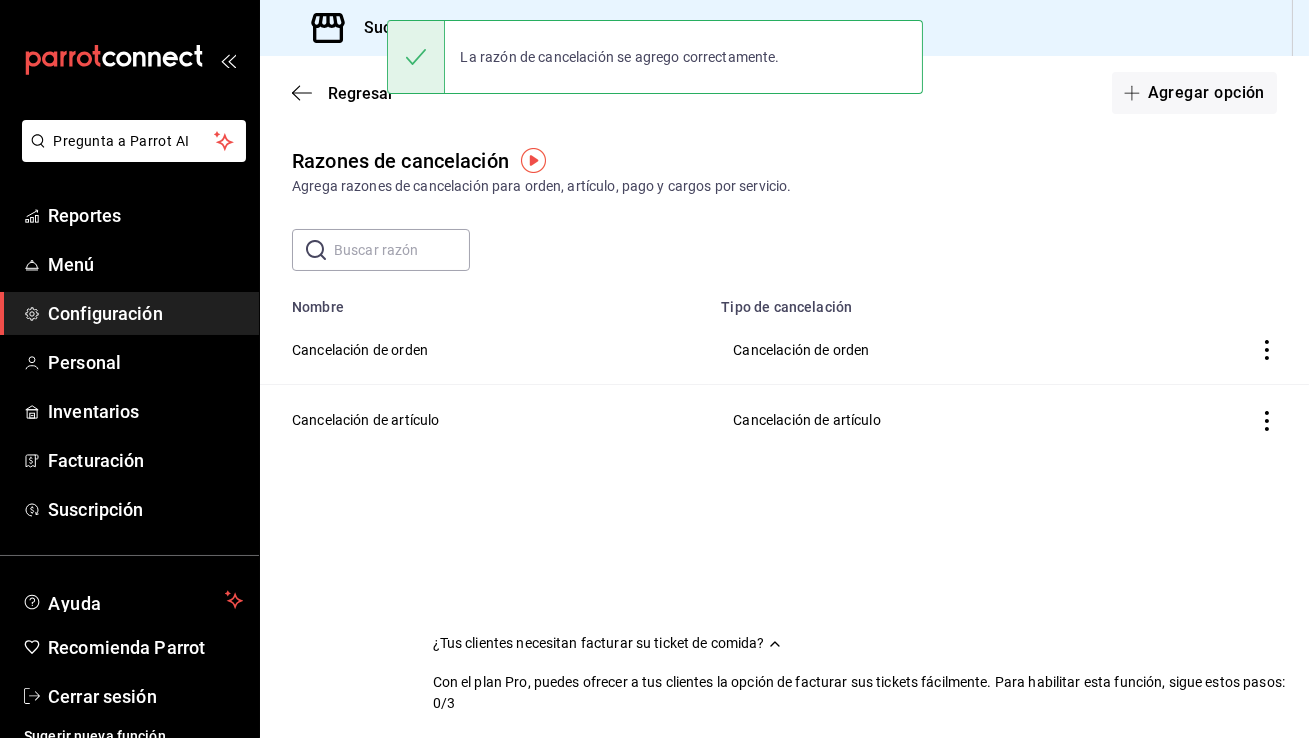 click on "Agregar opción" at bounding box center [1194, 93] 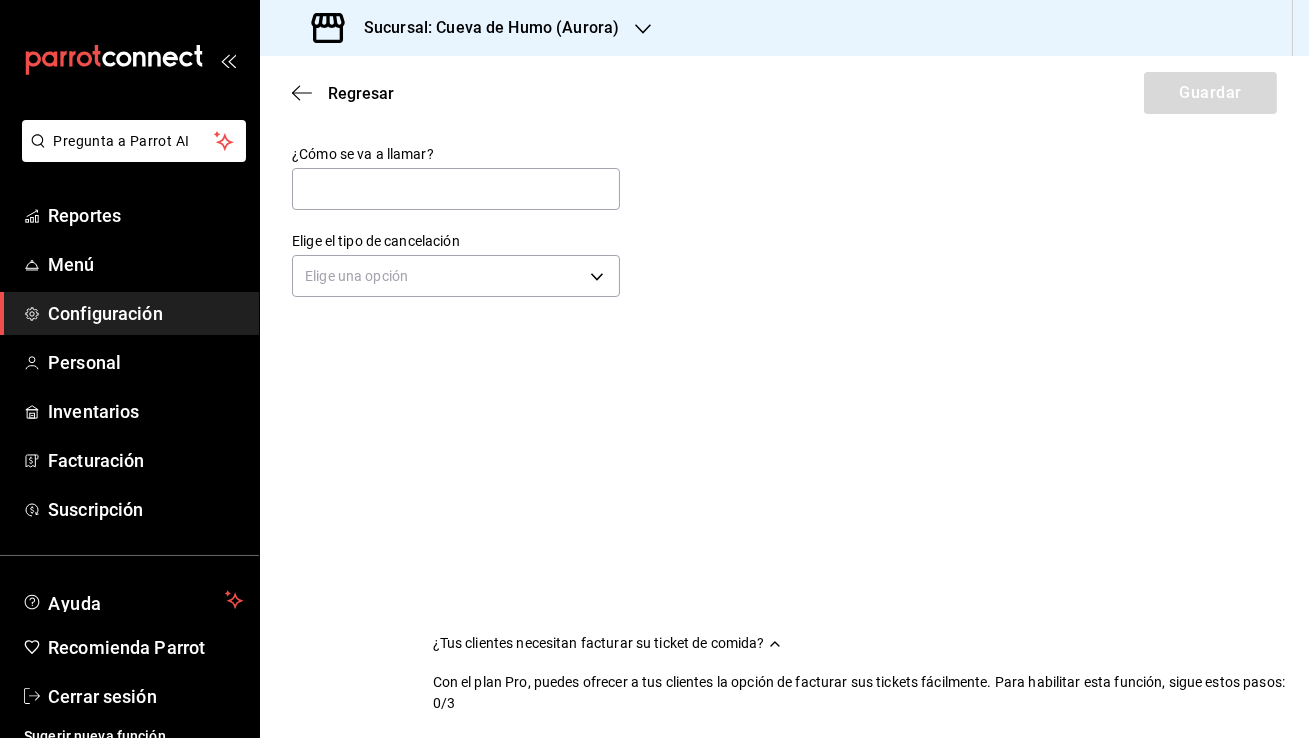 click on "Regresar Guardar ¿Cómo se va a llamar? Elige el tipo de cancelación Elige una opción" at bounding box center (784, 397) 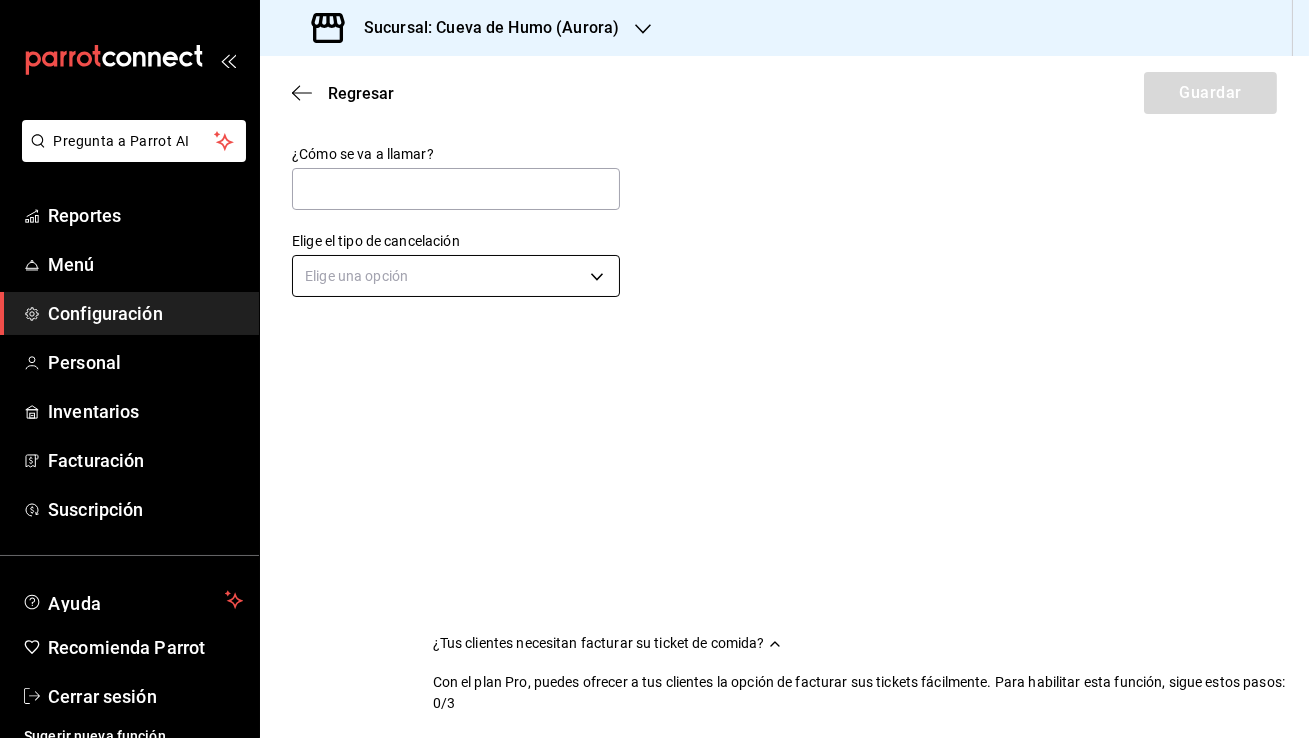 click on "Pregunta a Parrot AI Reportes   Menú   Configuración   Personal   Inventarios   Facturación   Suscripción   Ayuda Recomienda Parrot   Cerrar sesión   Sugerir nueva función   Sucursal: Cueva de Humo ([CITY]) Regresar Guardar ¿Cómo se va a llamar? Elige el tipo de cancelación Elige una opción ¿Tus clientes necesitan facturar su ticket de comida? Con el plan Pro, puedes ofrecer a tus clientes la opción de facturar sus tickets fácilmente. Para habilitar esta función, sigue estos pasos: 0/3 Datos de emisión Agrega los datos fiscales esenciales de tu restaurante, como RFC, régimen fiscal y sellos fiscales. Agregar datos Portal de auto facturación Configura tu portal para que los clientes generen sus facturas su ticket. Configura tu portal Activar código QR en recibo Activa el QR en el recibo desde configuración del portal. Ir a Personalizar recibo GANA 1 MES GRATIS EN TU SUSCRIPCIÓN AQUÍ Ver video tutorial Ir a video Pregunta a Parrot AI Reportes   Menú   Configuración   Personal" at bounding box center [654, 369] 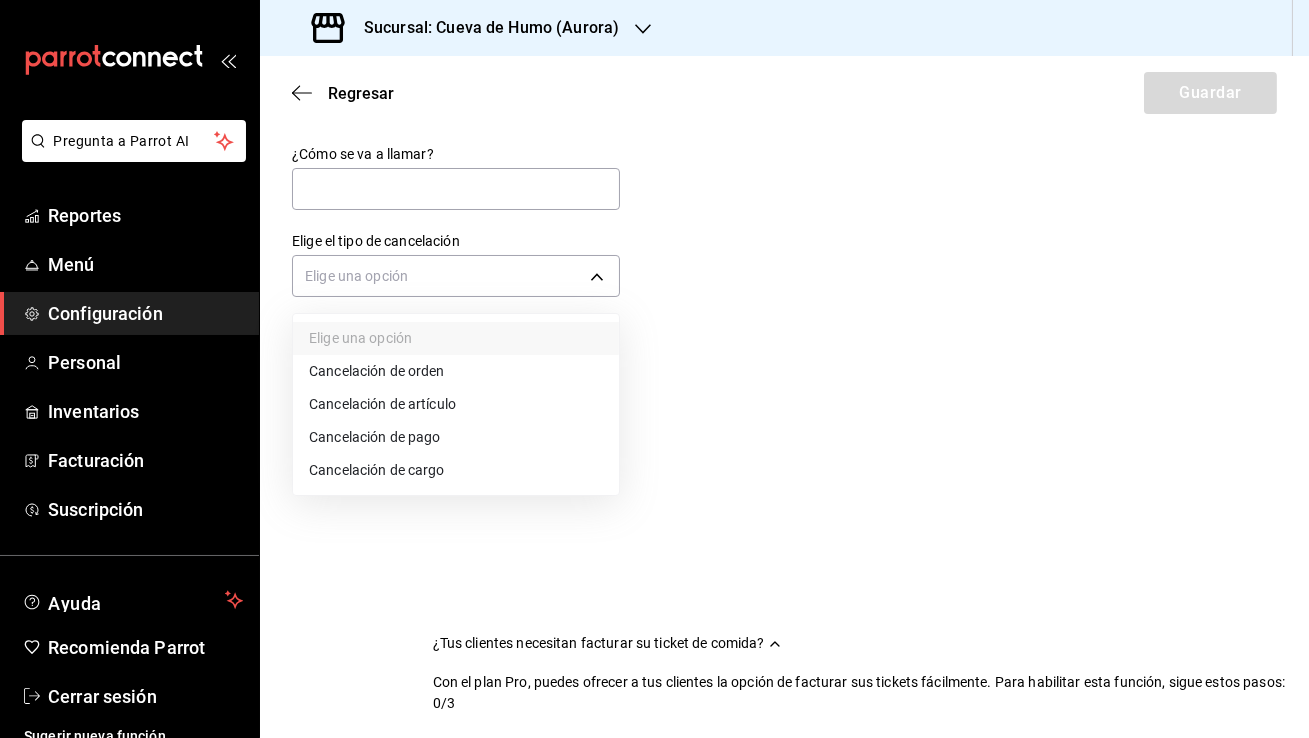 click on "Cancelación de pago" at bounding box center (456, 437) 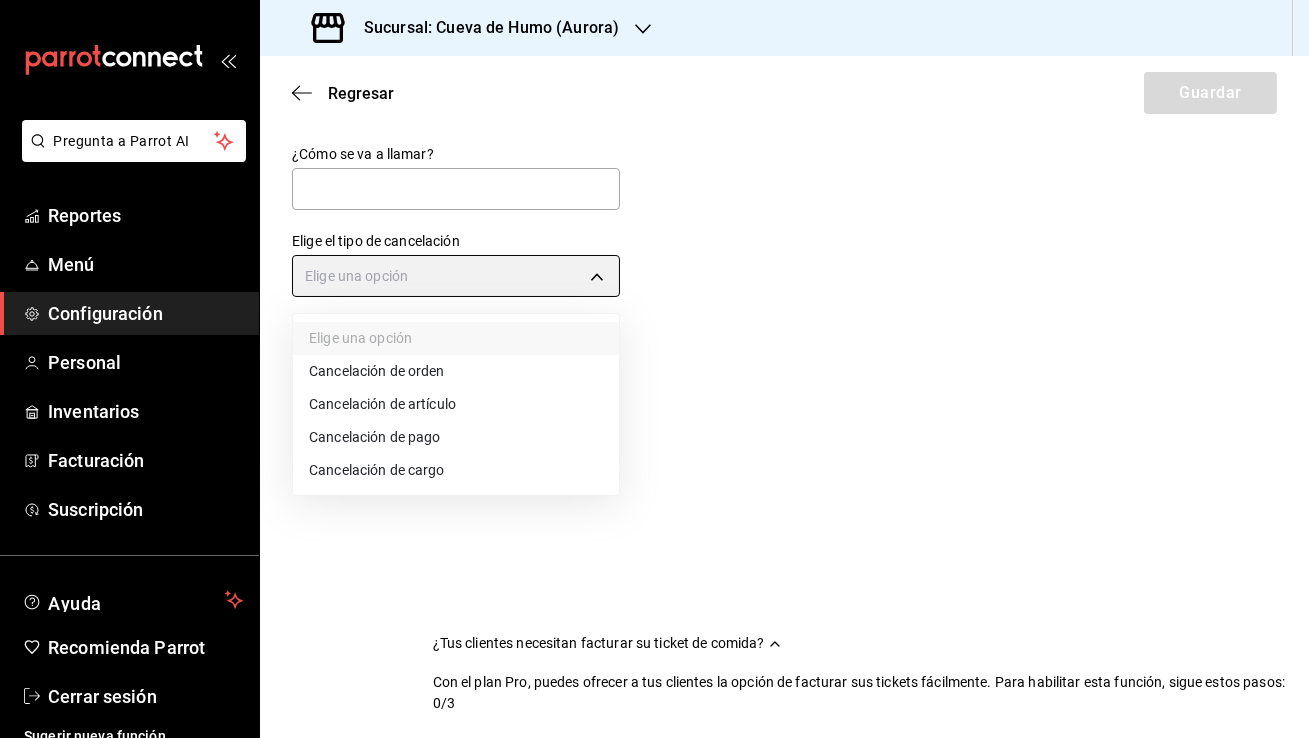 type on "ORDER_PAYMENT" 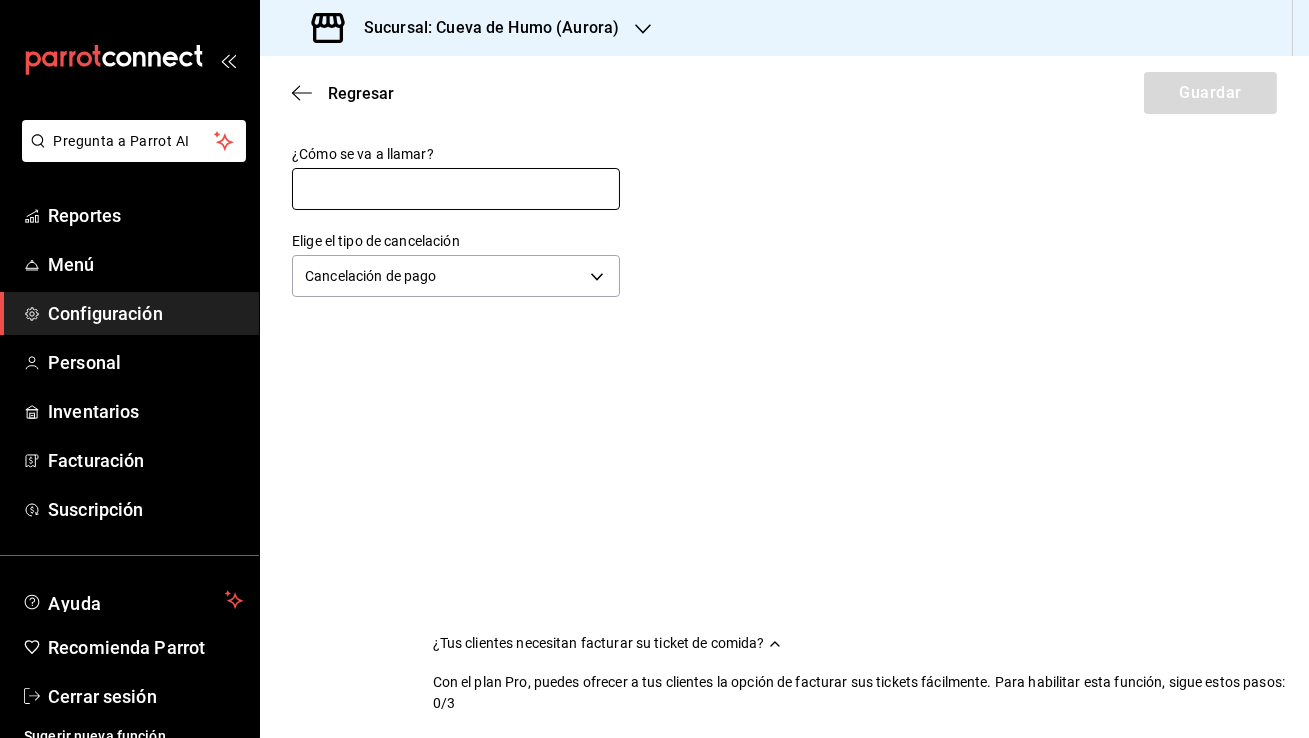click at bounding box center [456, 189] 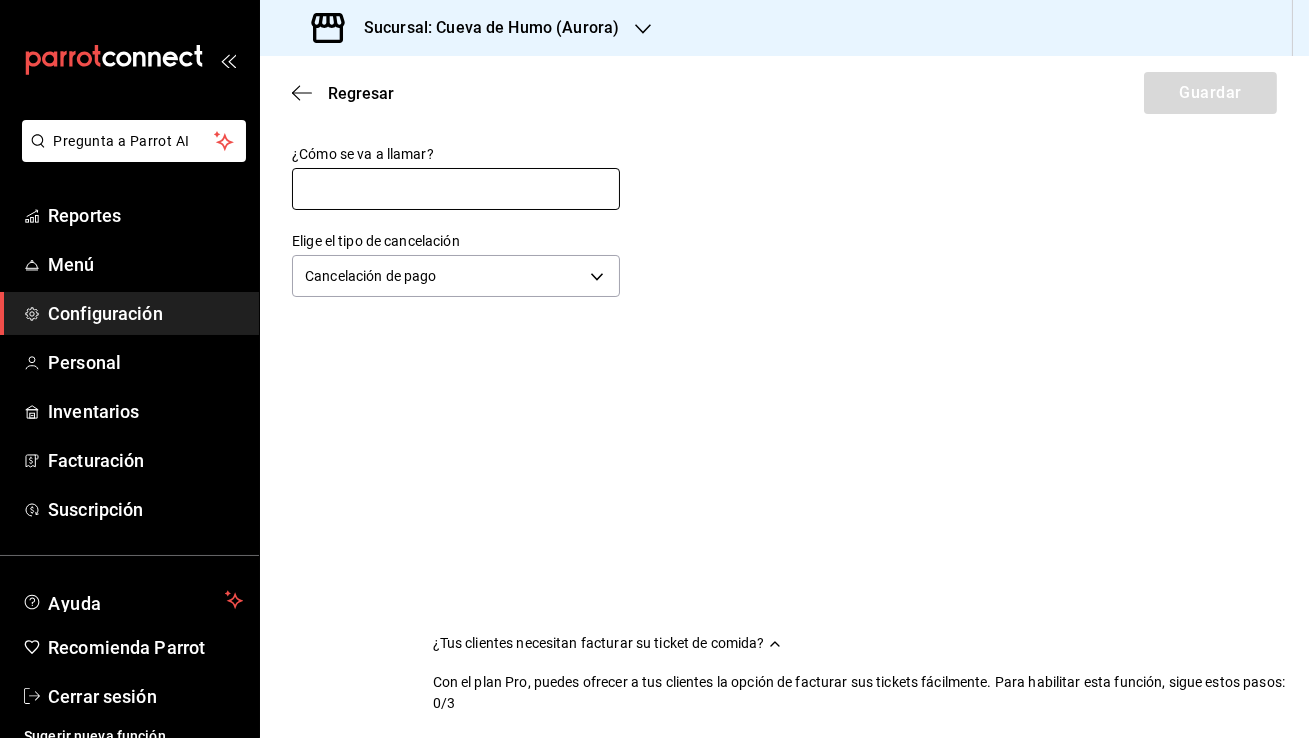 type on "Cancelación de Pago" 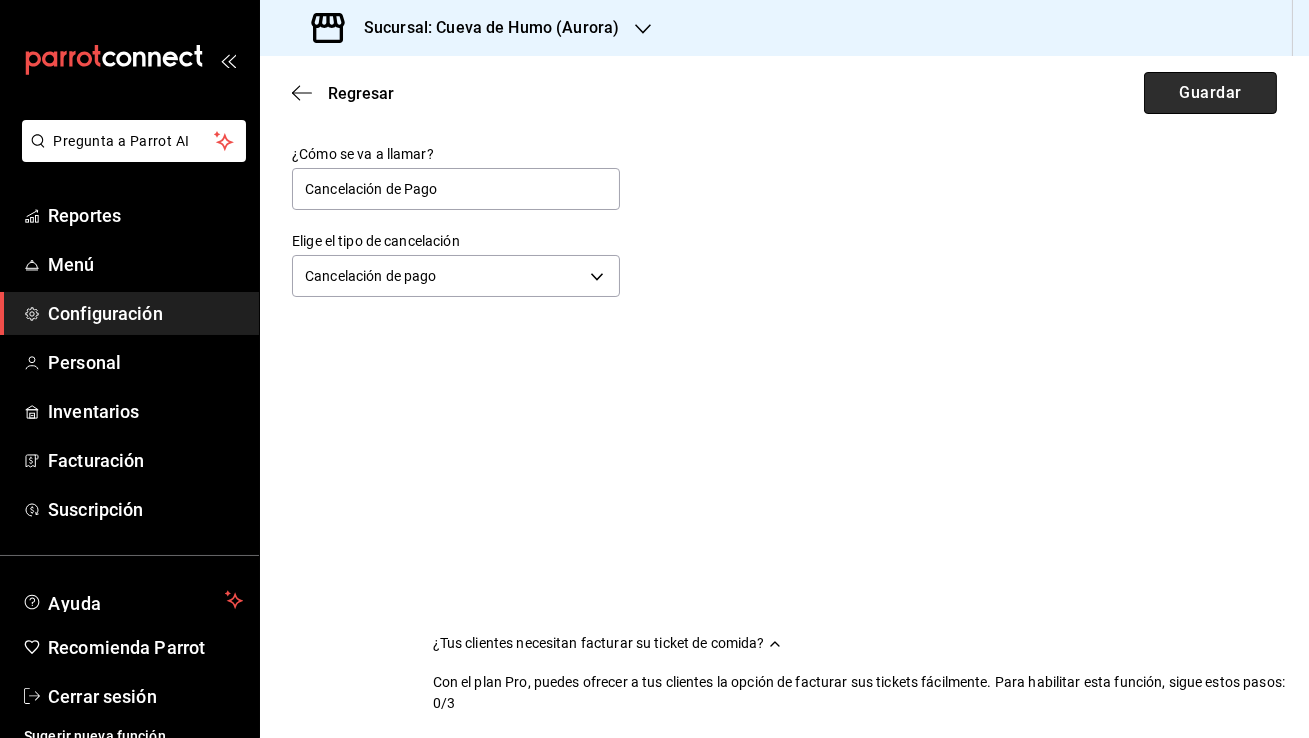click on "Guardar" at bounding box center [1210, 93] 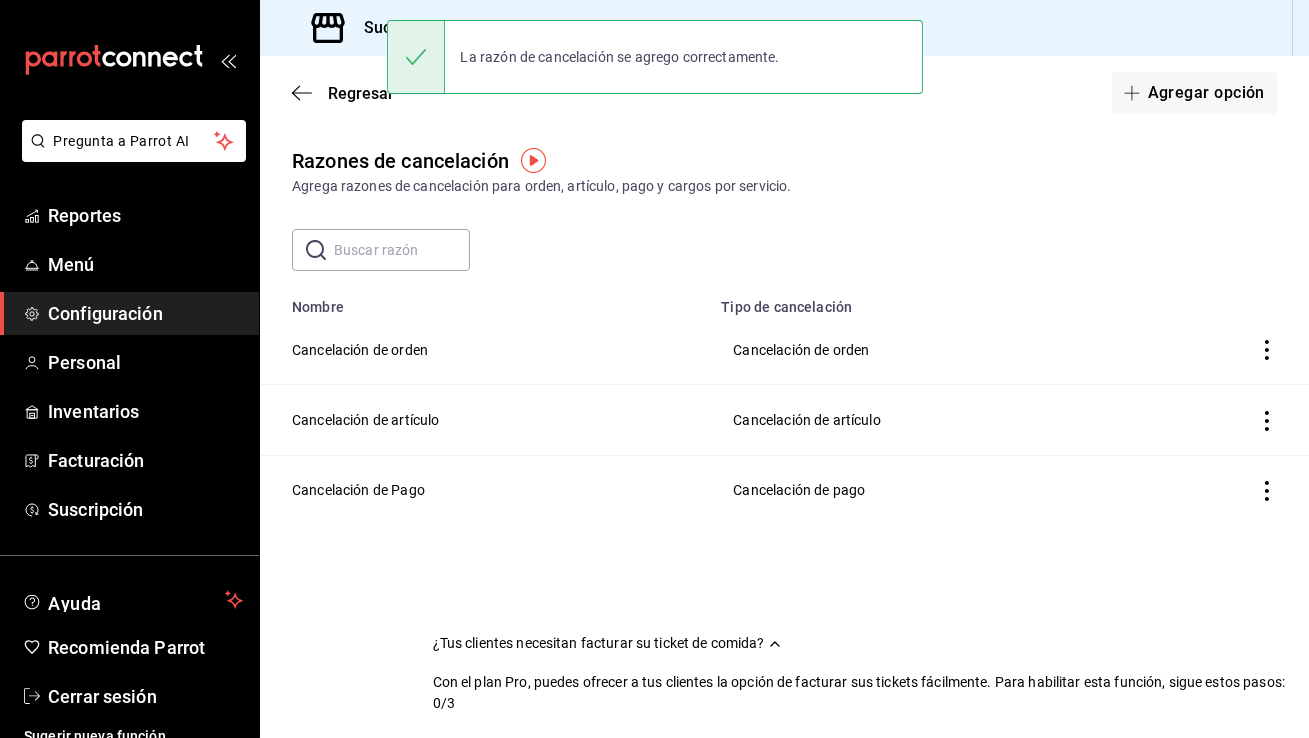 click on "Agregar opción" at bounding box center [1194, 93] 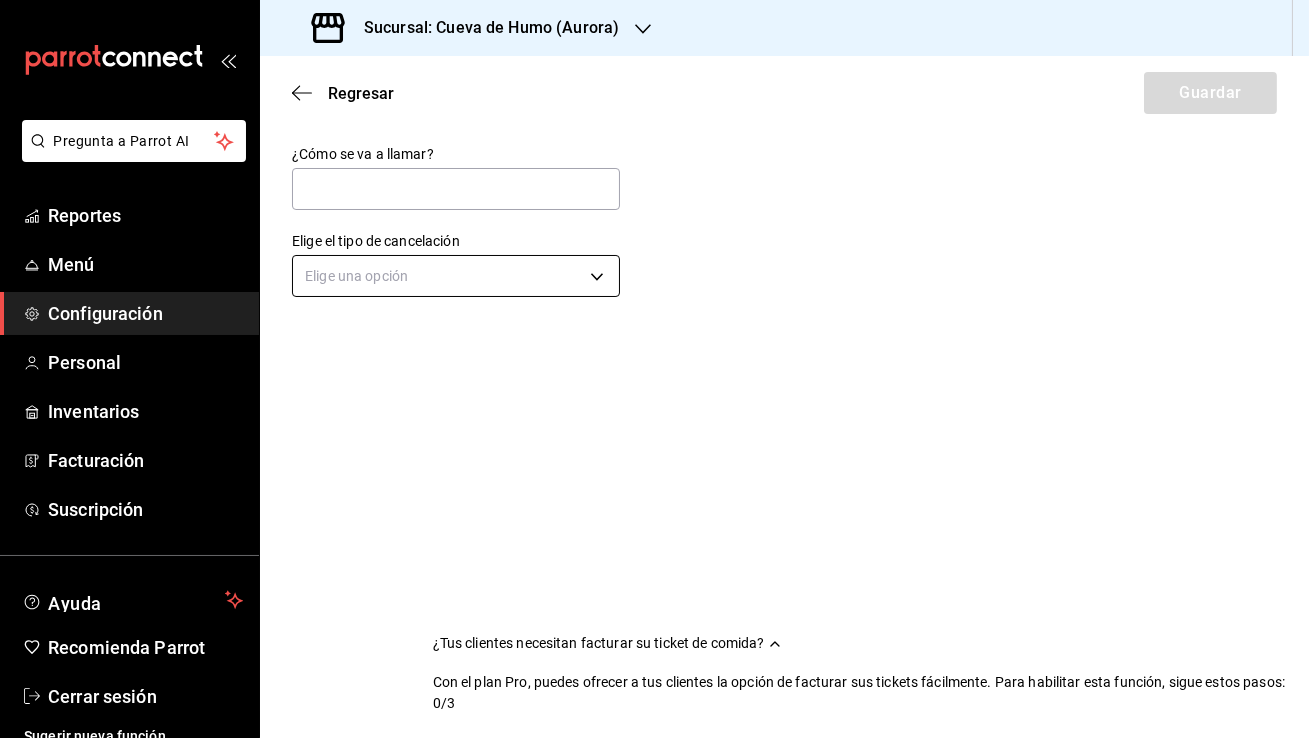 click on "Pregunta a Parrot AI Reportes   Menú   Configuración   Personal   Inventarios   Facturación   Suscripción   Ayuda Recomienda Parrot   Cerrar sesión   Sugerir nueva función   Sucursal: Cueva de Humo ([CITY]) Regresar Guardar ¿Cómo se va a llamar? Elige el tipo de cancelación Elige una opción ¿Tus clientes necesitan facturar su ticket de comida? Con el plan Pro, puedes ofrecer a tus clientes la opción de facturar sus tickets fácilmente. Para habilitar esta función, sigue estos pasos: 0/3 Datos de emisión Agrega los datos fiscales esenciales de tu restaurante, como RFC, régimen fiscal y sellos fiscales. Agregar datos Portal de auto facturación Configura tu portal para que los clientes generen sus facturas su ticket. Configura tu portal Activar código QR en recibo Activa el QR en el recibo desde configuración del portal. Ir a Personalizar recibo GANA 1 MES GRATIS EN TU SUSCRIPCIÓN AQUÍ Ver video tutorial Ir a video Pregunta a Parrot AI Reportes   Menú   Configuración   Personal" at bounding box center [654, 369] 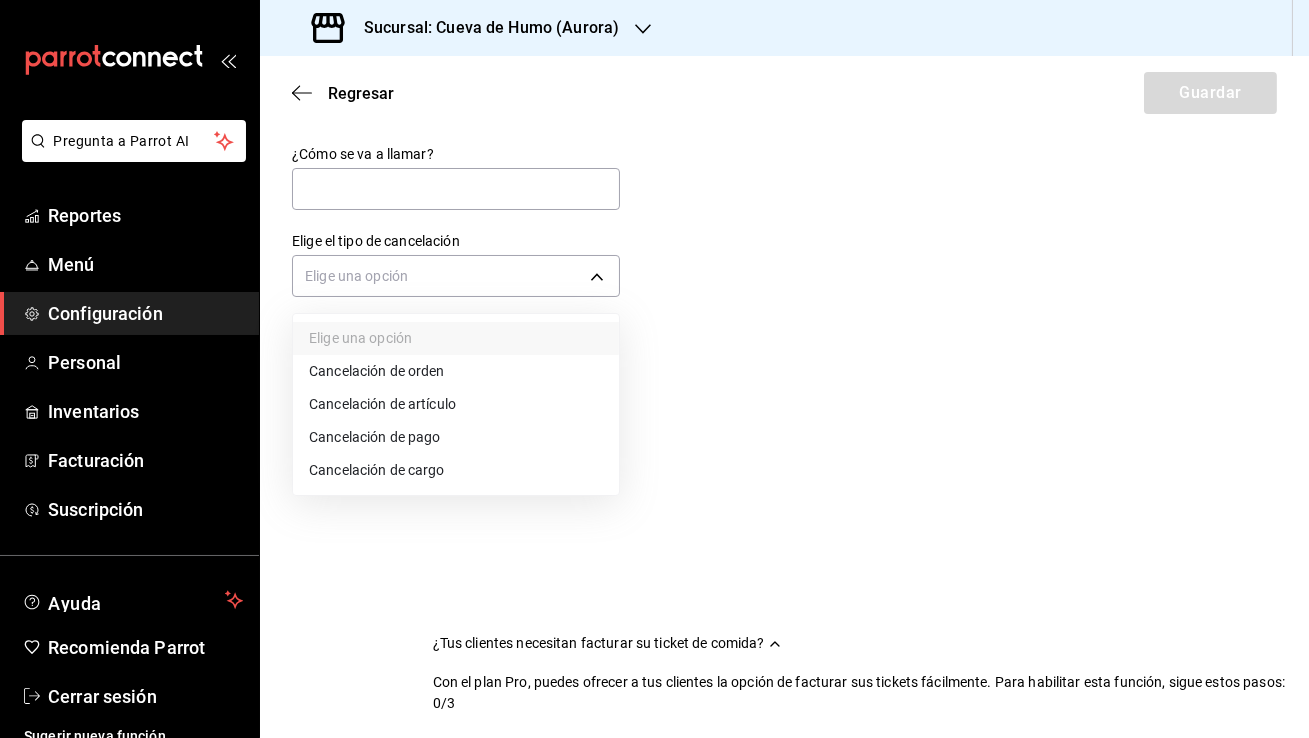 click on "Cancelación de cargo" at bounding box center (456, 470) 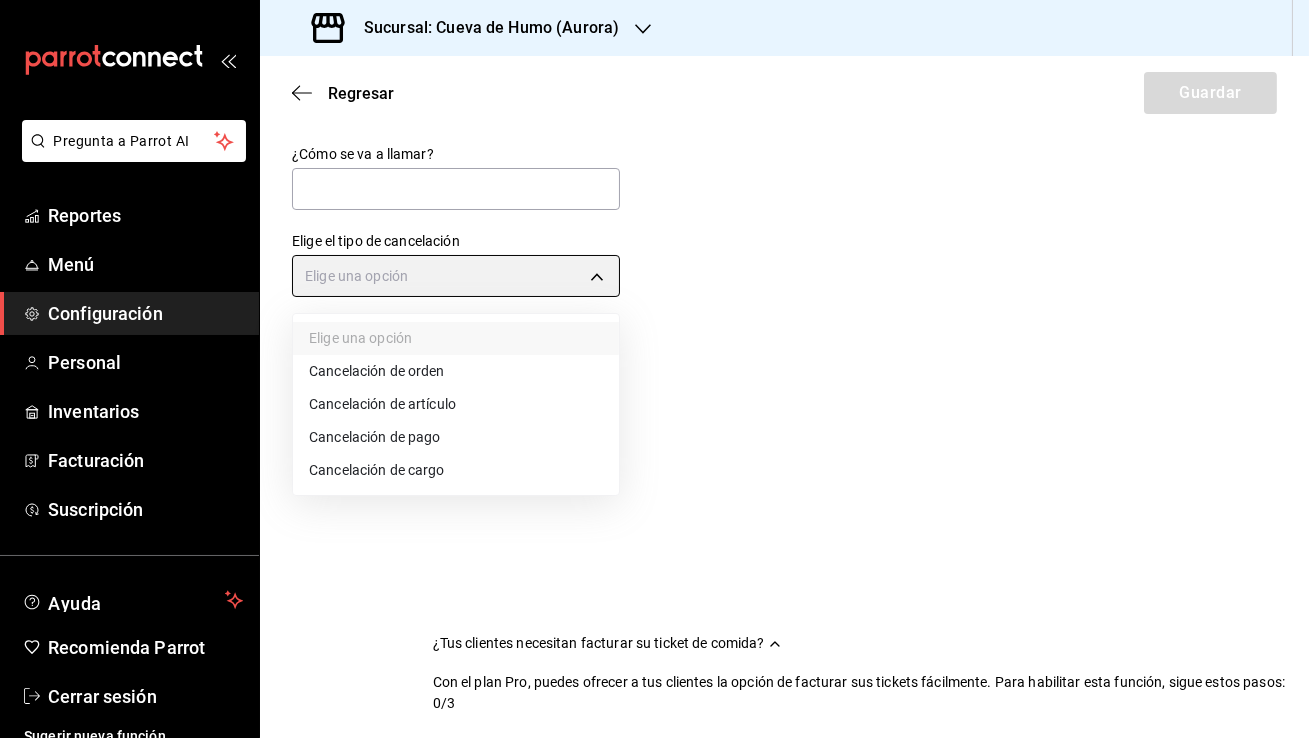 type on "SERVICE_CHARGE" 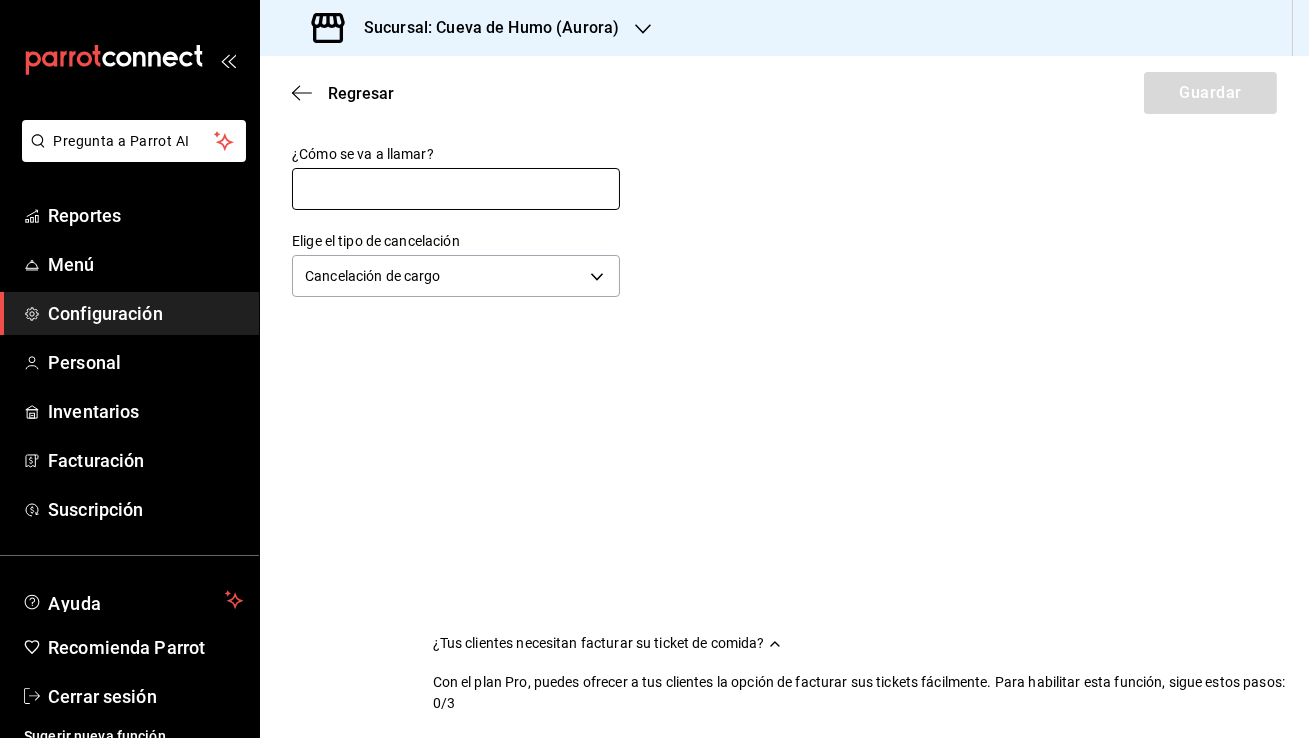 click at bounding box center [456, 189] 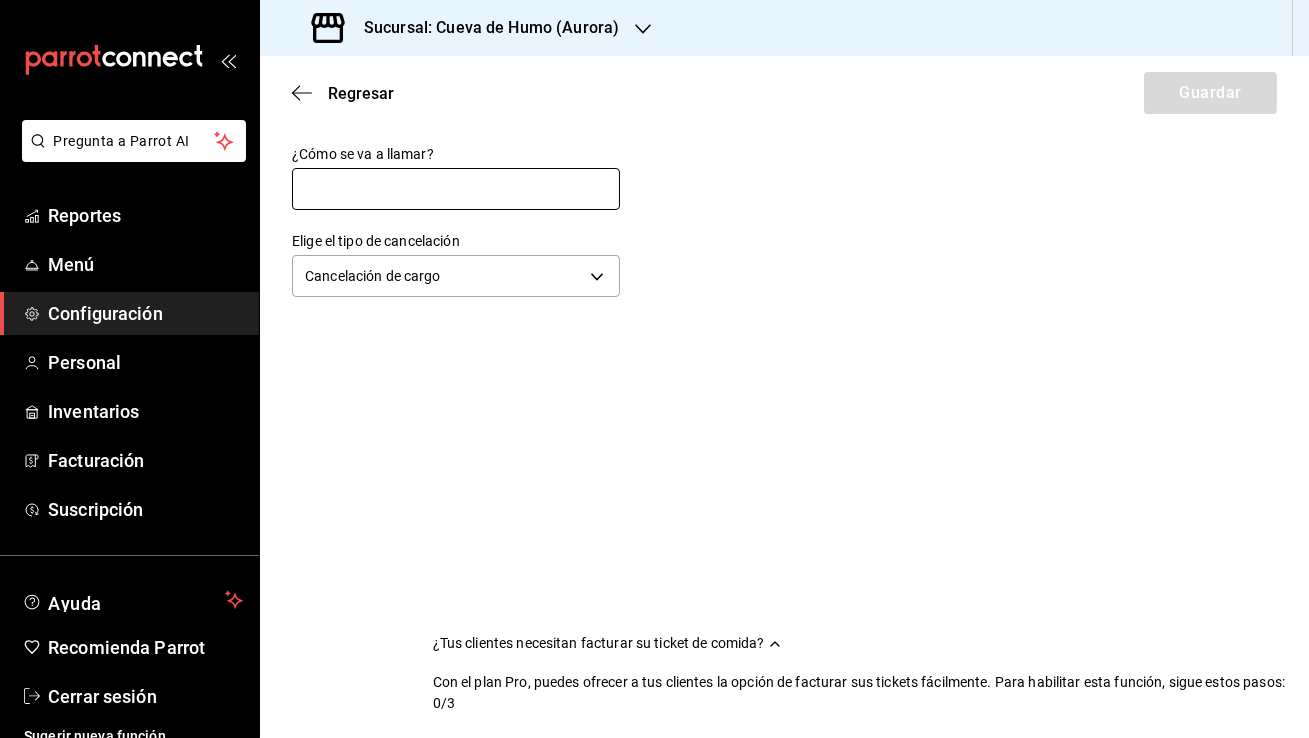 type on "Cancelación de cargo" 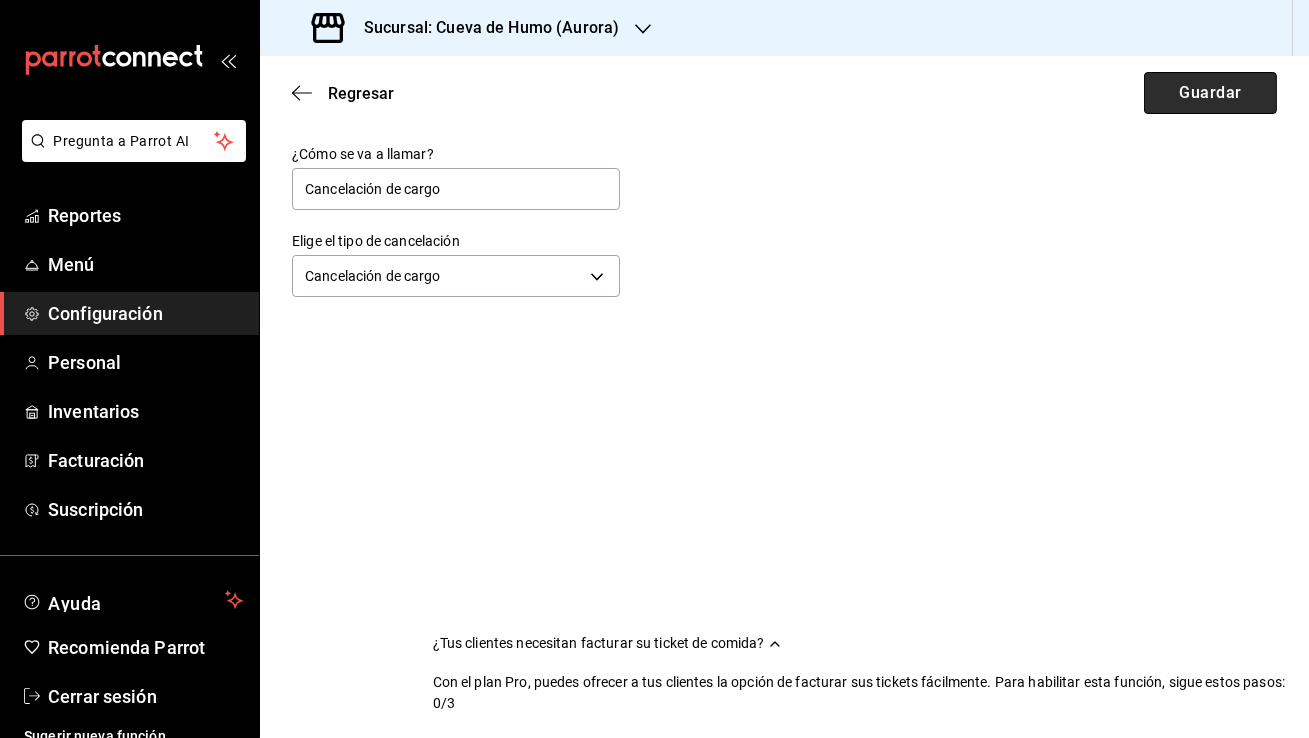 click on "Guardar" at bounding box center (1210, 93) 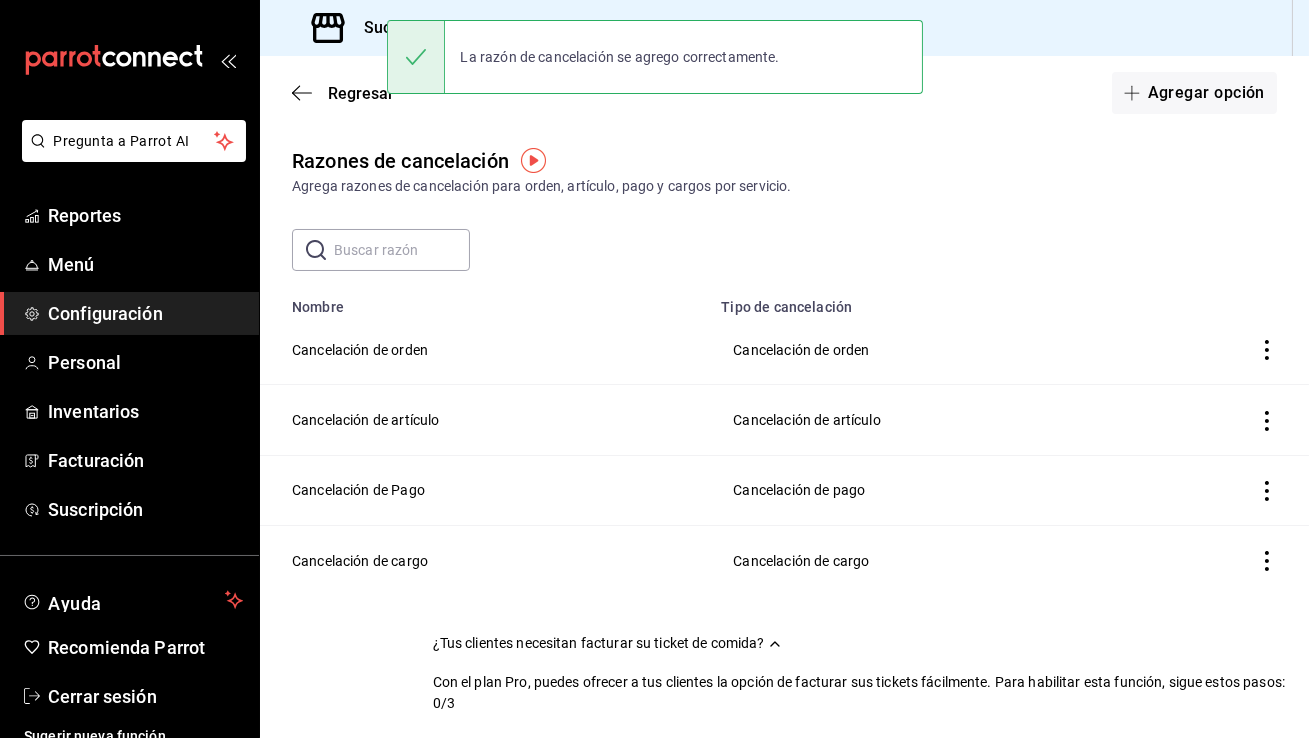 click 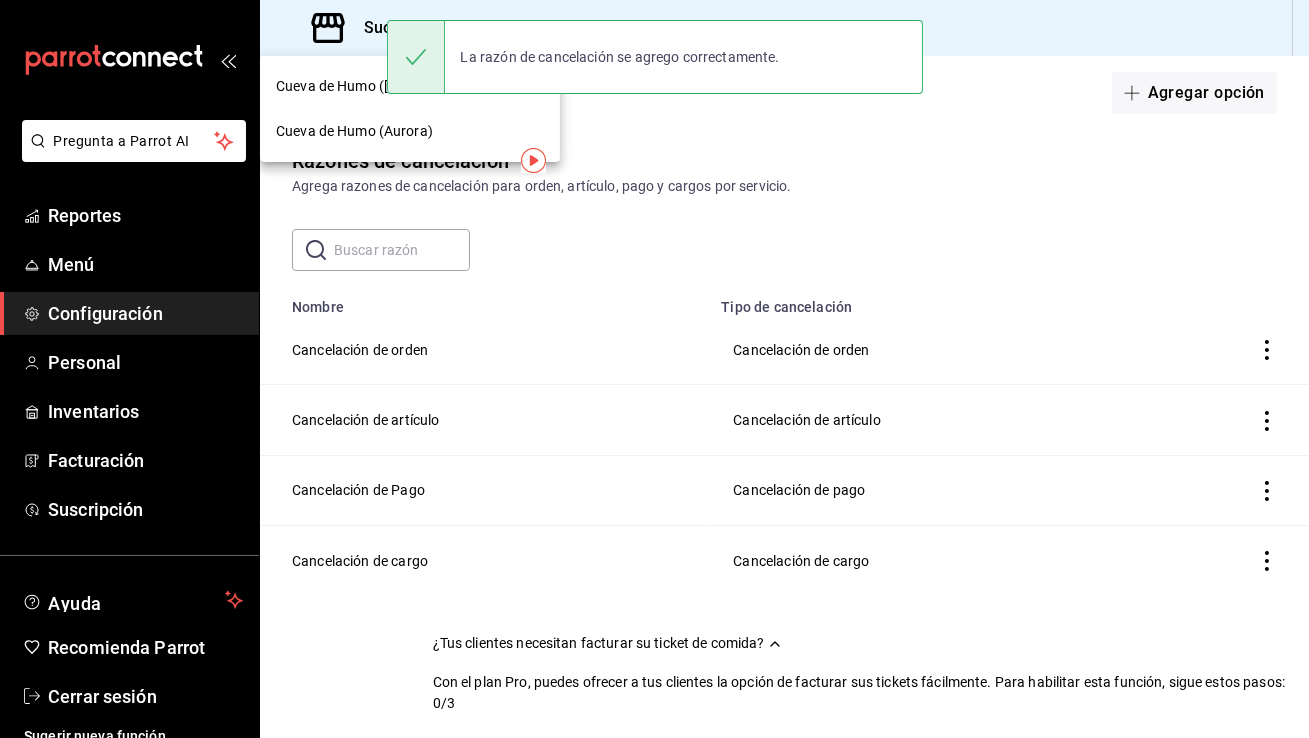 click on "Cueva de Humo ([CITY])" at bounding box center (351, 86) 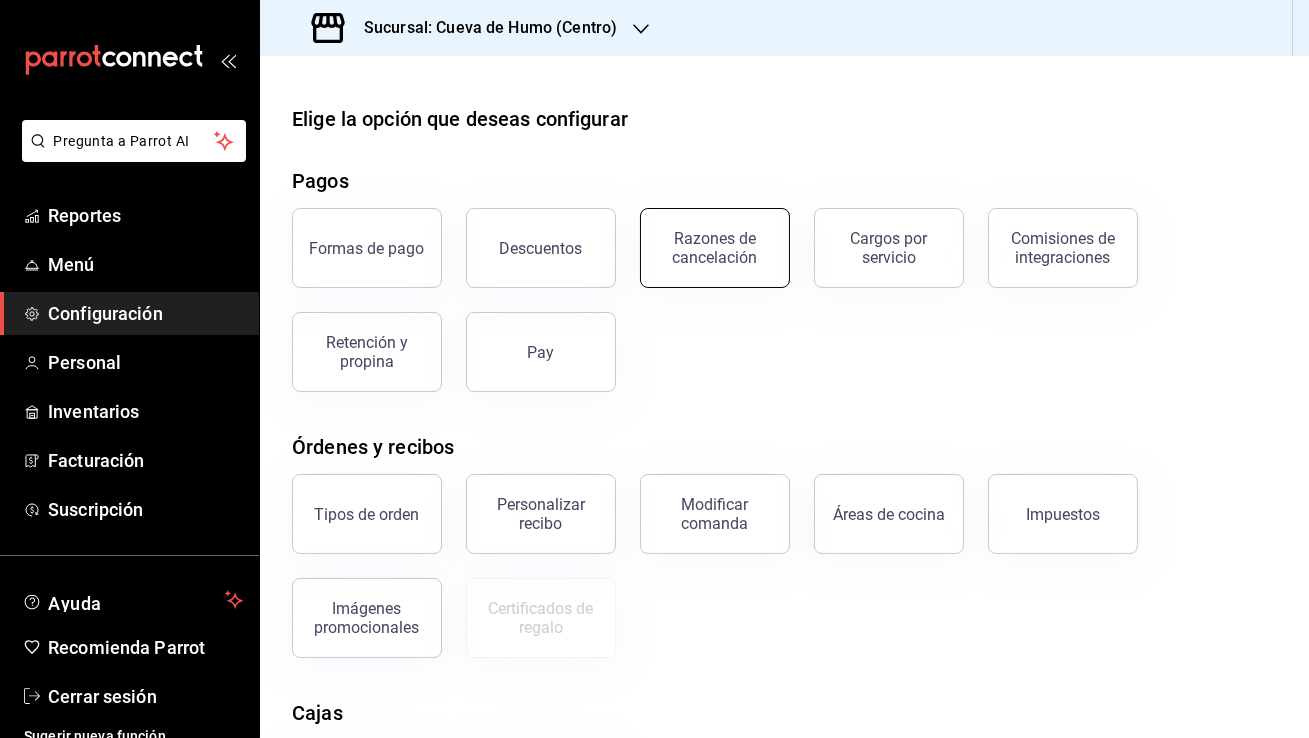 click on "Razones de cancelación" at bounding box center [715, 248] 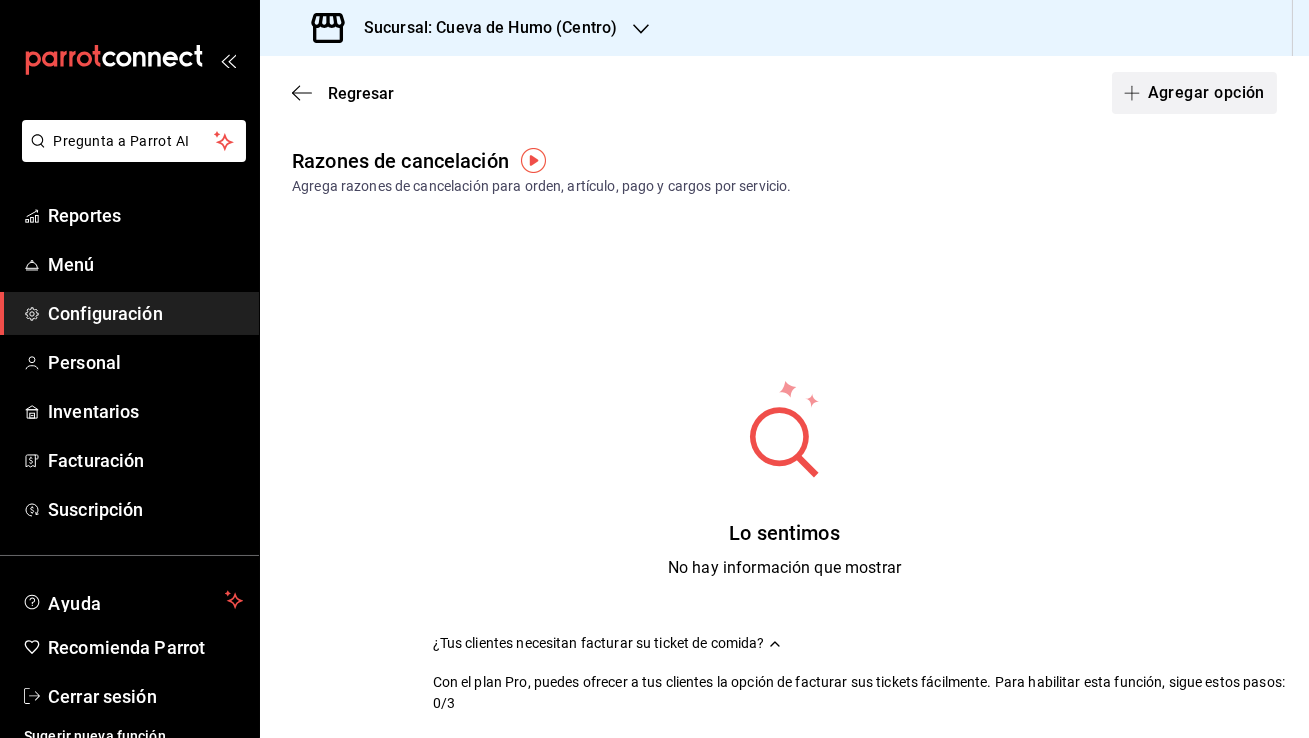 click on "Agregar opción" at bounding box center (1194, 93) 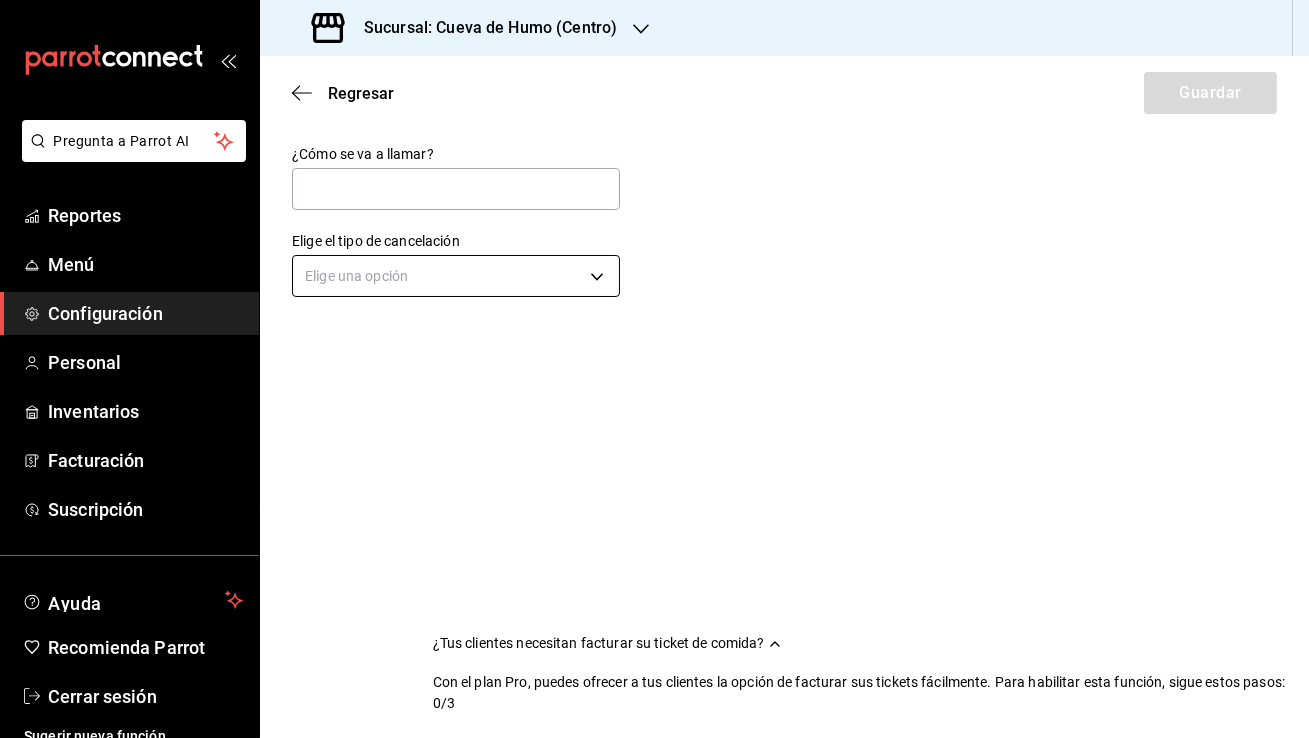 click on "Pregunta a Parrot AI Reportes   Menú   Configuración   Personal   Inventarios   Facturación   Suscripción   Ayuda Recomienda Parrot   Cerrar sesión   Sugerir nueva función   Sucursal: Cueva de Humo ([CITY]) Regresar Guardar ¿Cómo se va a llamar? Elige el tipo de cancelación Elige una opción ¿Tus clientes necesitan facturar su ticket de comida? Con el plan Pro, puedes ofrecer a tus clientes la opción de facturar sus tickets fácilmente. Para habilitar esta función, sigue estos pasos: 0/3 Datos de emisión Agrega los datos fiscales esenciales de tu restaurante, como RFC, régimen fiscal y sellos fiscales. Agregar datos Portal de auto facturación Configura tu portal para que los clientes generen sus facturas su ticket. Configura tu portal Activar código QR en recibo Activa el QR en el recibo desde configuración del portal. Ir a Personalizar recibo GANA 1 MES GRATIS EN TU SUSCRIPCIÓN AQUÍ Ver video tutorial Ir a video Pregunta a Parrot AI Reportes   Menú   Configuración   Personal" at bounding box center (654, 369) 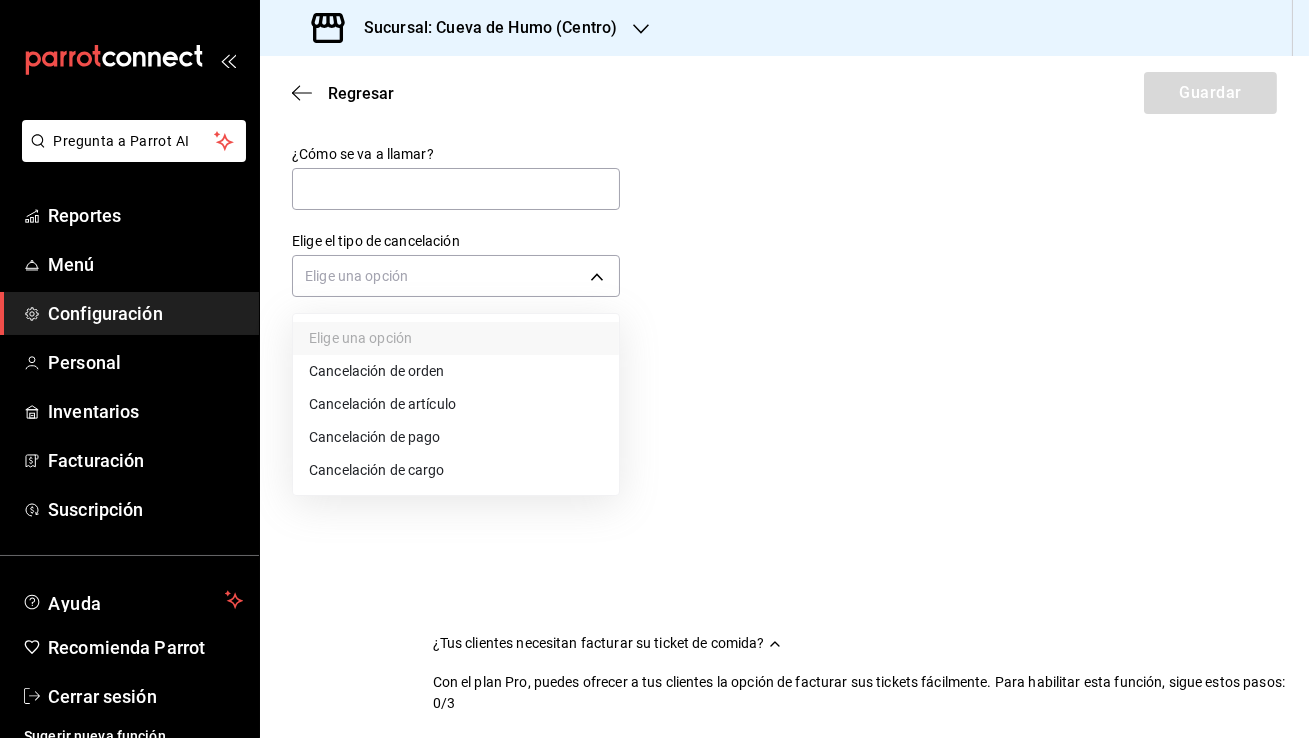 click on "Cancelación de orden" at bounding box center [456, 371] 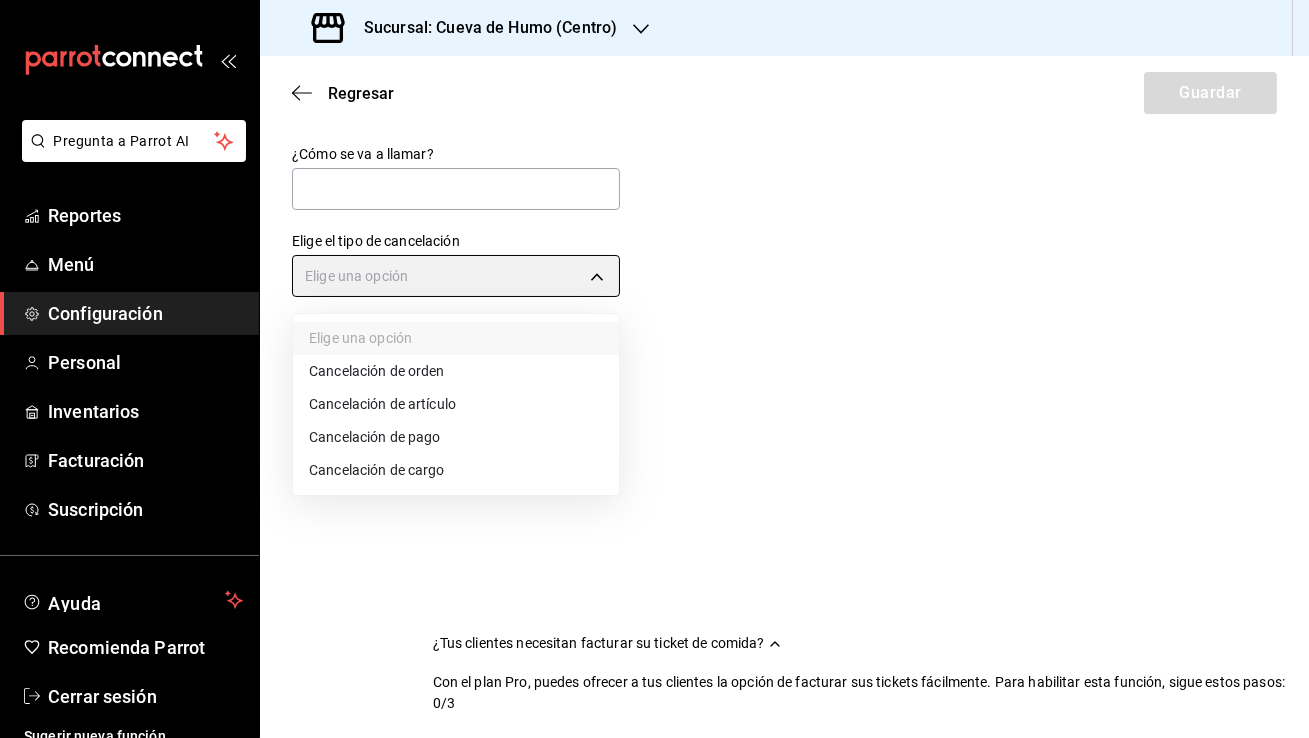 type on "ORDER" 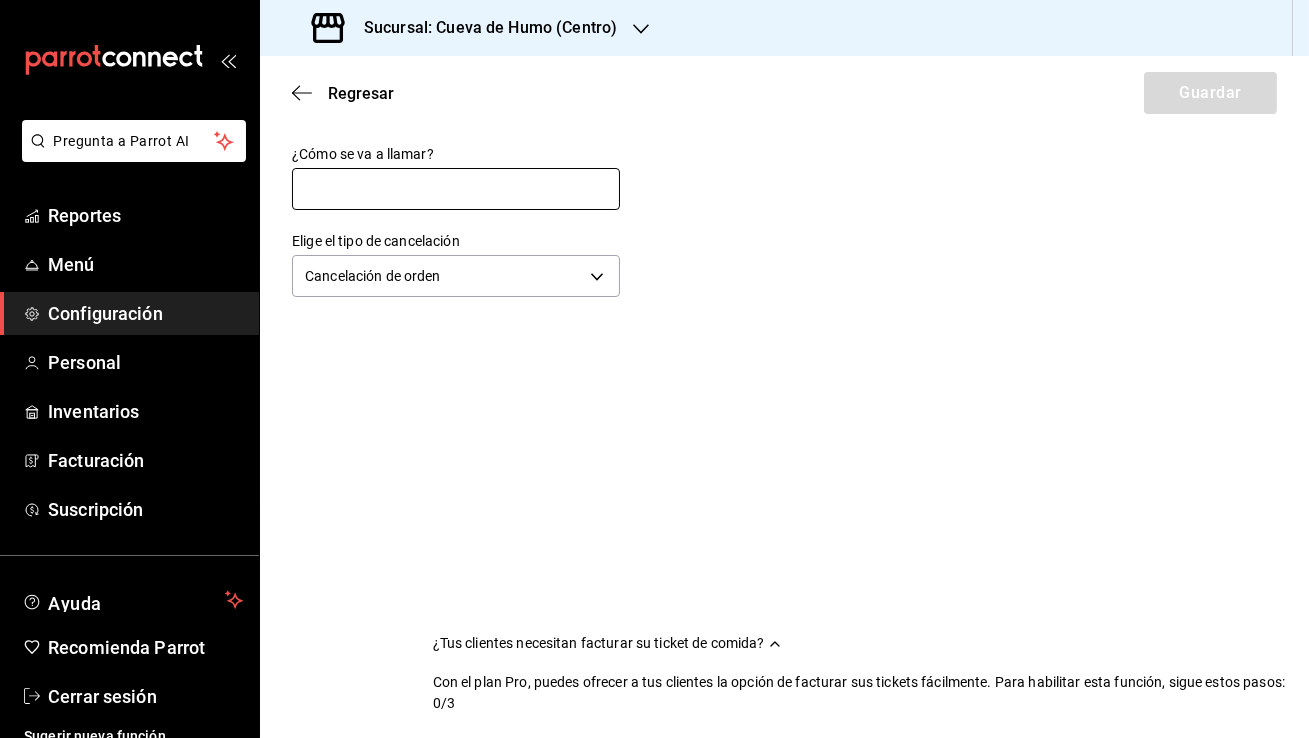 click at bounding box center [456, 189] 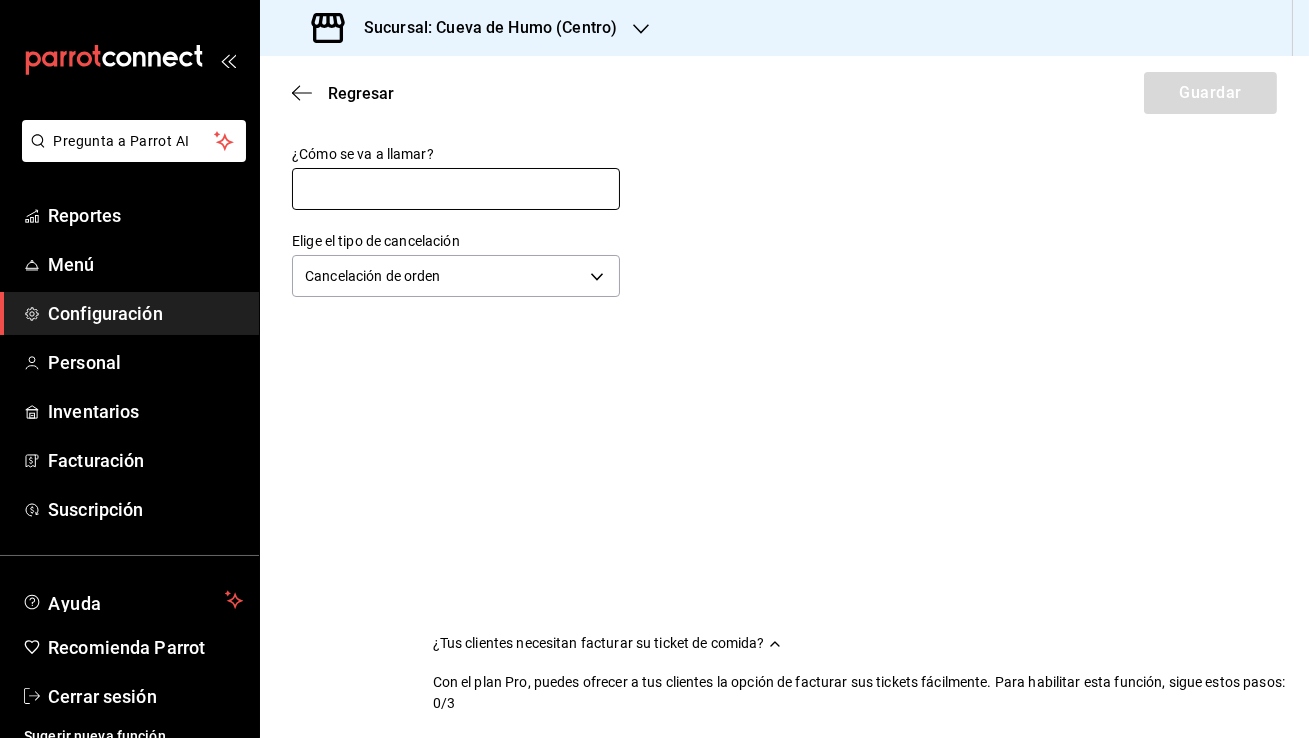 type on "Cancelación de orden" 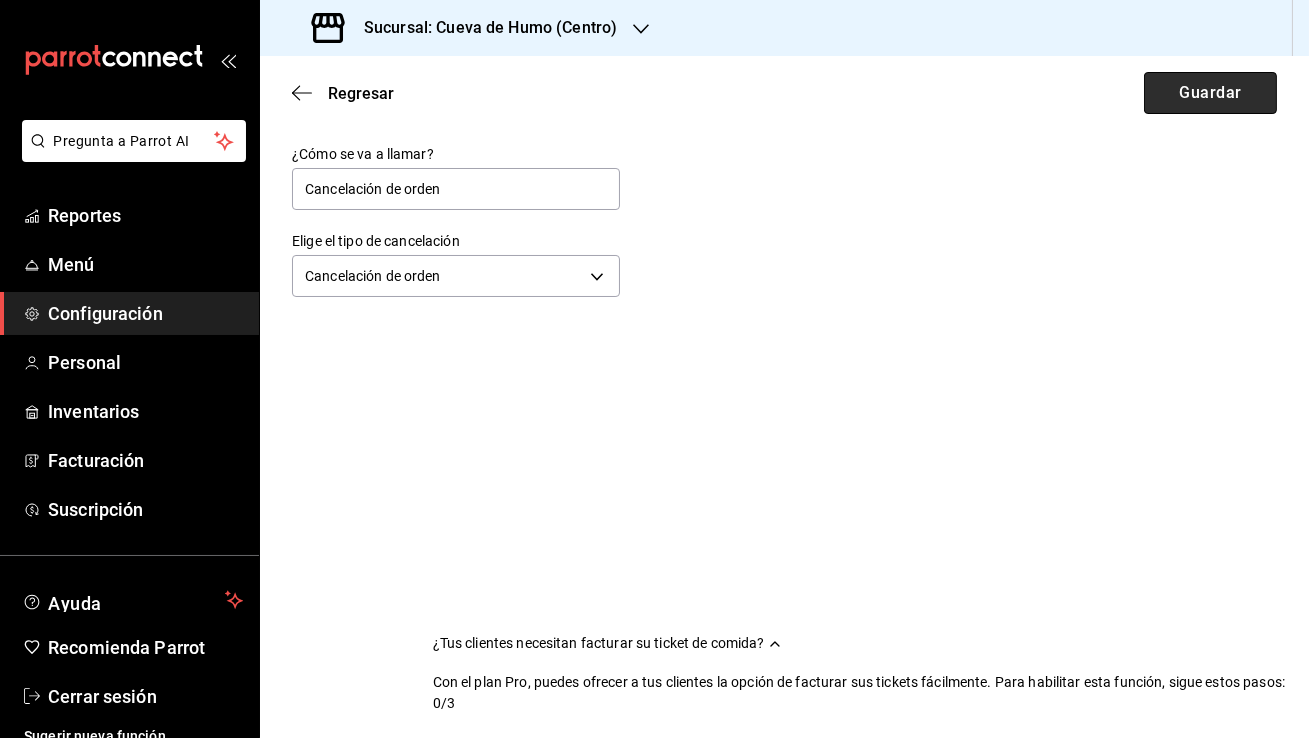 click on "Guardar" at bounding box center (1210, 93) 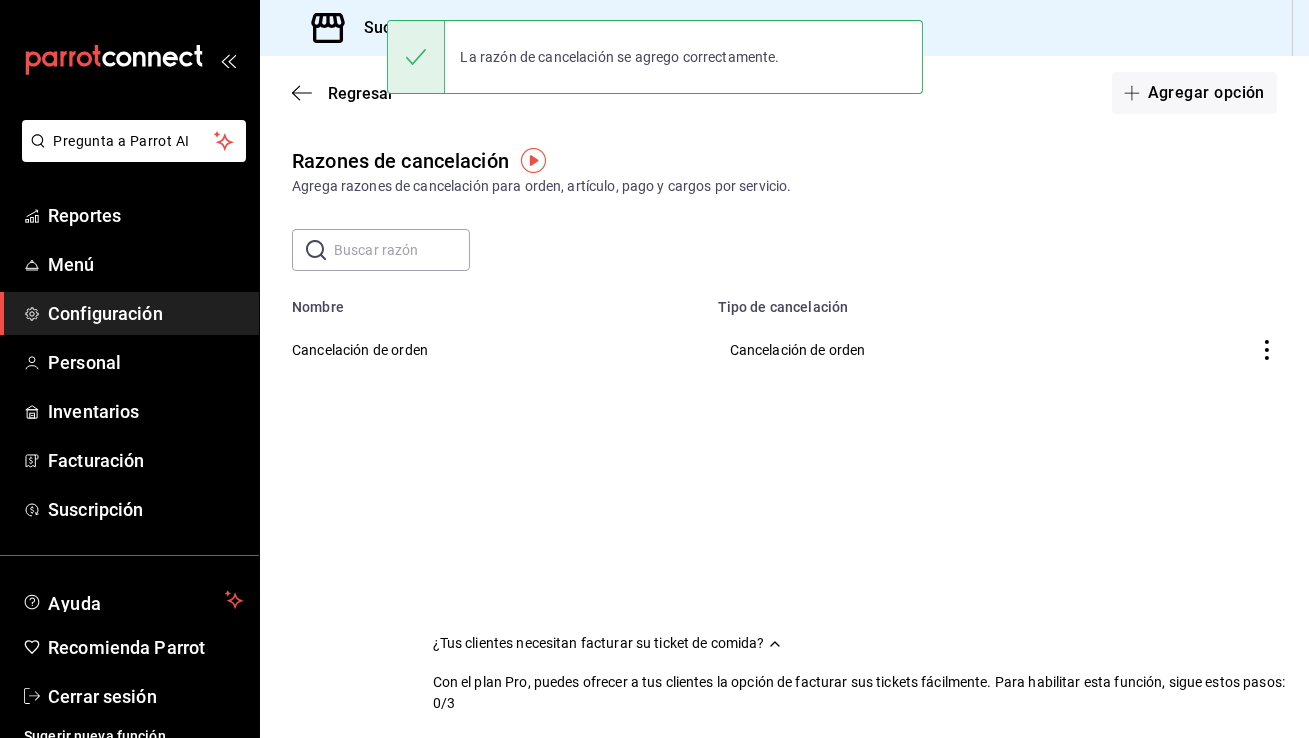 click on "Agregar opción" at bounding box center (1194, 93) 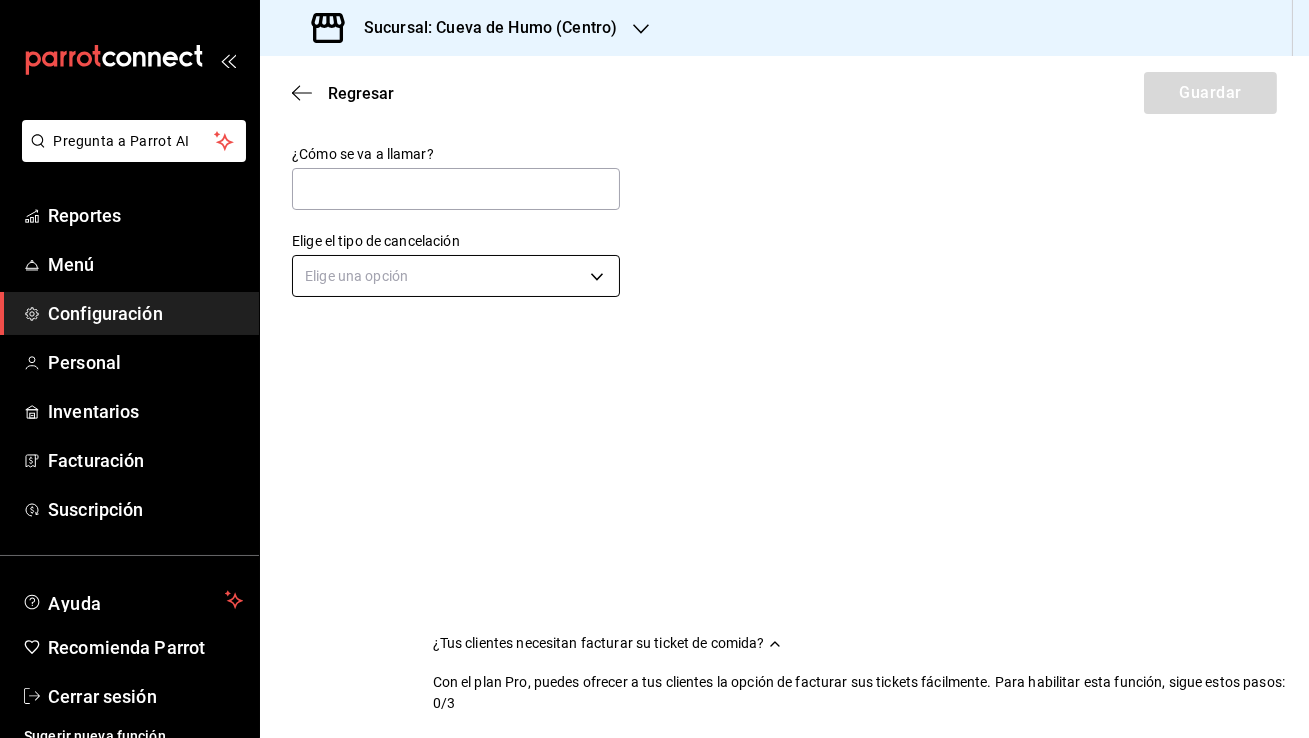 click on "Pregunta a Parrot AI Reportes   Menú   Configuración   Personal   Inventarios   Facturación   Suscripción   Ayuda Recomienda Parrot   Cerrar sesión   Sugerir nueva función   Sucursal: Cueva de Humo ([CITY]) Regresar Guardar ¿Cómo se va a llamar? Elige el tipo de cancelación Elige una opción ¿Tus clientes necesitan facturar su ticket de comida? Con el plan Pro, puedes ofrecer a tus clientes la opción de facturar sus tickets fácilmente. Para habilitar esta función, sigue estos pasos: 0/3 Datos de emisión Agrega los datos fiscales esenciales de tu restaurante, como RFC, régimen fiscal y sellos fiscales. Agregar datos Portal de auto facturación Configura tu portal para que los clientes generen sus facturas su ticket. Configura tu portal Activar código QR en recibo Activa el QR en el recibo desde configuración del portal. Ir a Personalizar recibo GANA 1 MES GRATIS EN TU SUSCRIPCIÓN AQUÍ Ver video tutorial Ir a video Pregunta a Parrot AI Reportes   Menú   Configuración   Personal" at bounding box center (654, 369) 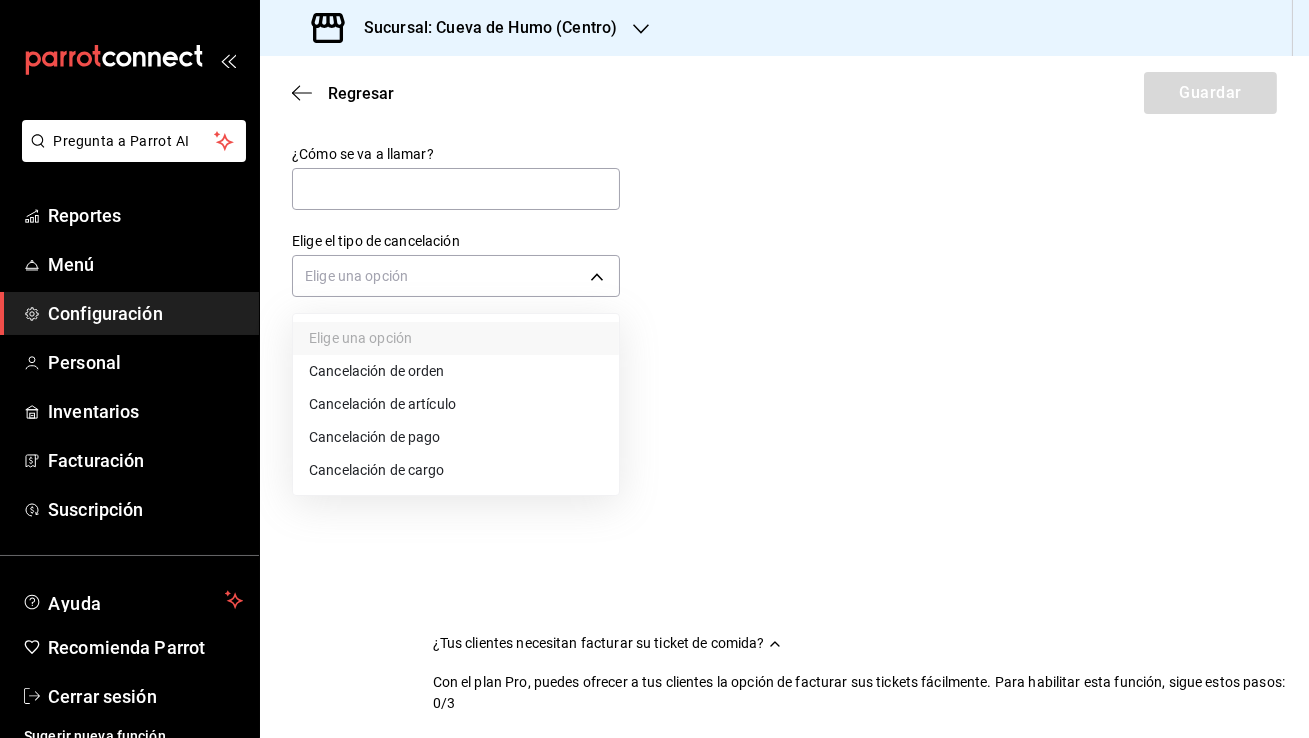 click on "Cancelación de artículo" at bounding box center [456, 404] 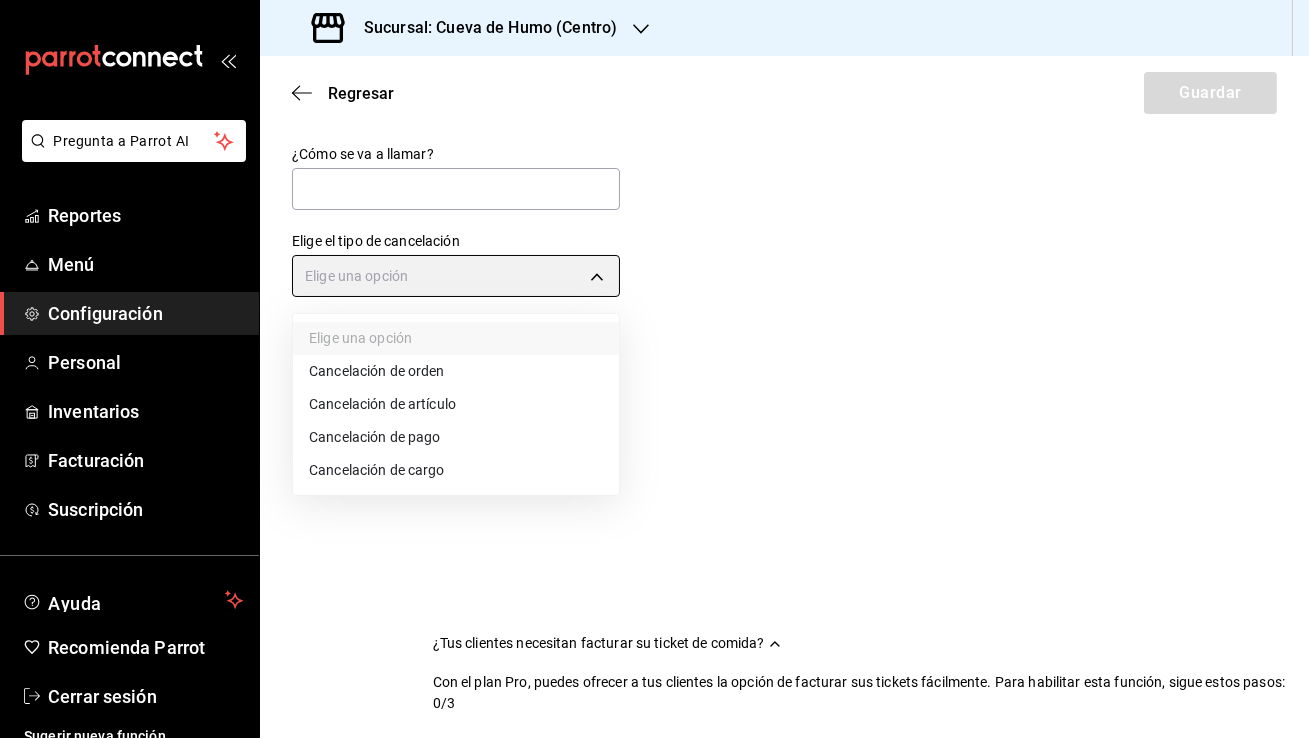 type on "ORDER_ITEM" 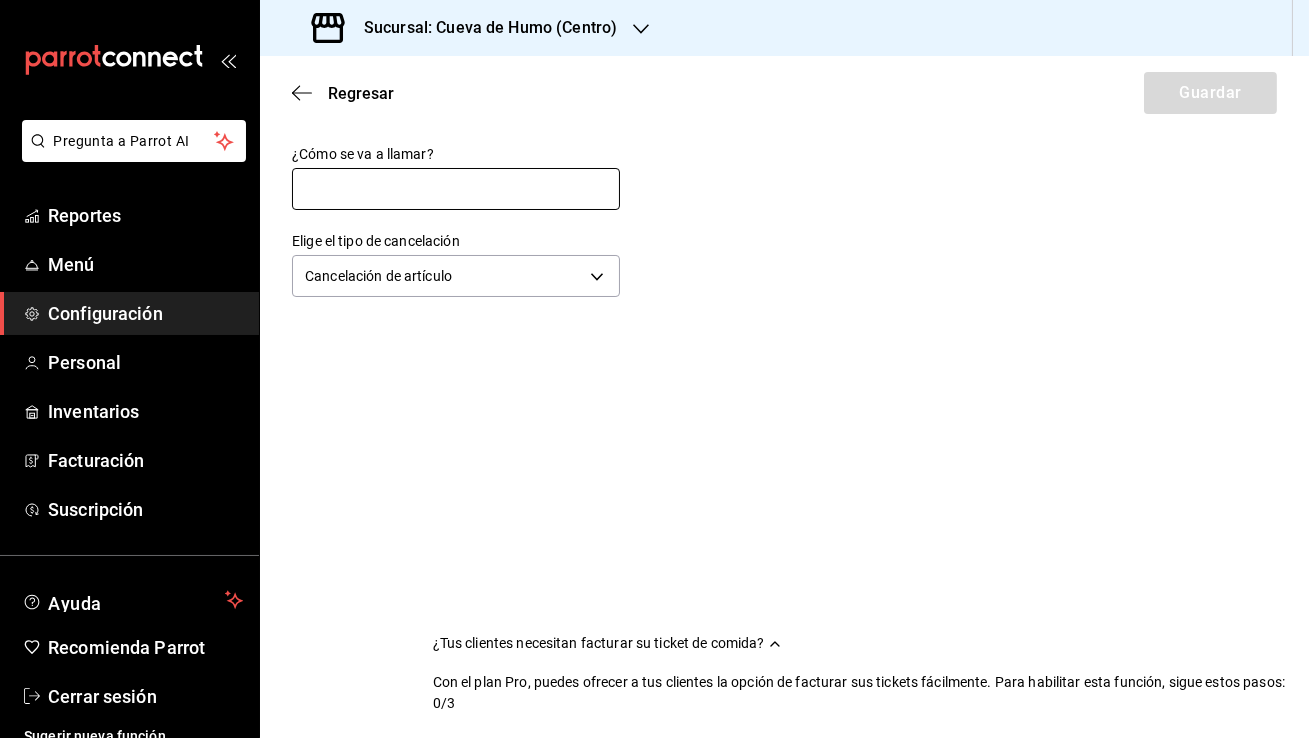 click at bounding box center (456, 189) 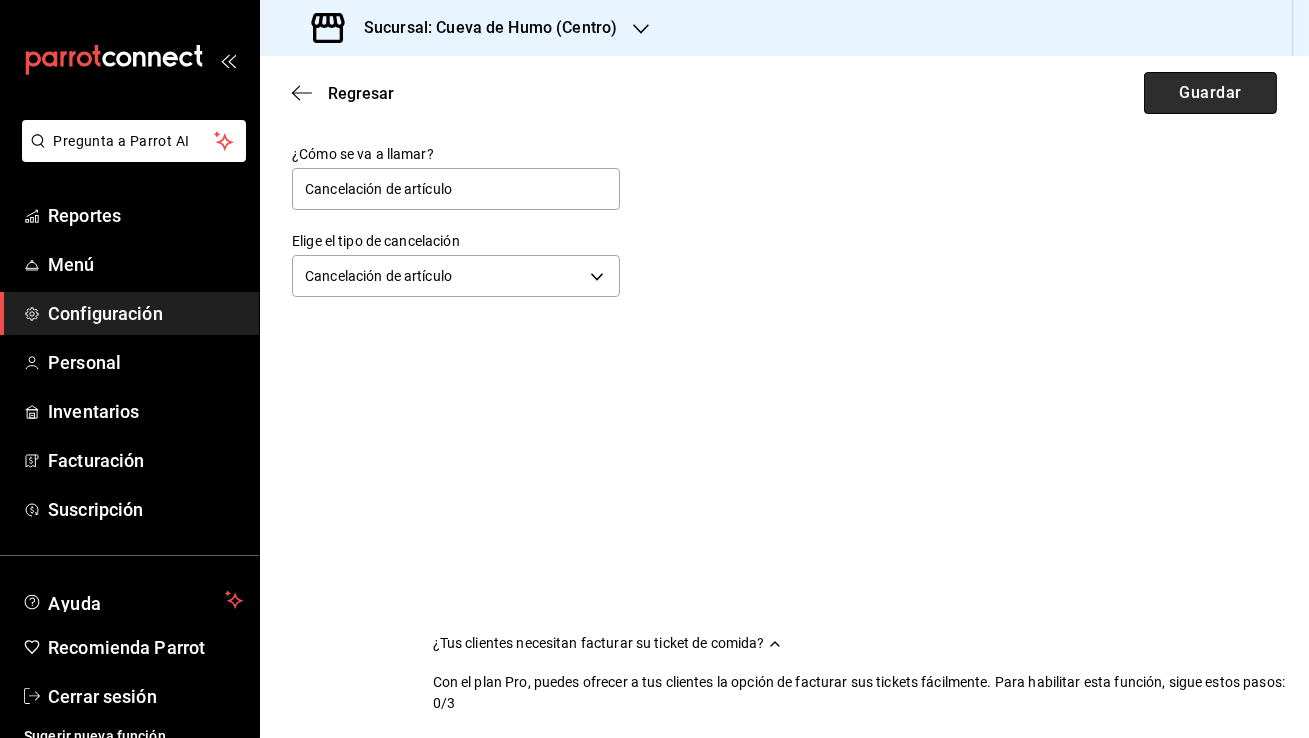 click on "Guardar" at bounding box center (1210, 93) 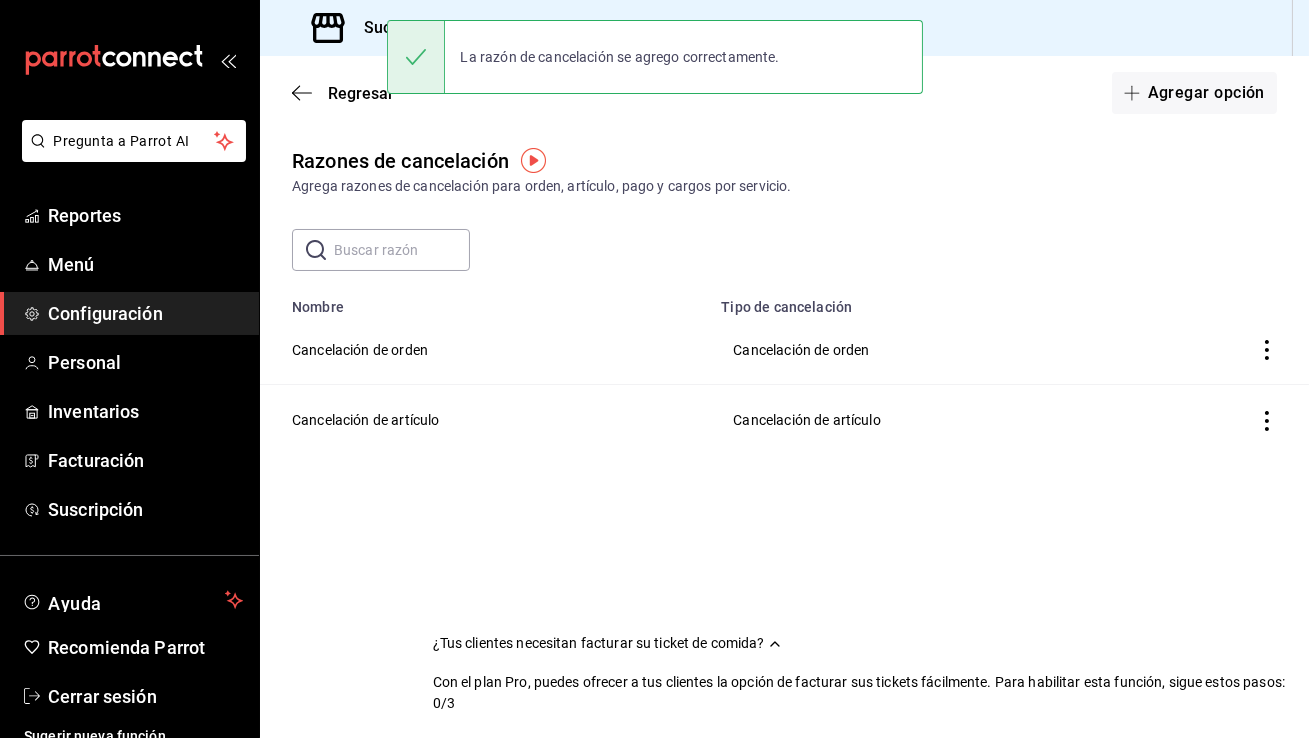click on "Agregar opción" at bounding box center (1194, 93) 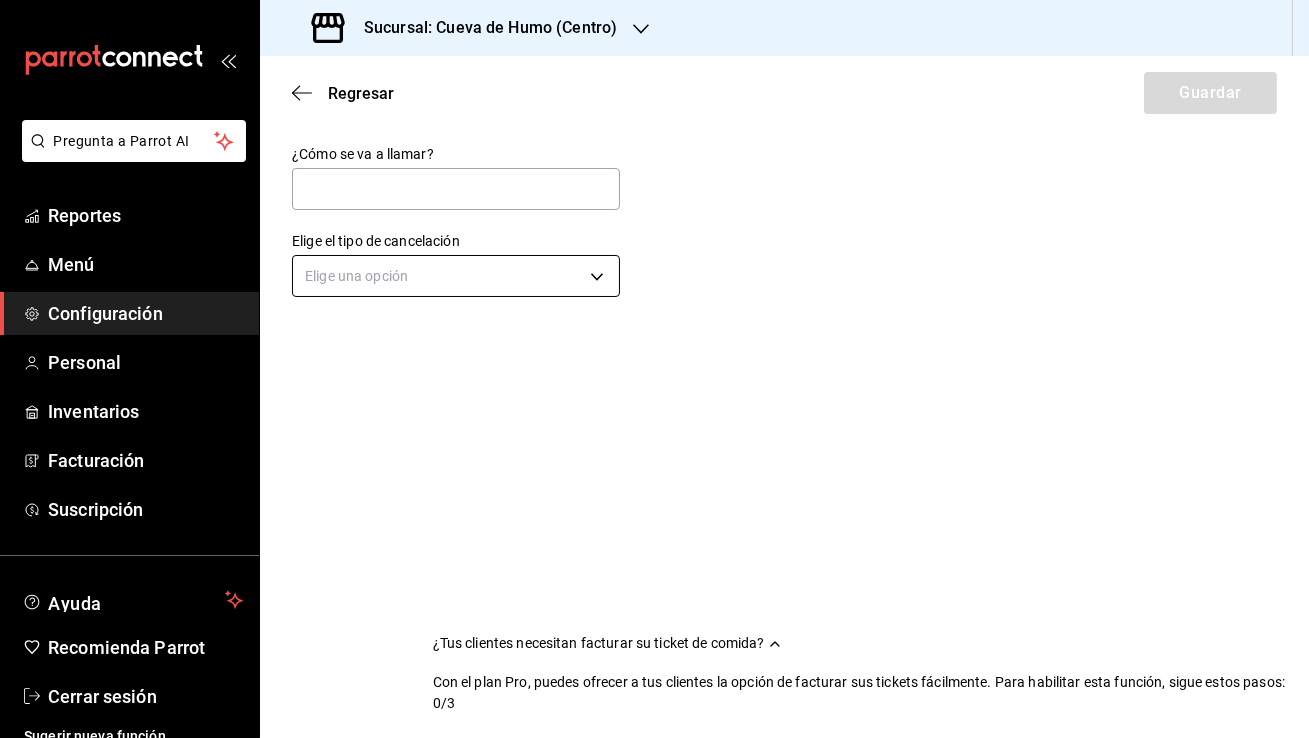 click on "Pregunta a Parrot AI Reportes   Menú   Configuración   Personal   Inventarios   Facturación   Suscripción   Ayuda Recomienda Parrot   Cerrar sesión   Sugerir nueva función   Sucursal: Cueva de Humo ([CITY]) Regresar Guardar ¿Cómo se va a llamar? Elige el tipo de cancelación Elige una opción ¿Tus clientes necesitan facturar su ticket de comida? Con el plan Pro, puedes ofrecer a tus clientes la opción de facturar sus tickets fácilmente. Para habilitar esta función, sigue estos pasos: 0/3 Datos de emisión Agrega los datos fiscales esenciales de tu restaurante, como RFC, régimen fiscal y sellos fiscales. Agregar datos Portal de auto facturación Configura tu portal para que los clientes generen sus facturas su ticket. Configura tu portal Activar código QR en recibo Activa el QR en el recibo desde configuración del portal. Ir a Personalizar recibo GANA 1 MES GRATIS EN TU SUSCRIPCIÓN AQUÍ Ver video tutorial Ir a video Pregunta a Parrot AI Reportes   Menú   Configuración   Personal" at bounding box center (654, 369) 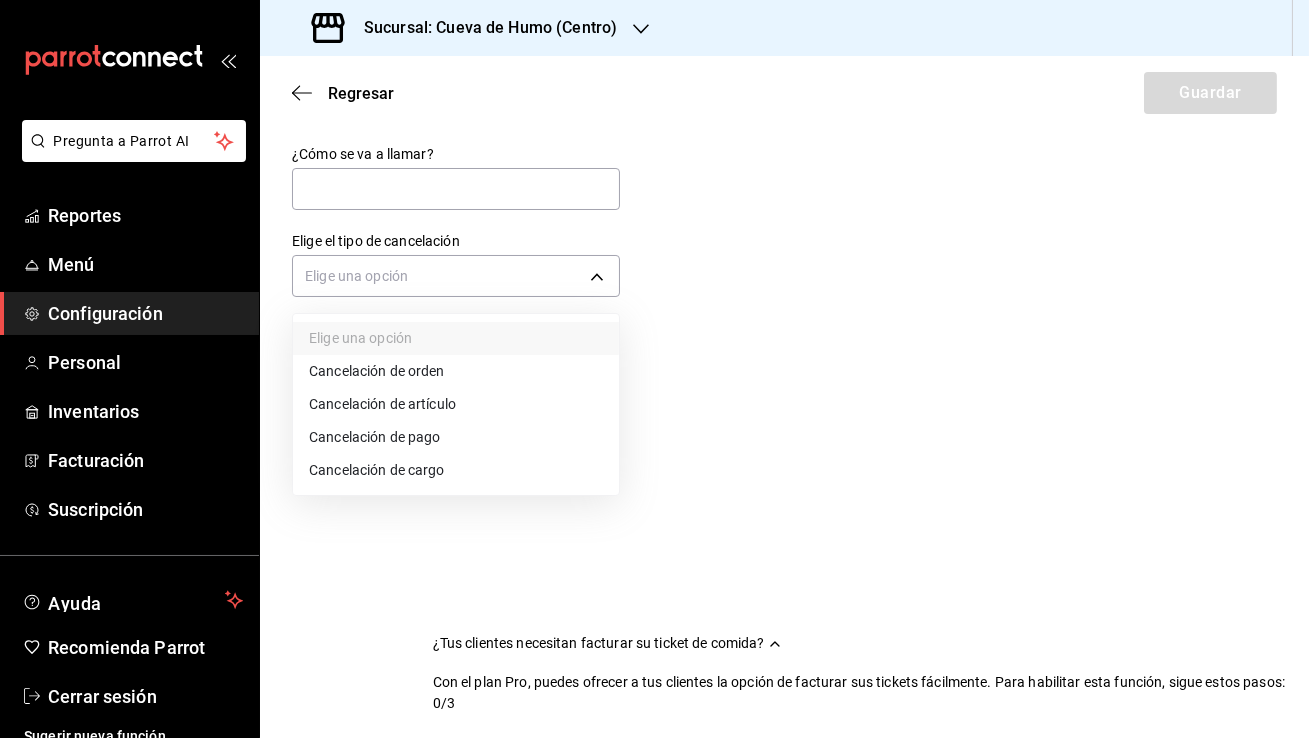 click on "Cancelación de pago" at bounding box center [456, 437] 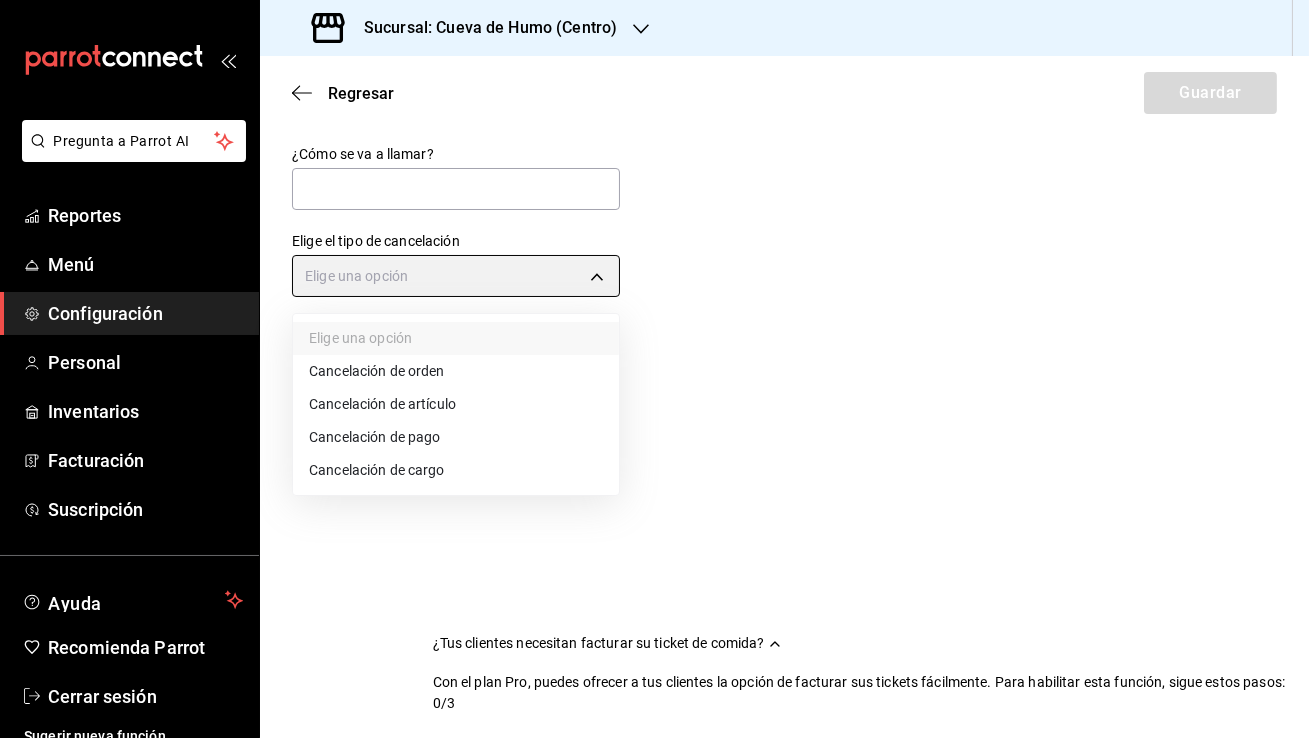 type on "ORDER_PAYMENT" 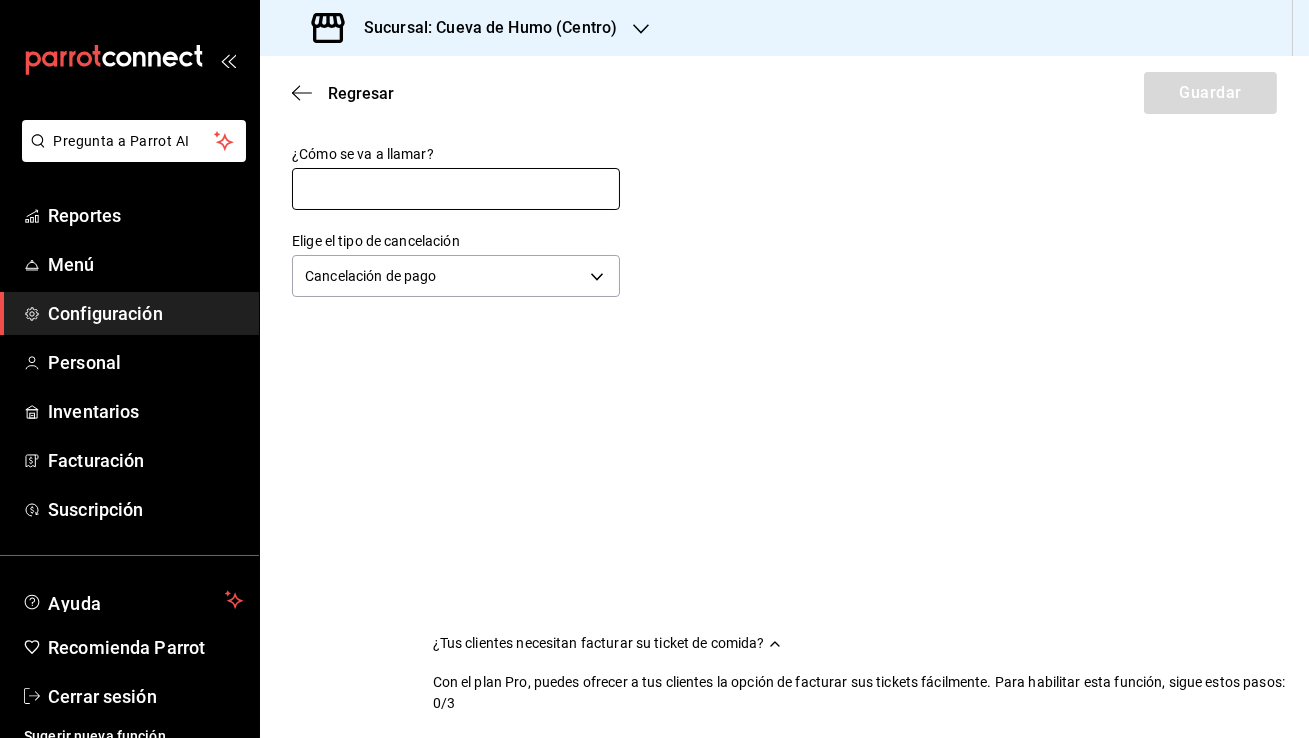 click at bounding box center (456, 189) 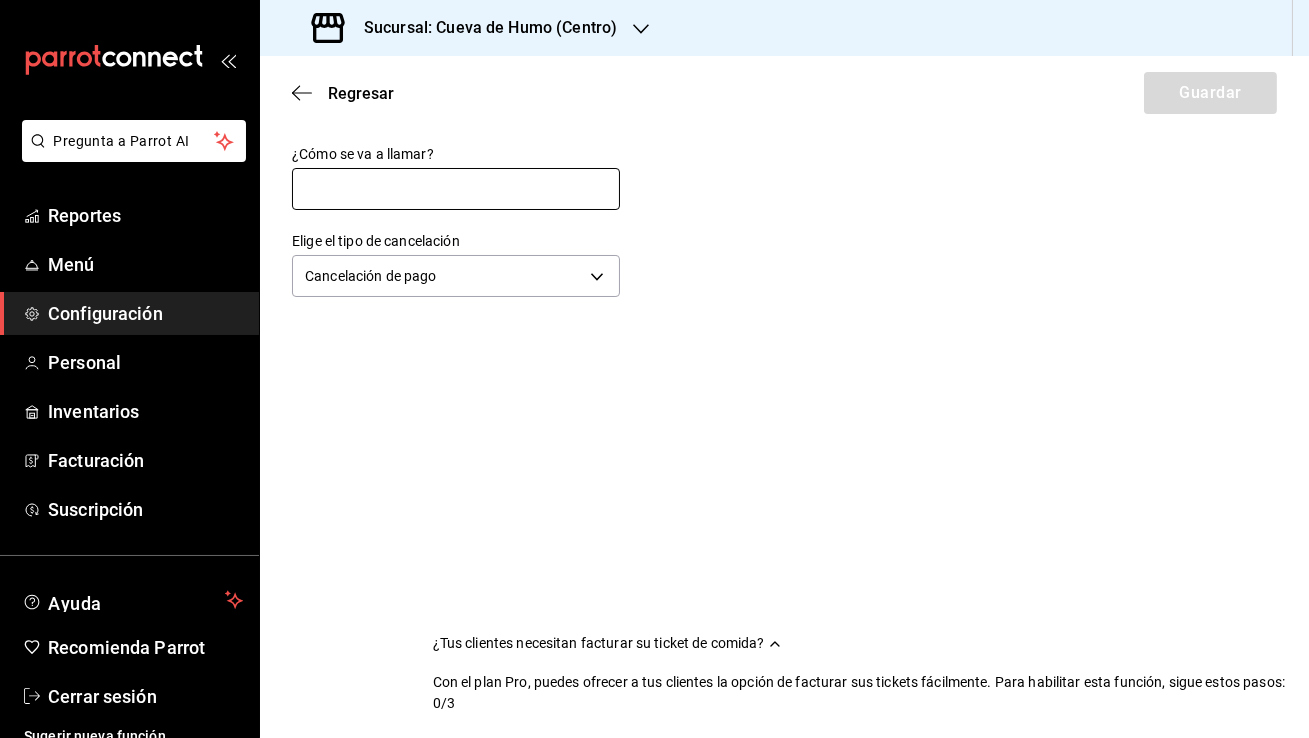 type on "Cancelación de Pago" 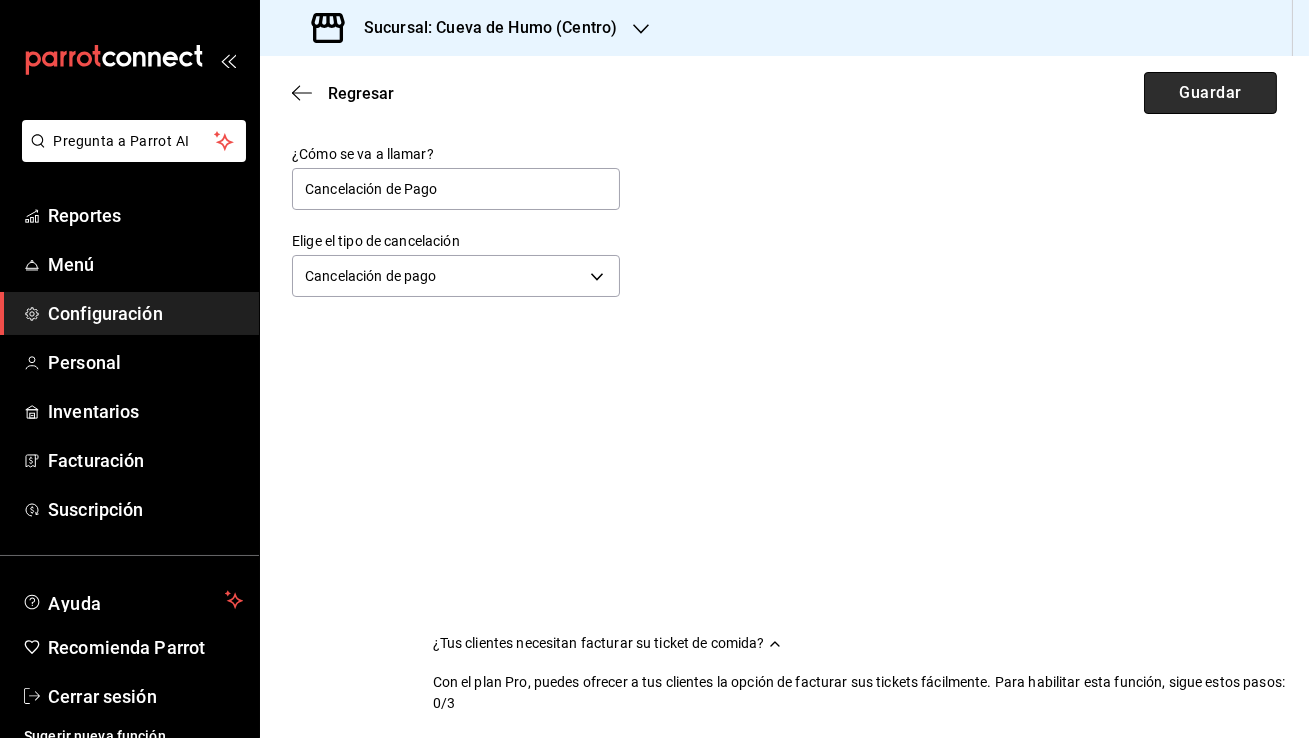 click on "Guardar" at bounding box center [1210, 93] 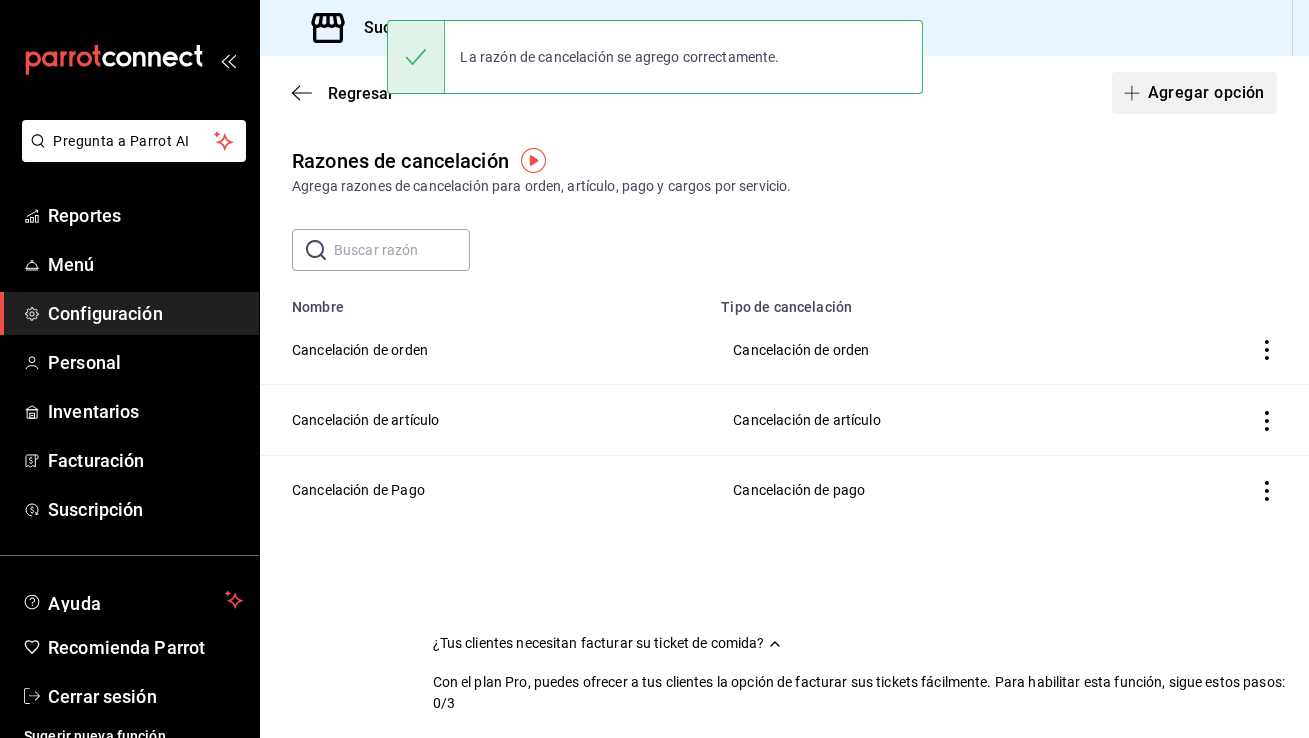 click on "Agregar opción" at bounding box center [1194, 93] 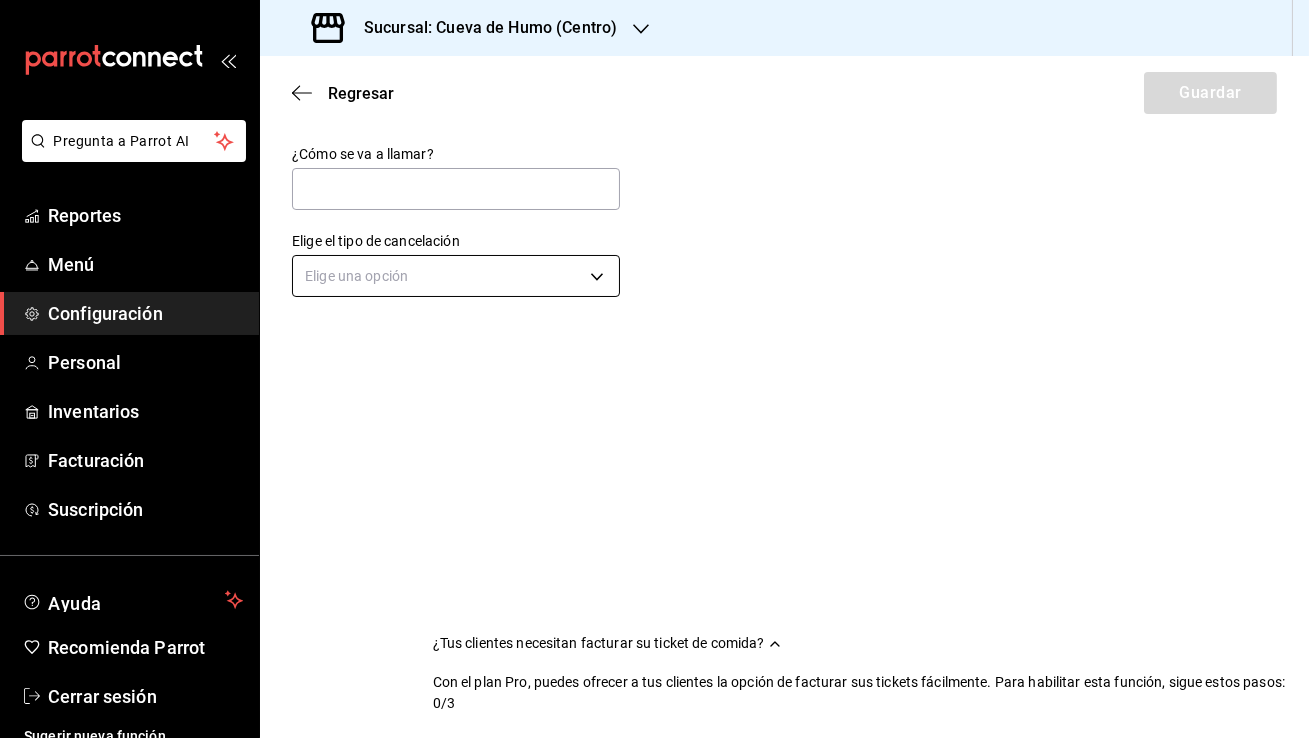 click on "Pregunta a Parrot AI Reportes   Menú   Configuración   Personal   Inventarios   Facturación   Suscripción   Ayuda Recomienda Parrot   Cerrar sesión   Sugerir nueva función   Sucursal: Cueva de Humo ([CITY]) Regresar Guardar ¿Cómo se va a llamar? Elige el tipo de cancelación Elige una opción La razón de cancelación se agrego correctamente. ¿Tus clientes necesitan facturar su ticket de comida? Con el plan Pro, puedes ofrecer a tus clientes la opción de facturar sus tickets fácilmente. Para habilitar esta función, sigue estos pasos: 0/3 Datos de emisión Agrega los datos fiscales esenciales de tu restaurante, como RFC, régimen fiscal y sellos fiscales. Agregar datos Portal de auto facturación Configura tu portal para que los clientes generen sus facturas su ticket. Configura tu portal Activar código QR en recibo Activa el QR en el recibo desde configuración del portal. Ir a Personalizar recibo GANA 1 MES GRATIS EN TU SUSCRIPCIÓN AQUÍ Ver video tutorial Ir a video Pregunta a Parrot AI" at bounding box center [654, 369] 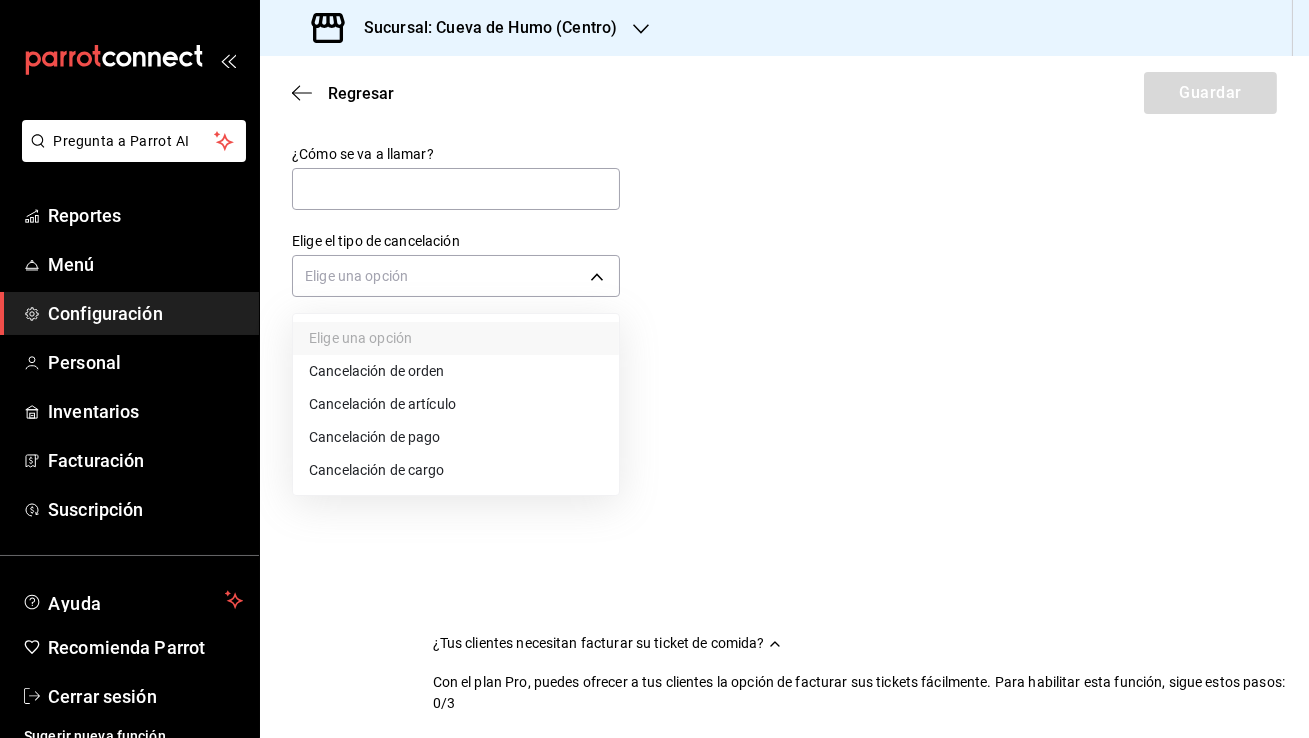 click on "Cancelación de cargo" at bounding box center (456, 470) 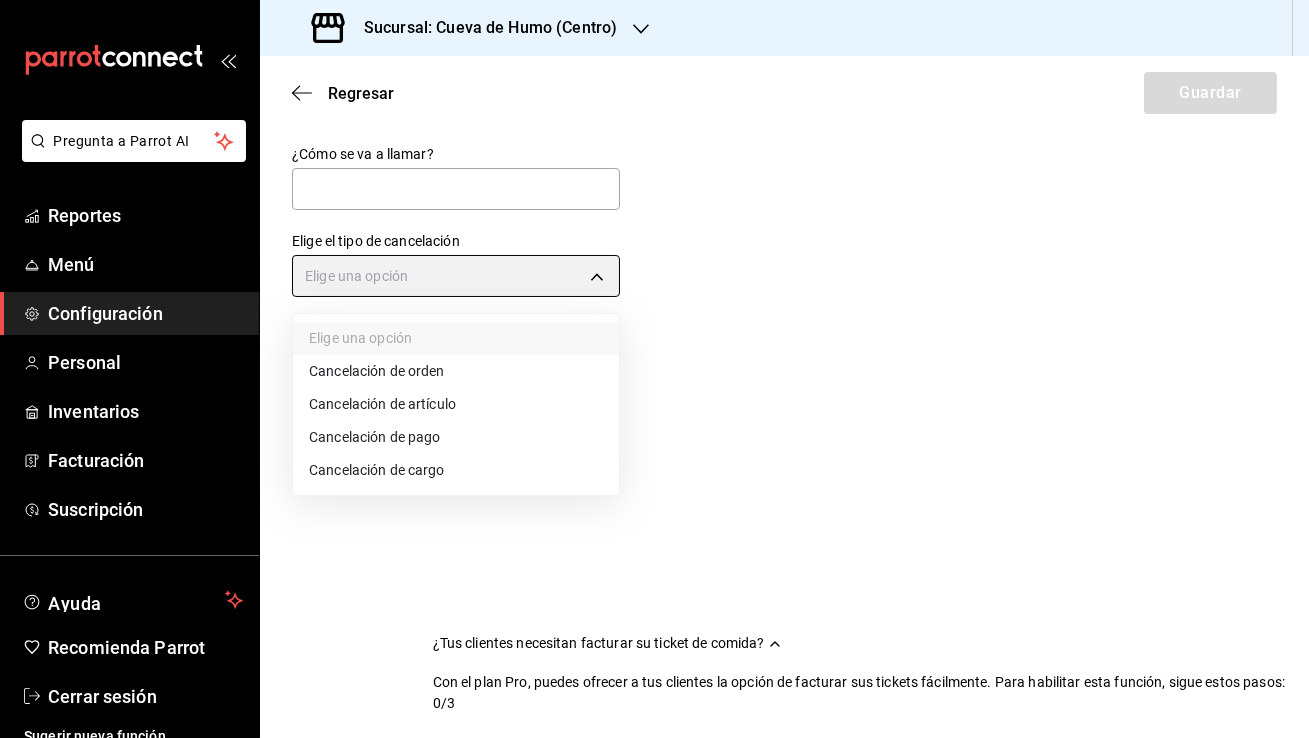 type on "SERVICE_CHARGE" 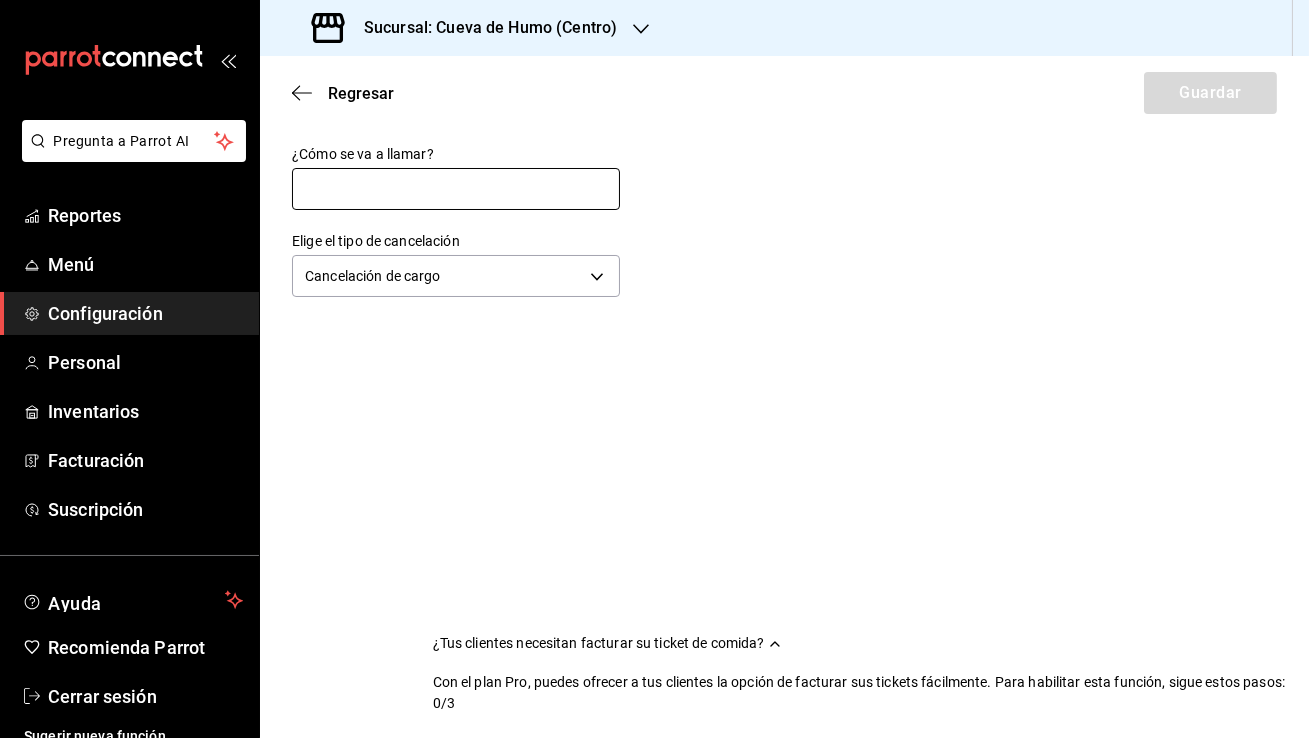click at bounding box center [456, 189] 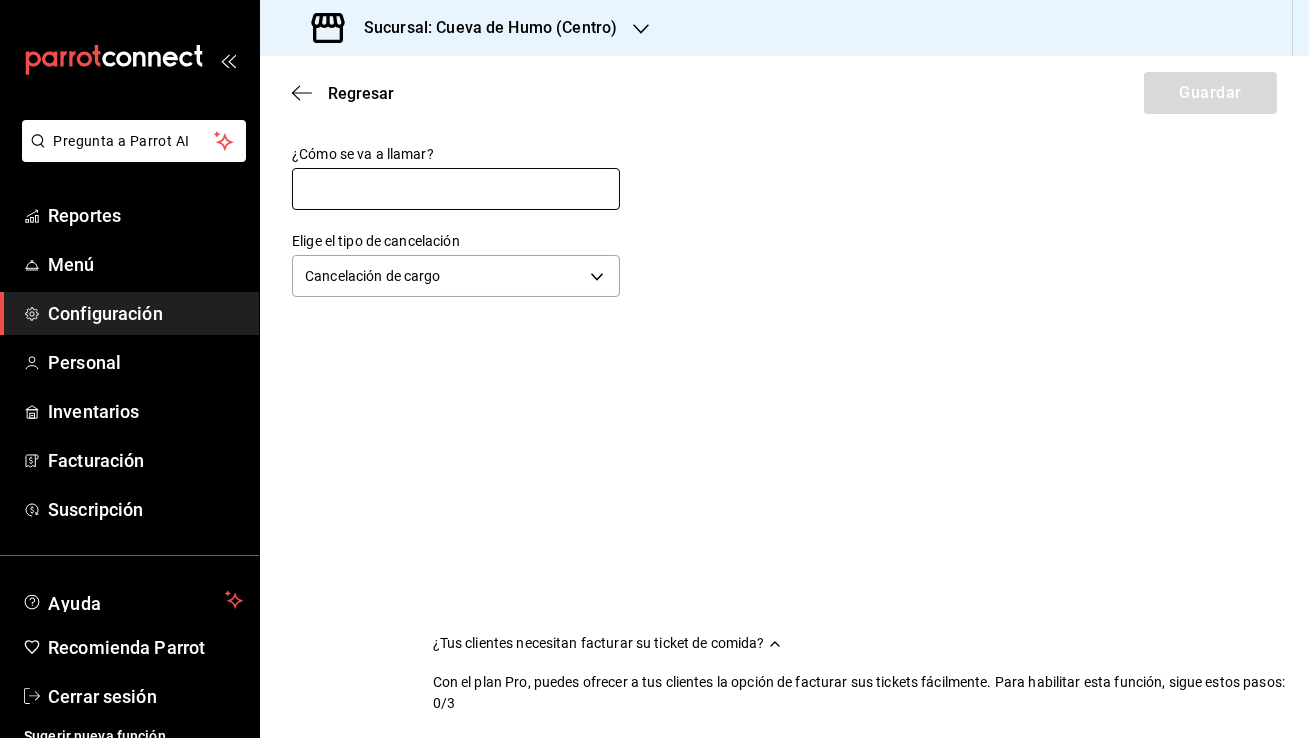 type on "Cancelación de cargo" 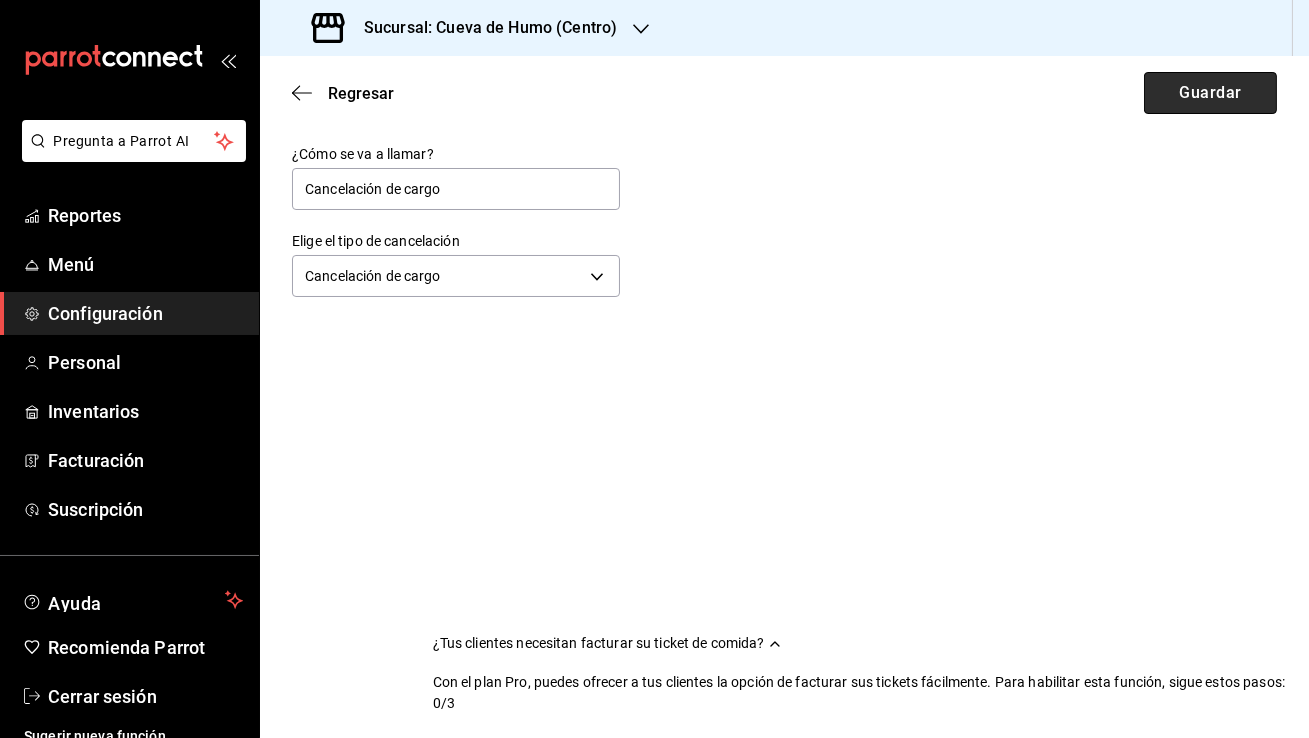 click on "Guardar" at bounding box center [1210, 93] 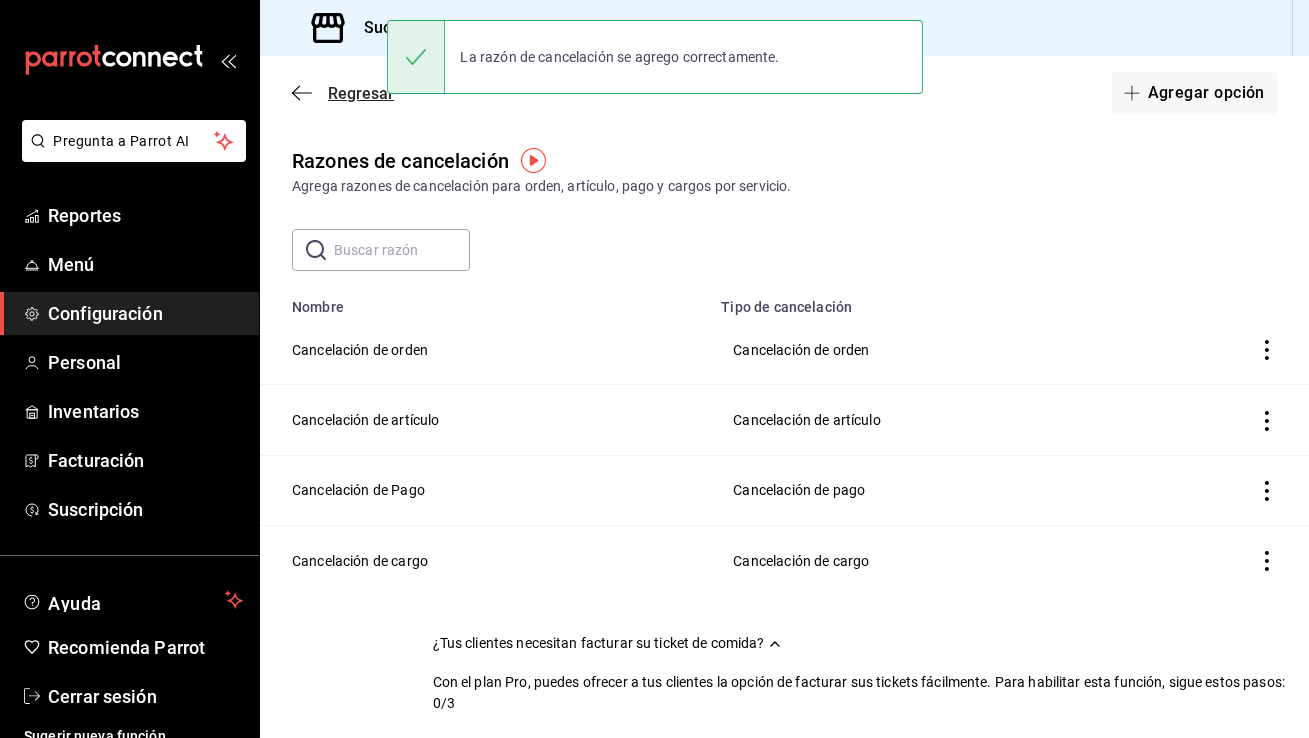 click 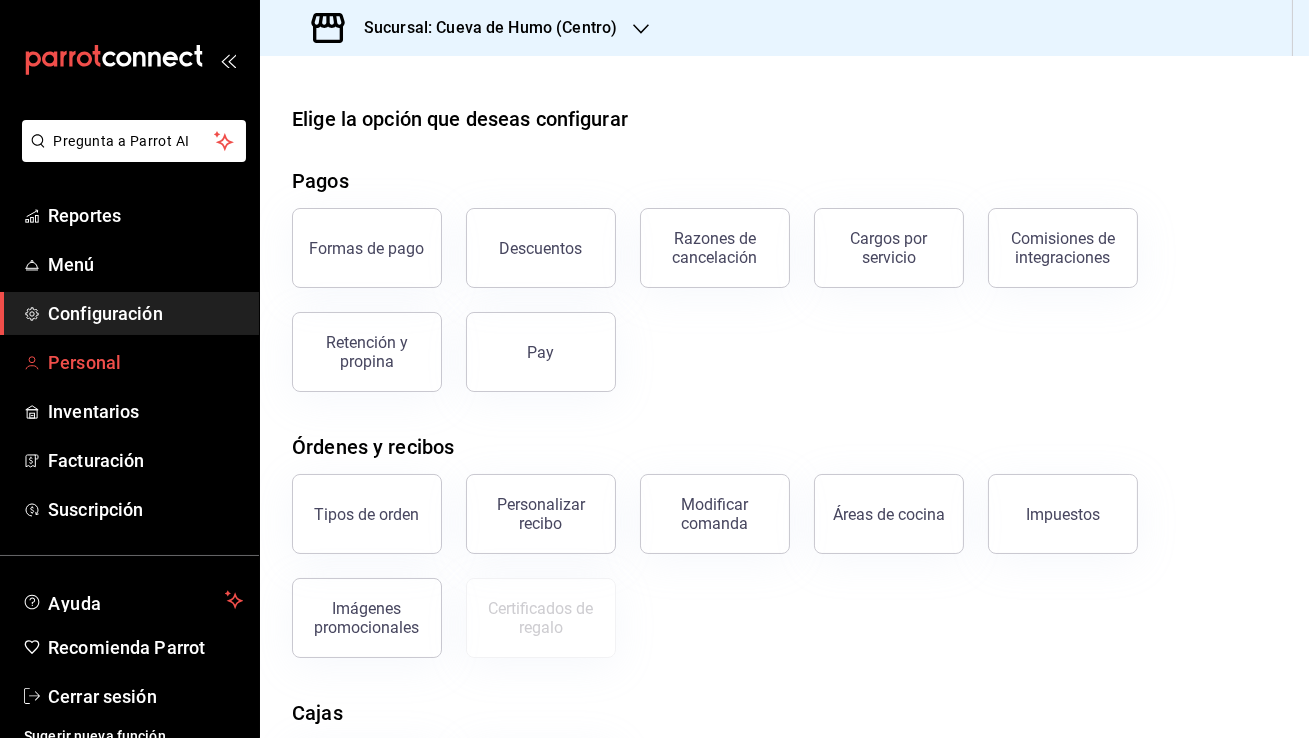 click on "Personal" at bounding box center [129, 362] 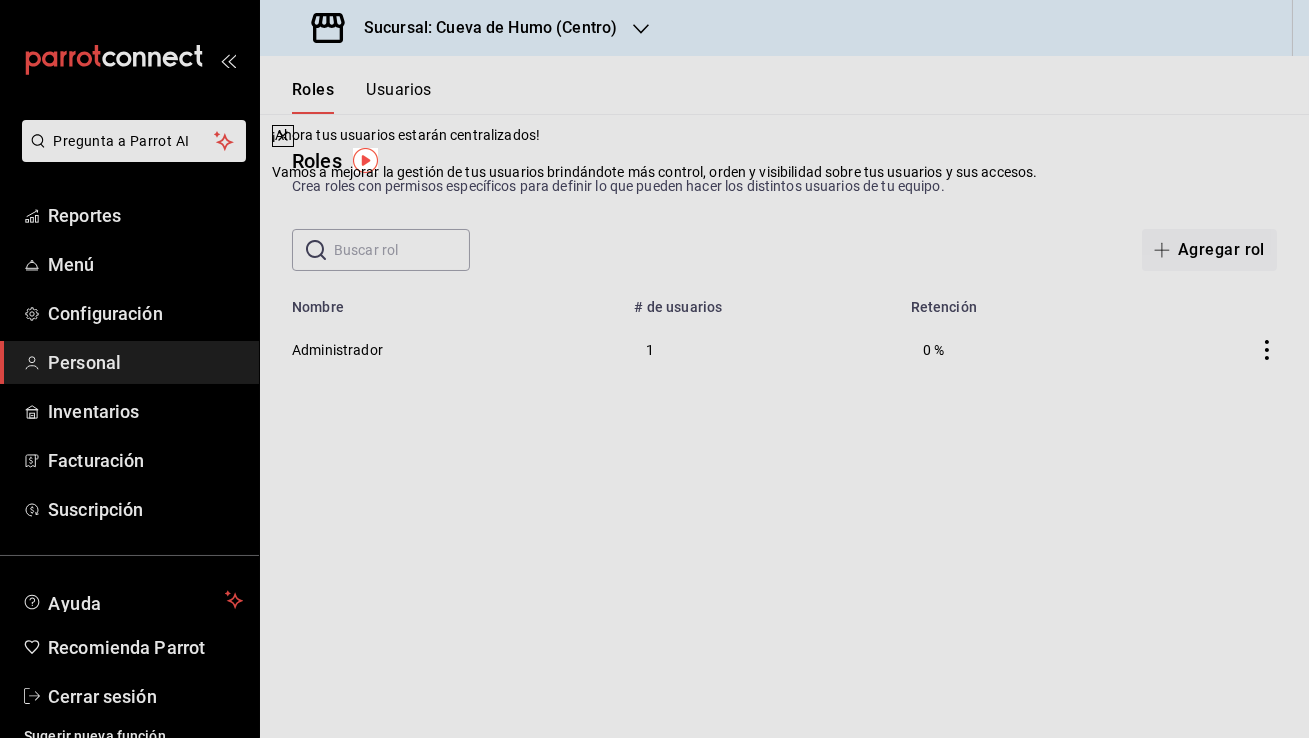 click 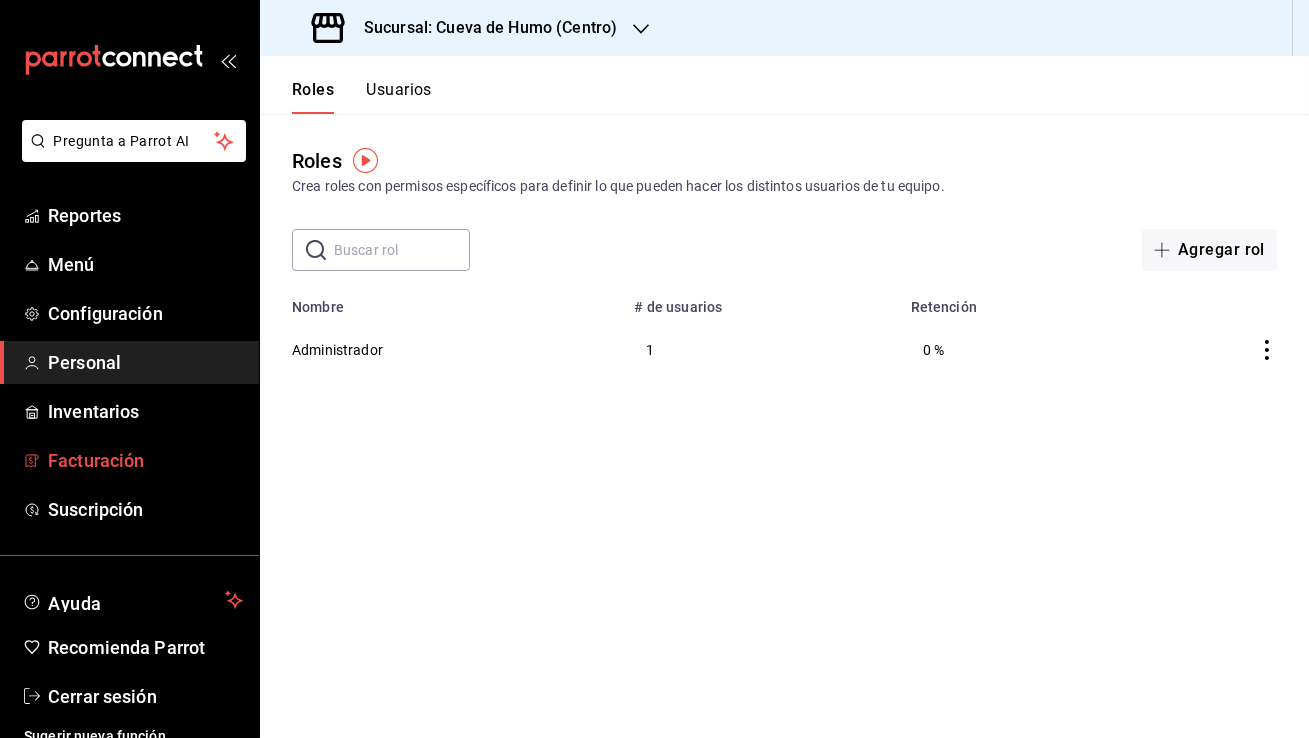 click on "Facturación" at bounding box center (129, 460) 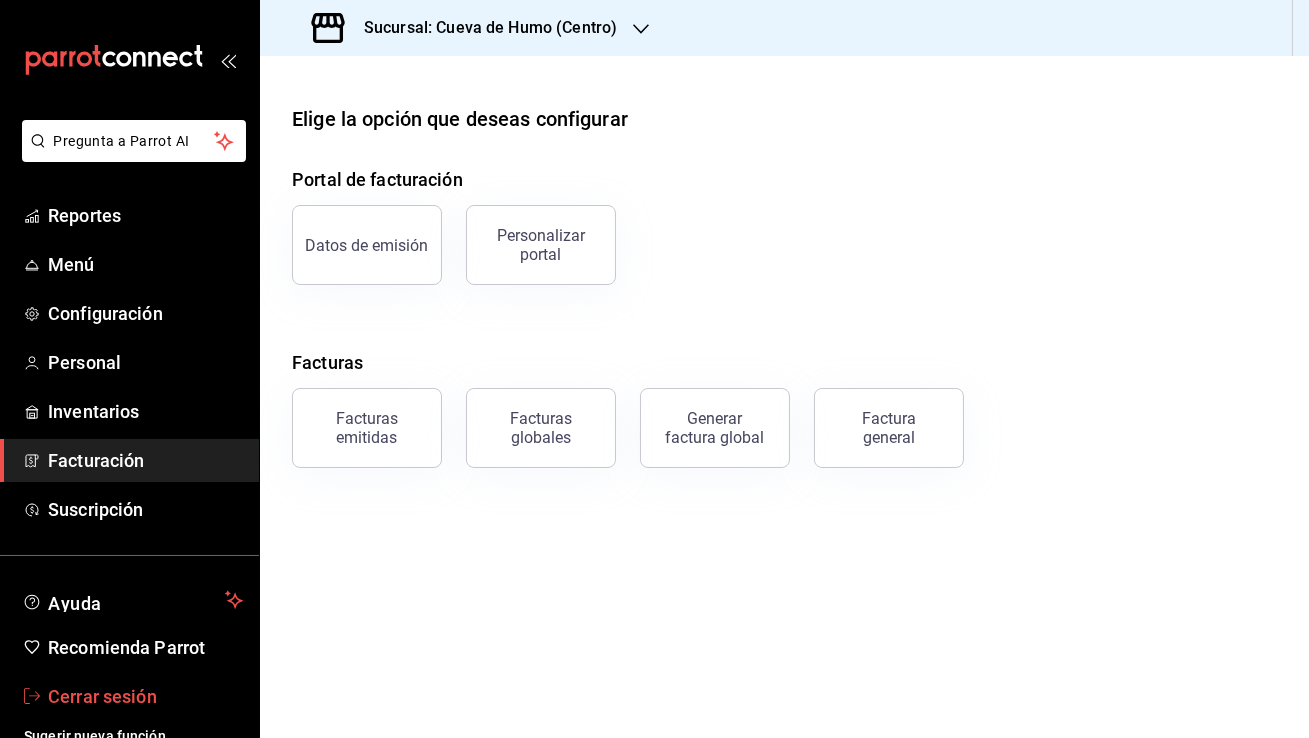 click on "Cerrar sesión" at bounding box center [145, 696] 